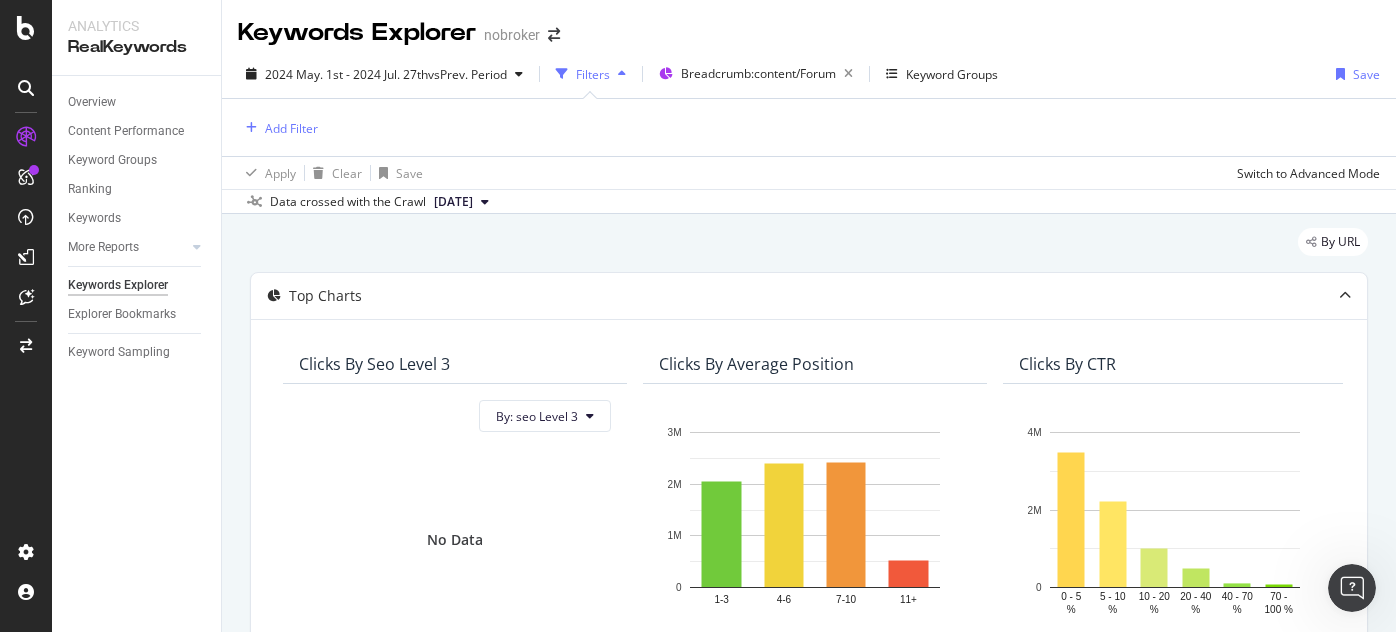 scroll, scrollTop: 0, scrollLeft: 0, axis: both 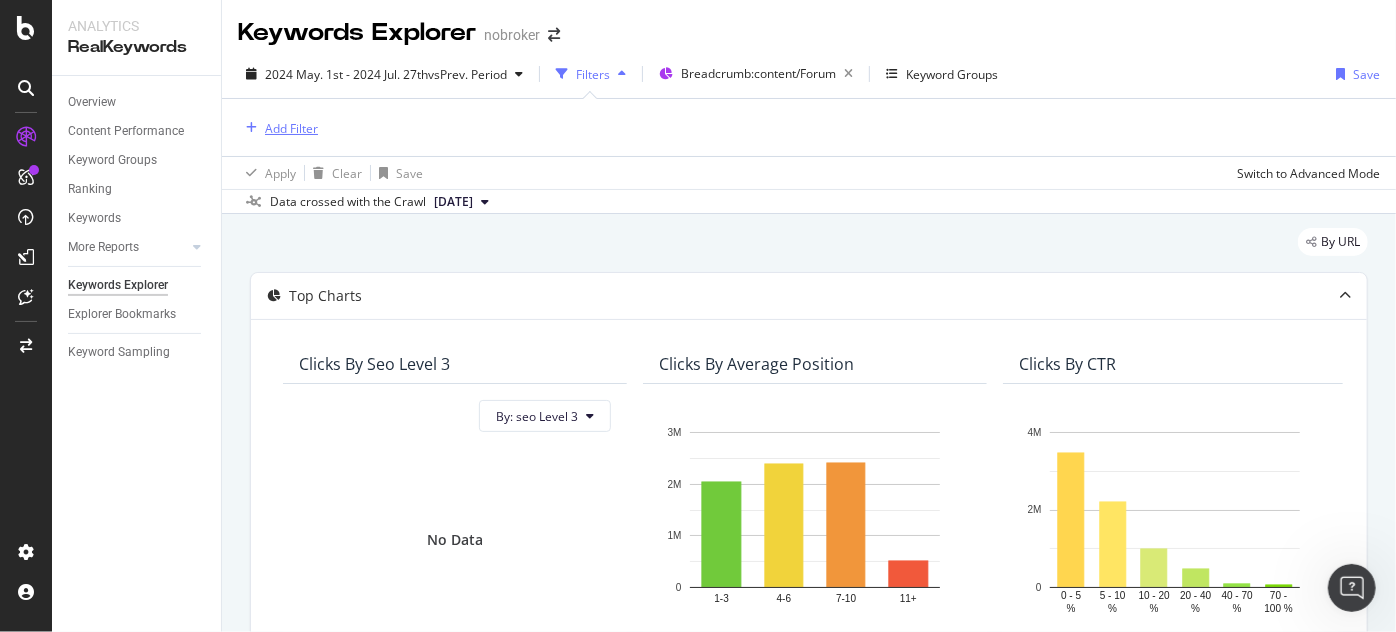 click on "Add Filter" at bounding box center (291, 128) 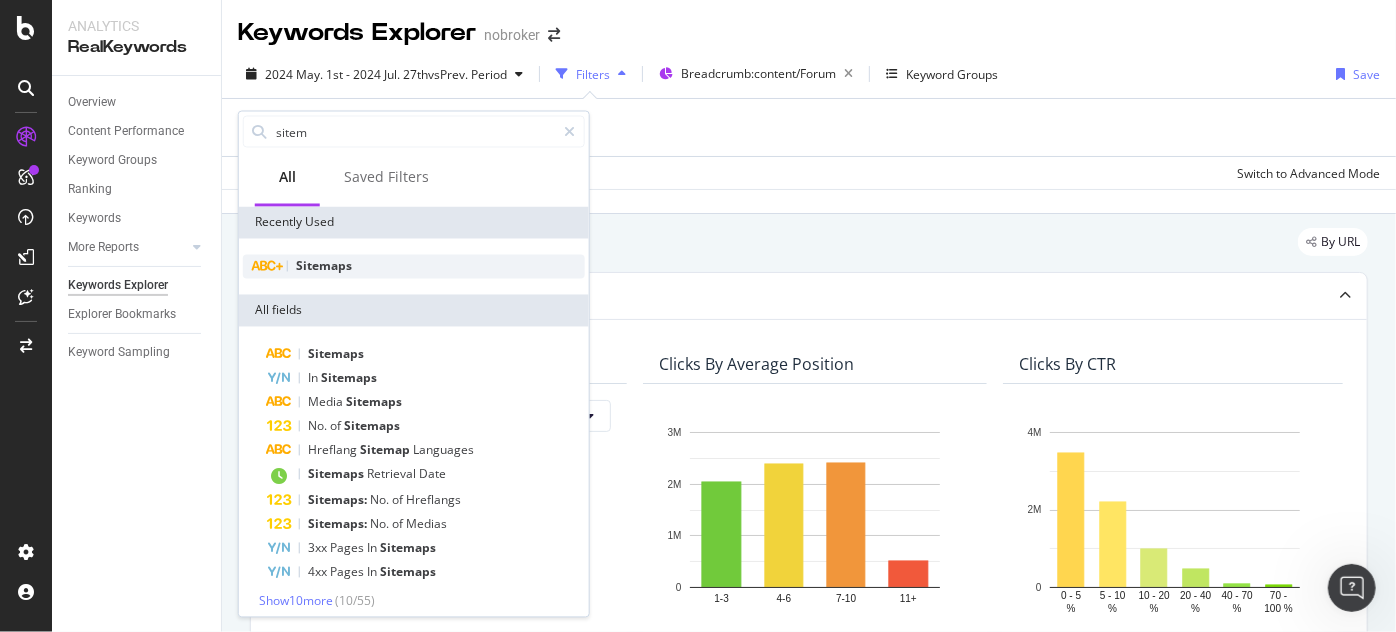 type on "sitem" 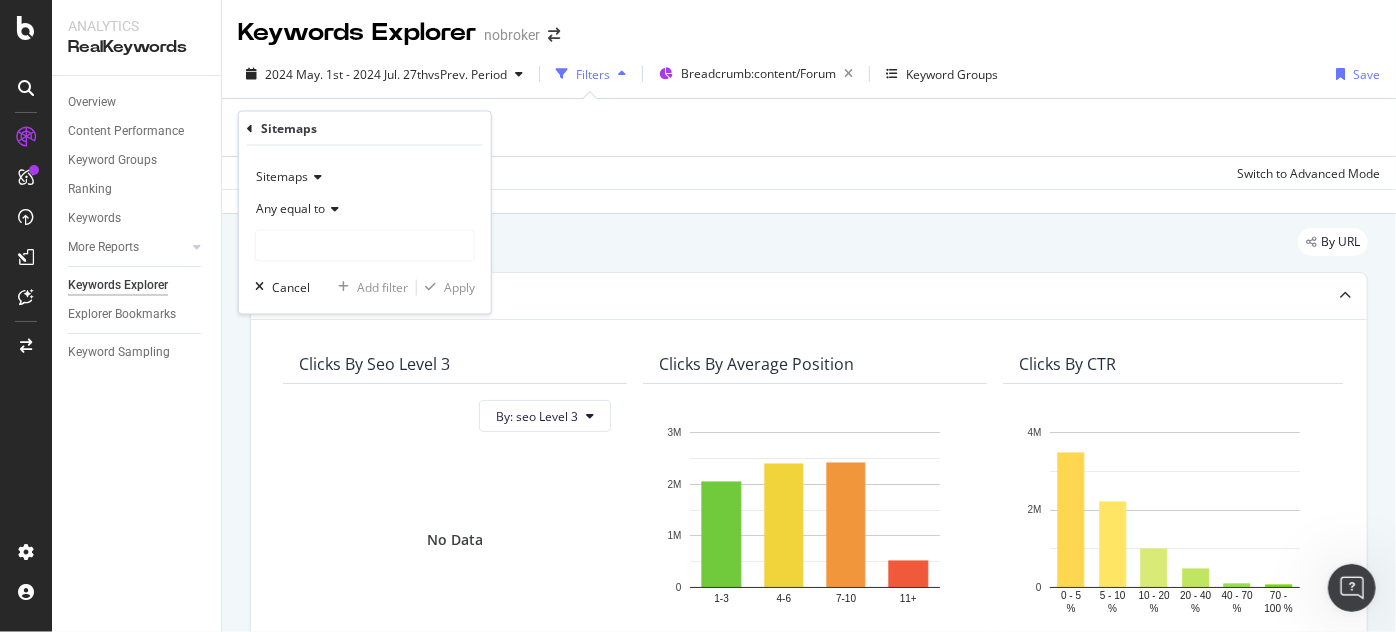 click on "Sitemaps Any equal to Cancel Add filter Apply" at bounding box center (365, 230) 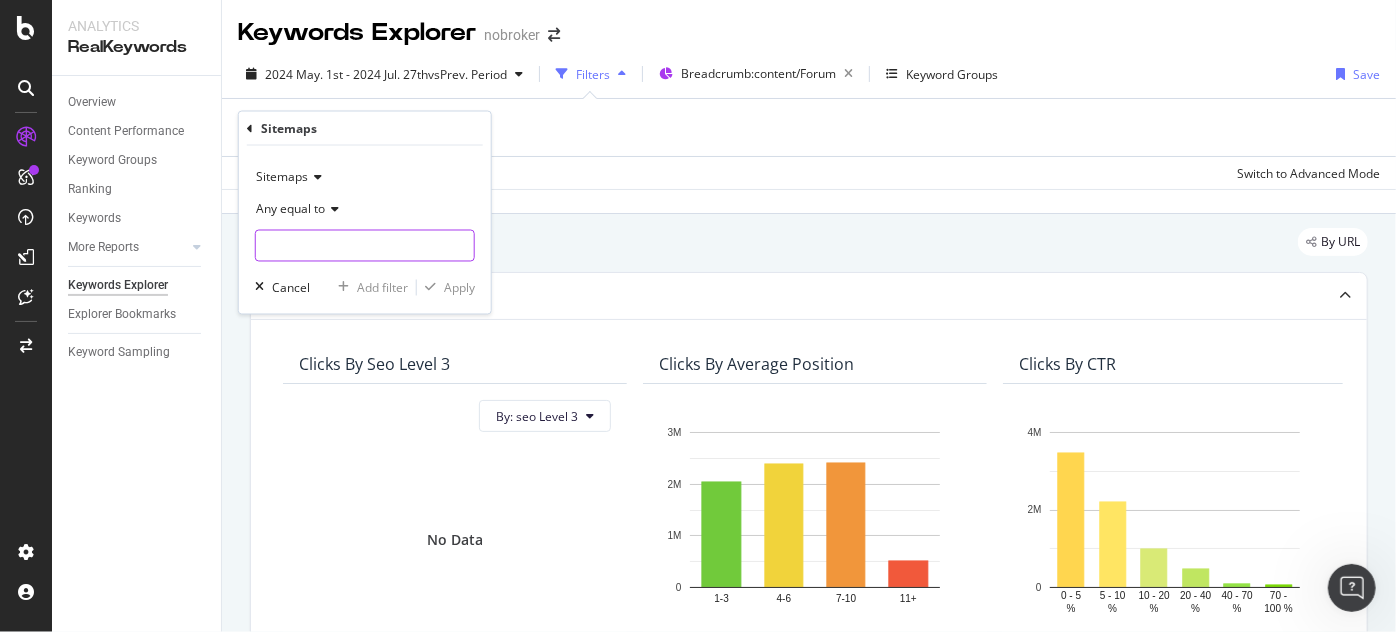 click at bounding box center (365, 246) 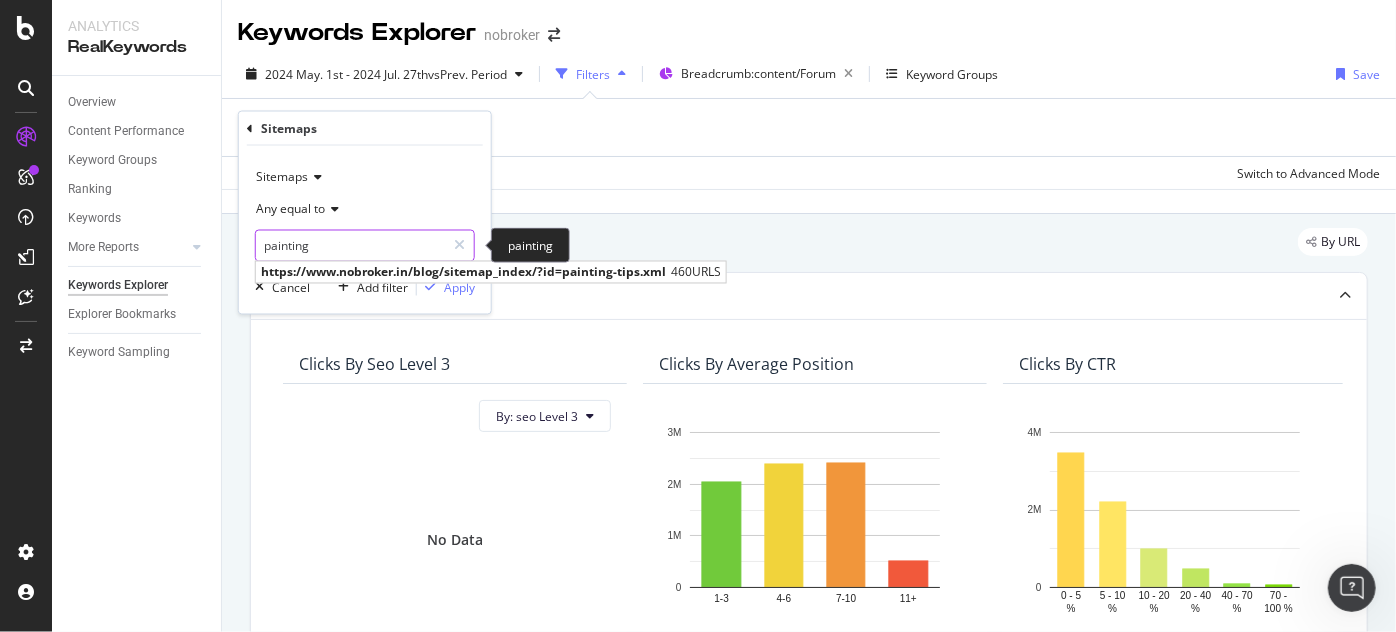 click on "painting" at bounding box center (350, 246) 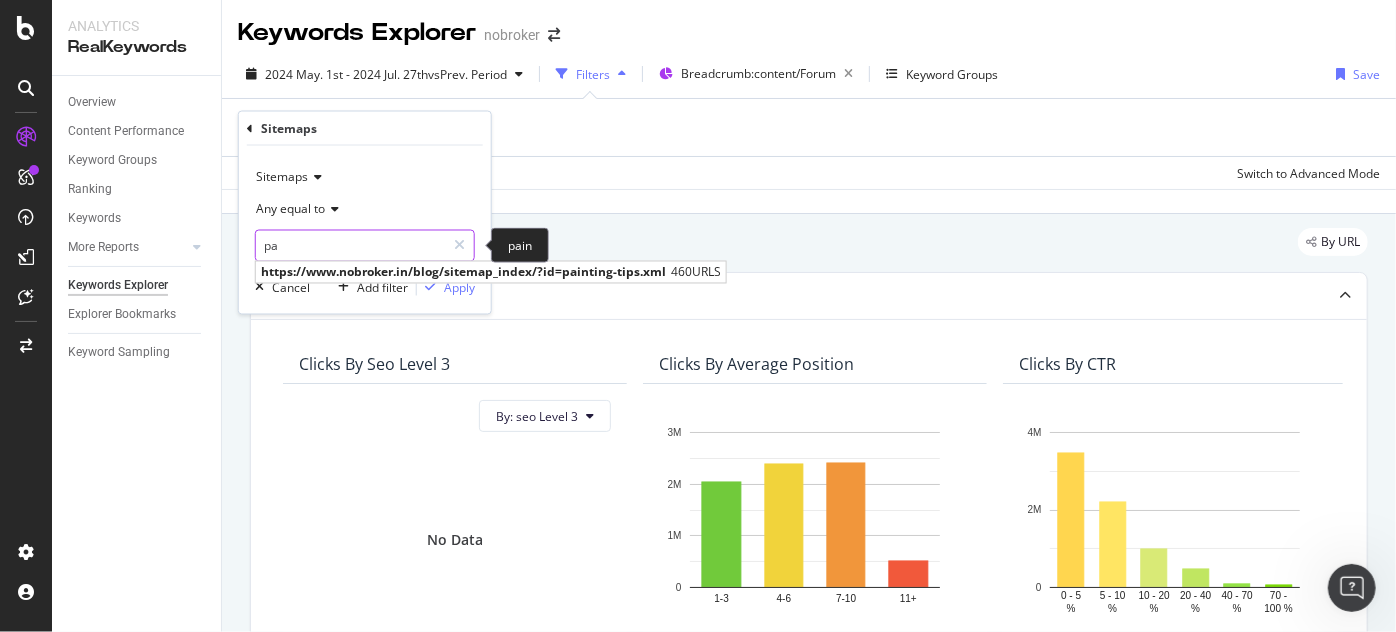 type on "p" 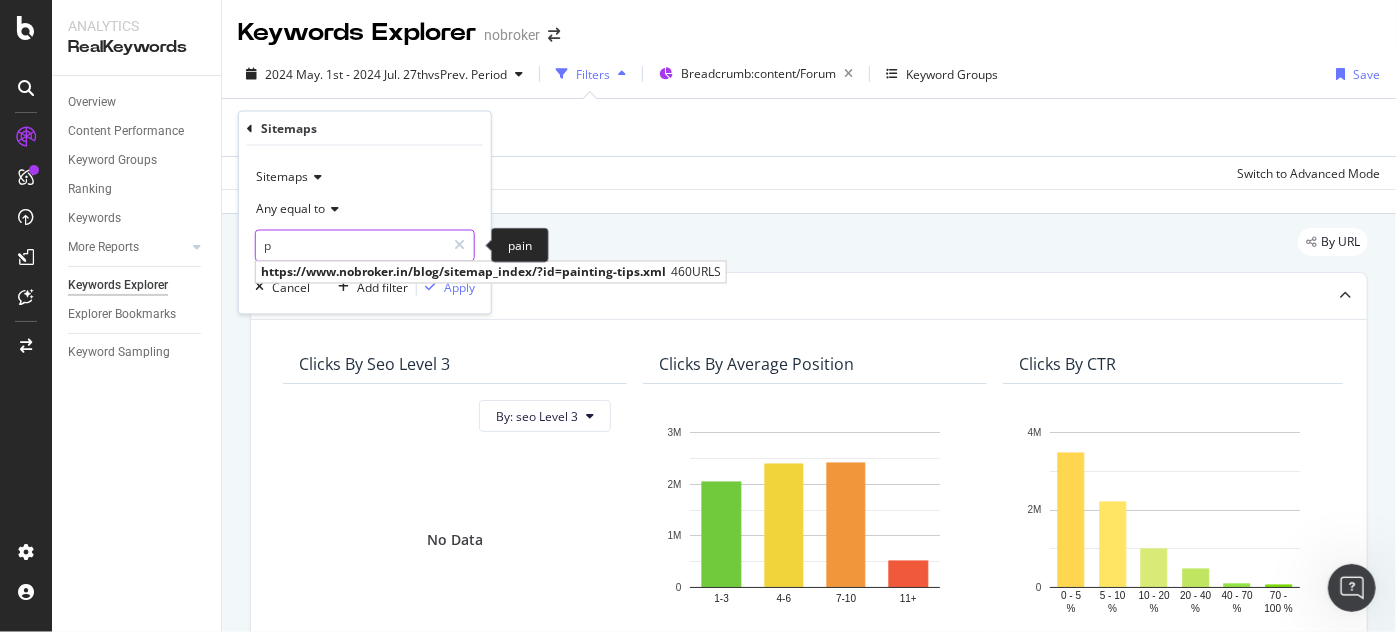 type 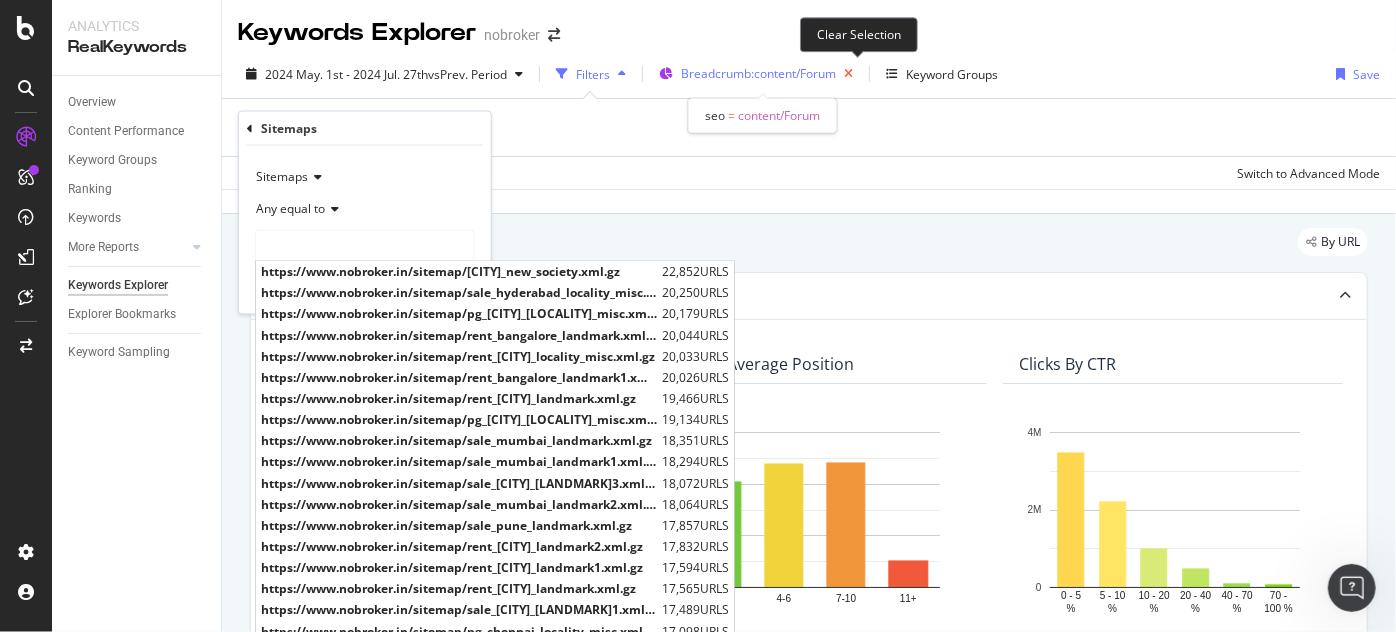 click on "Breadcrumb:  content/Forum" at bounding box center (771, 74) 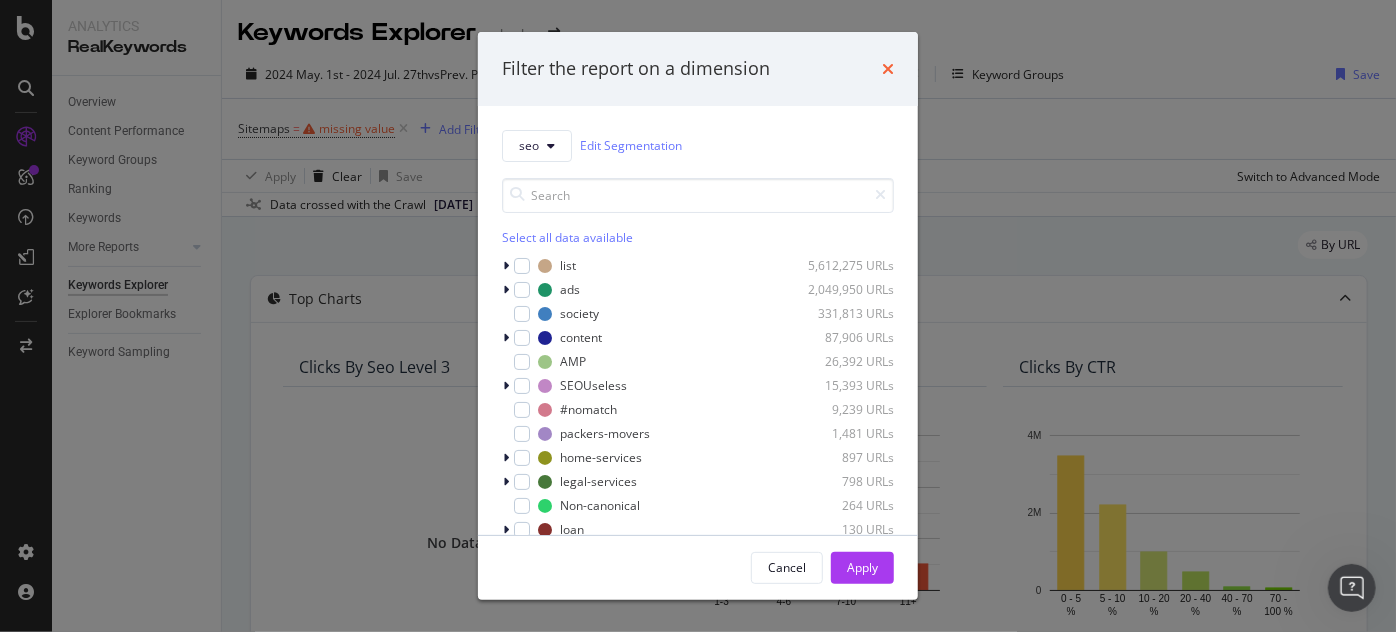 click at bounding box center [888, 69] 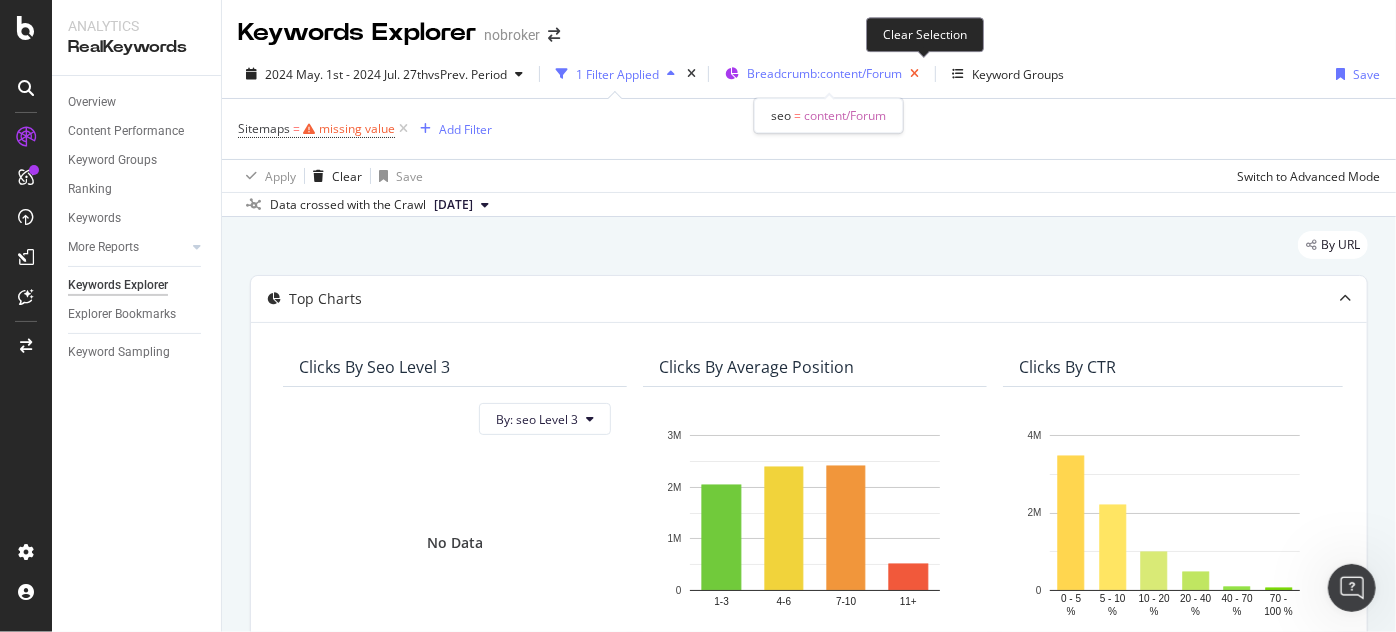click at bounding box center [914, 74] 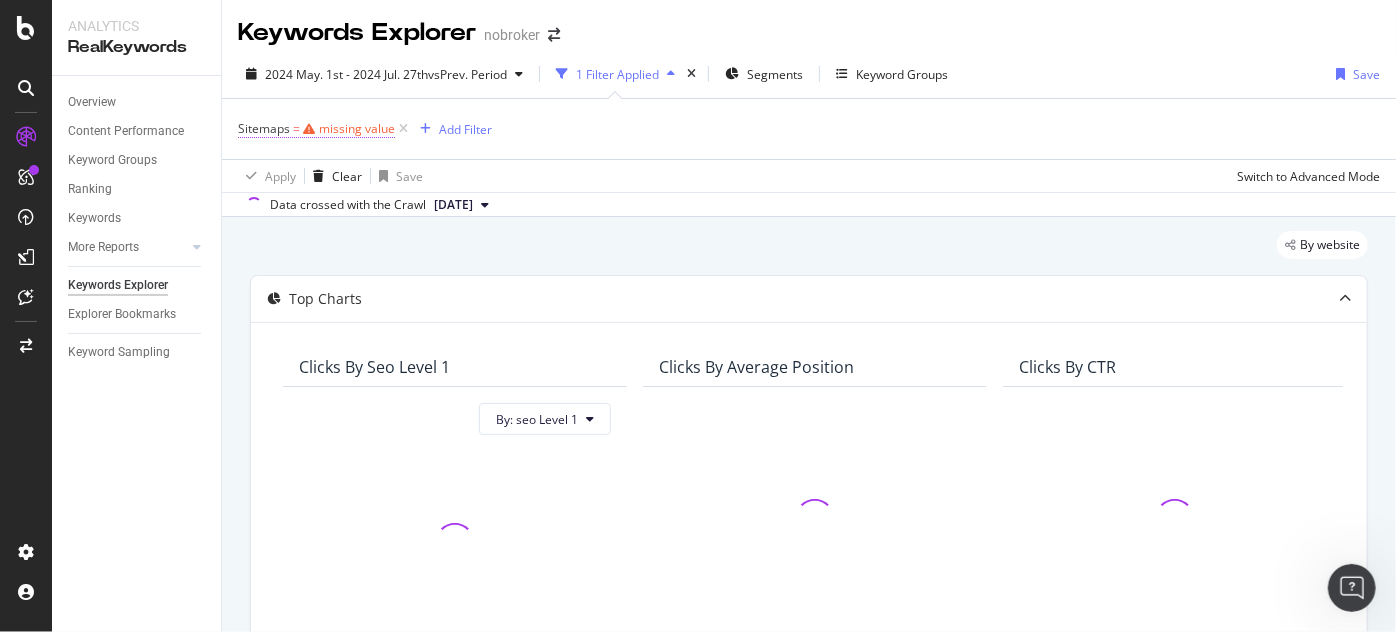 click on "missing value" at bounding box center (357, 128) 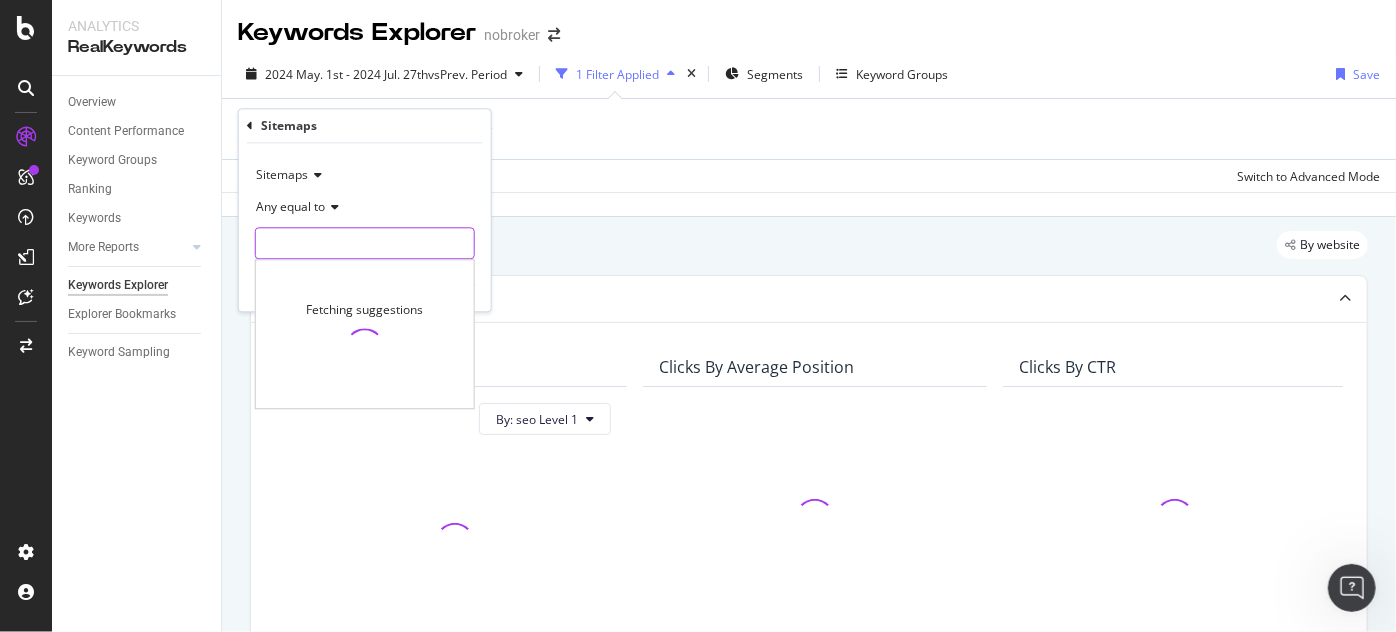click at bounding box center (365, 244) 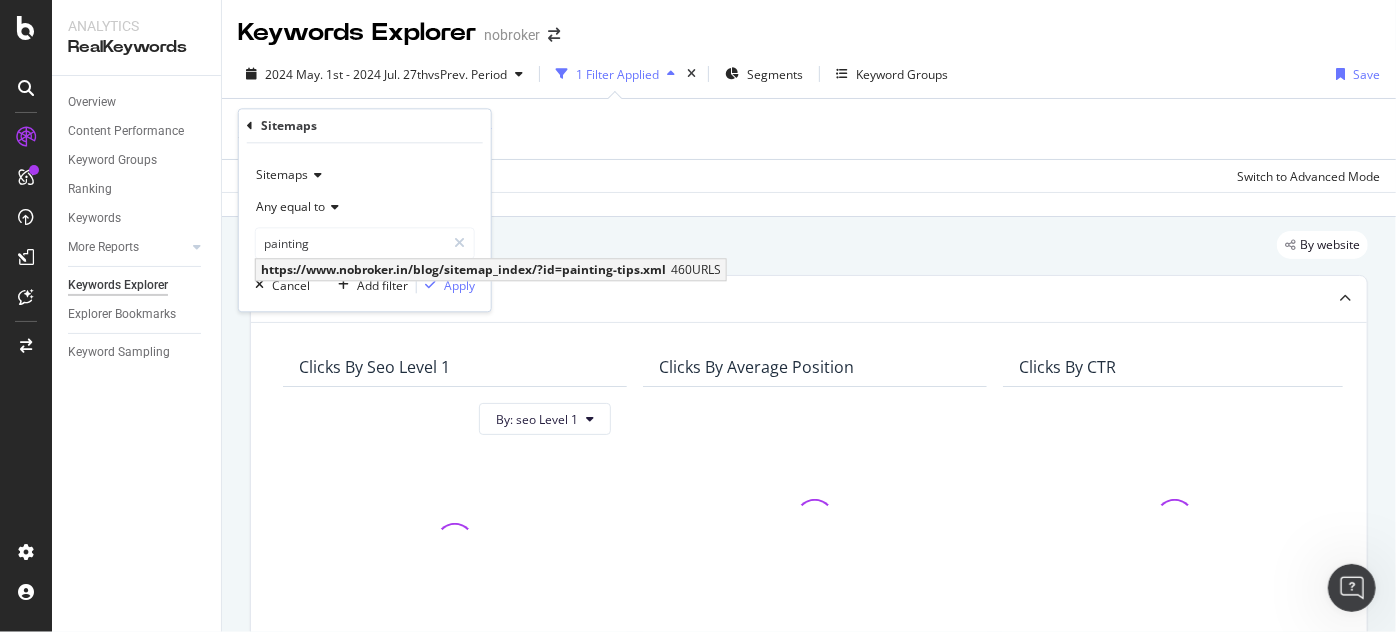 click on "https://www.nobroker.in/blog/sitemap_index/?id=painting-tips.xml" at bounding box center (463, 270) 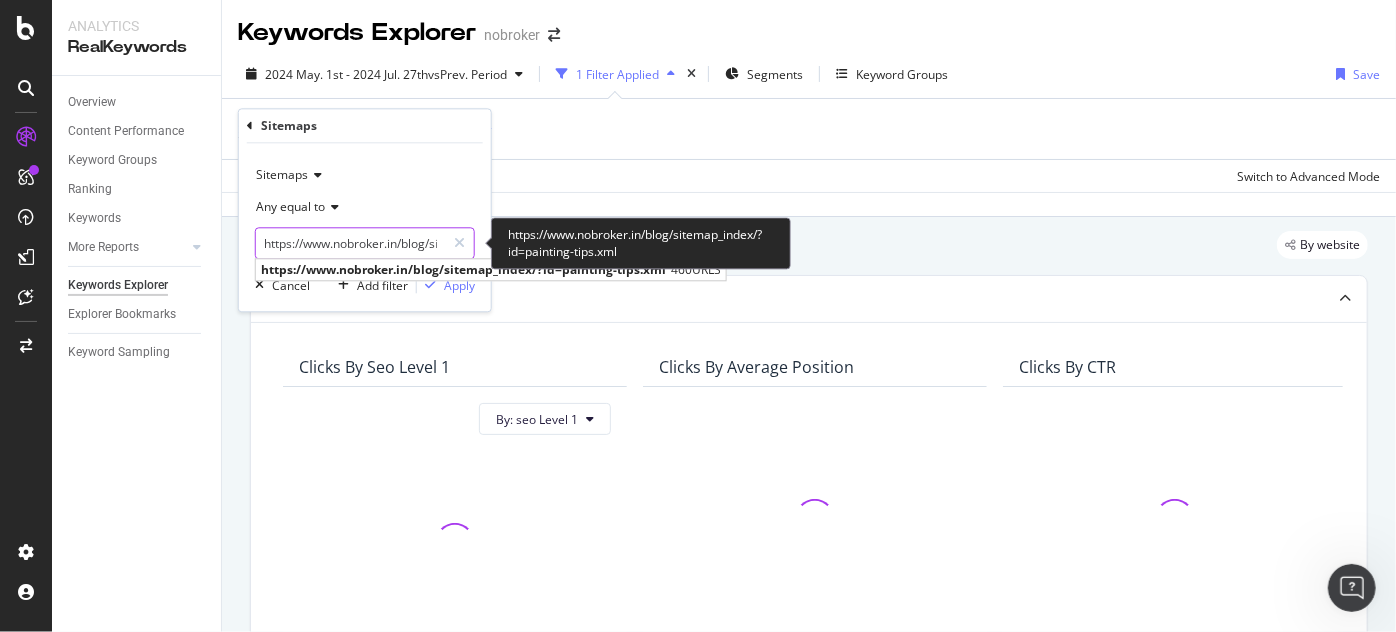 click on "https://www.nobroker.in/blog/sitemap_index/?id=painting-tips.xml" at bounding box center [350, 244] 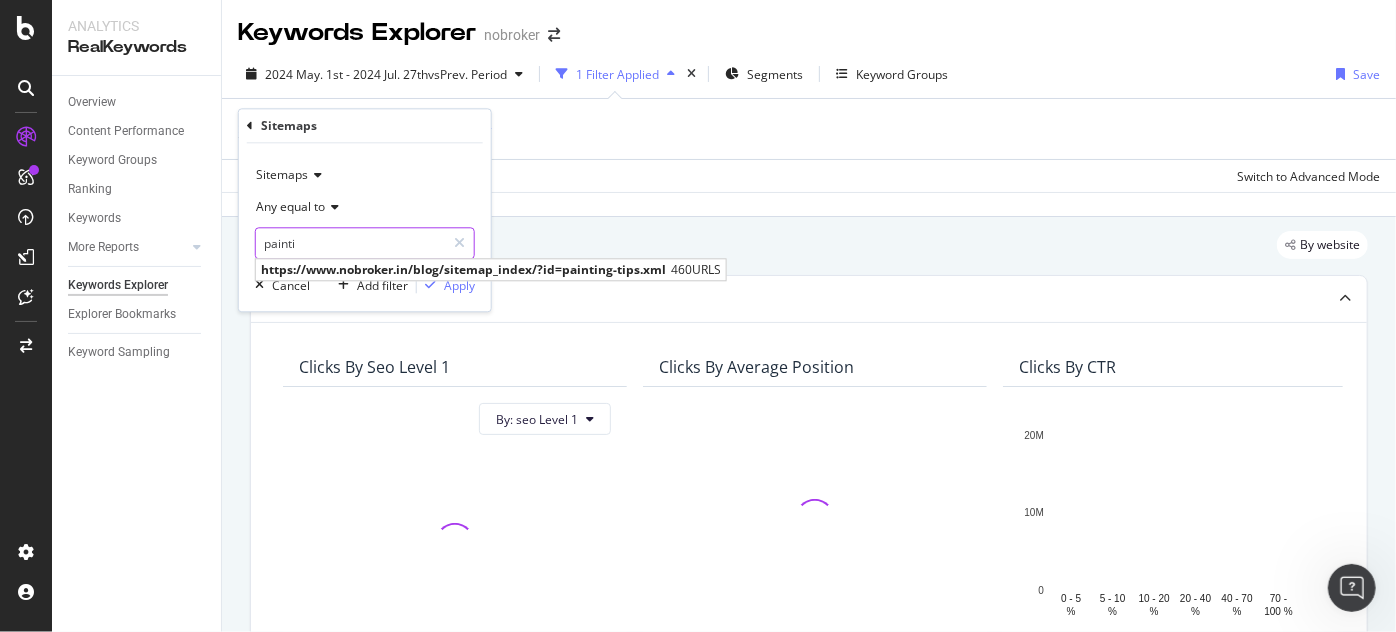 type on "paintin" 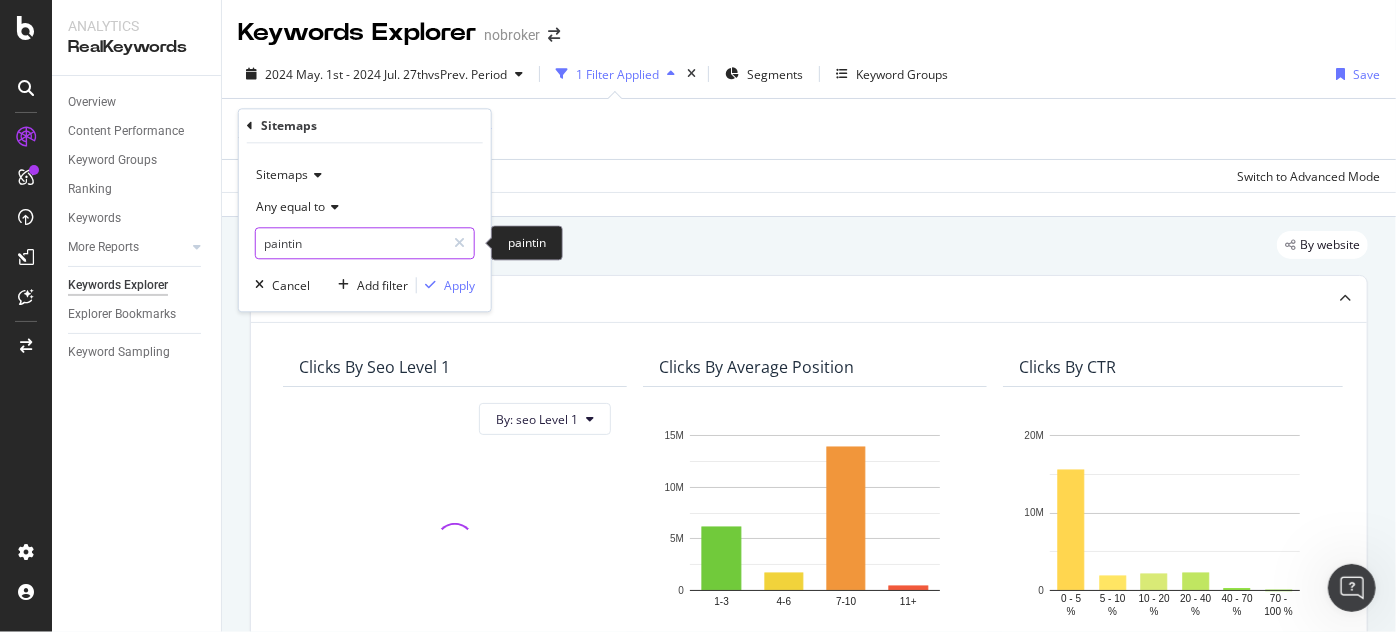 click on "paintin" at bounding box center (350, 244) 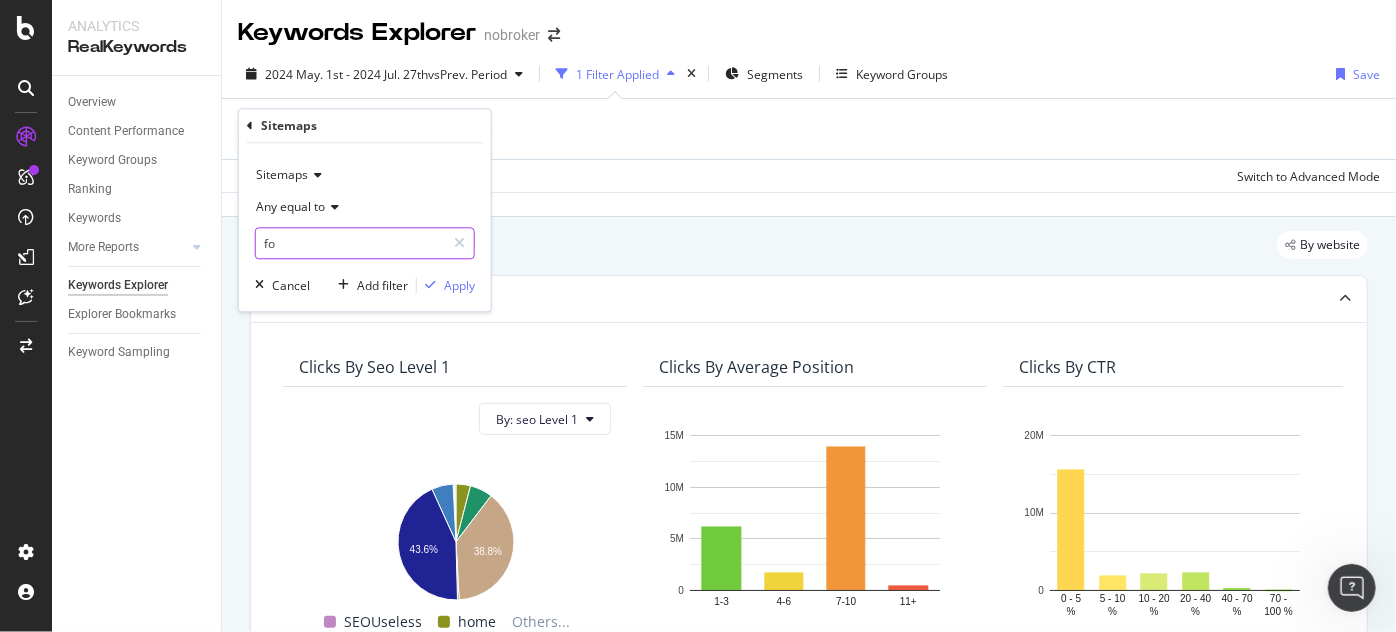 type on "f" 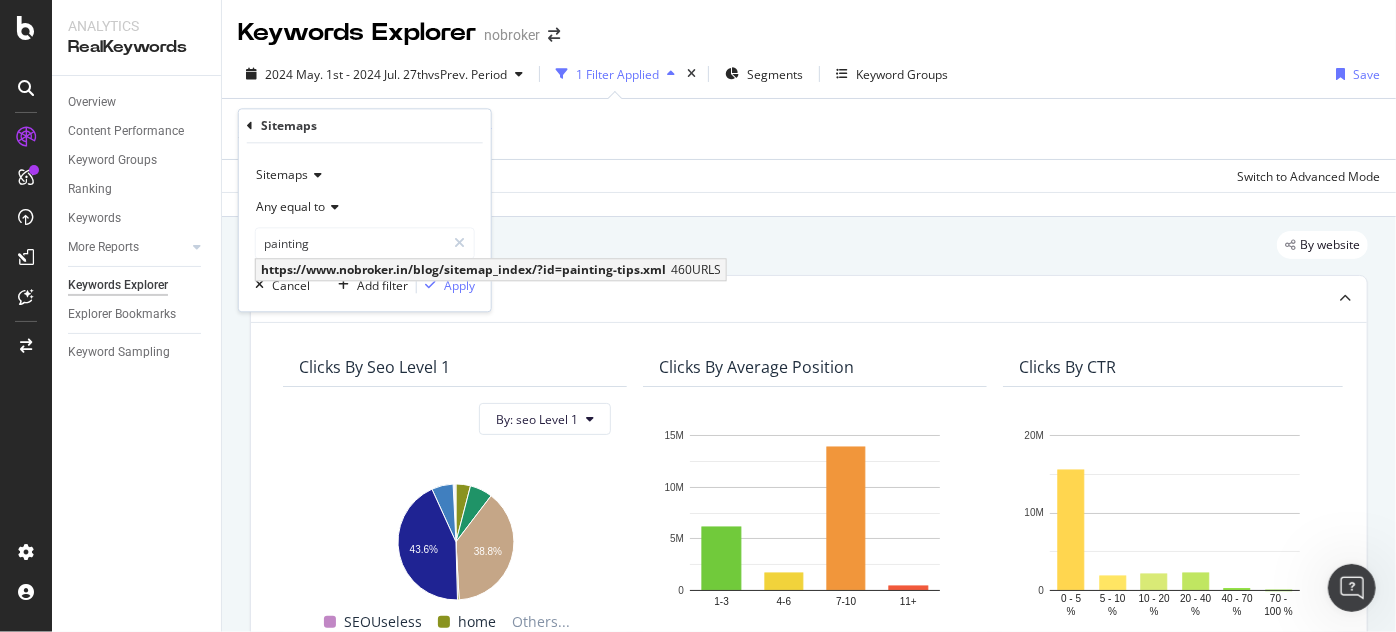 click on "https://www.nobroker.in/blog/sitemap_index/?id=painting-tips.xml" at bounding box center [463, 270] 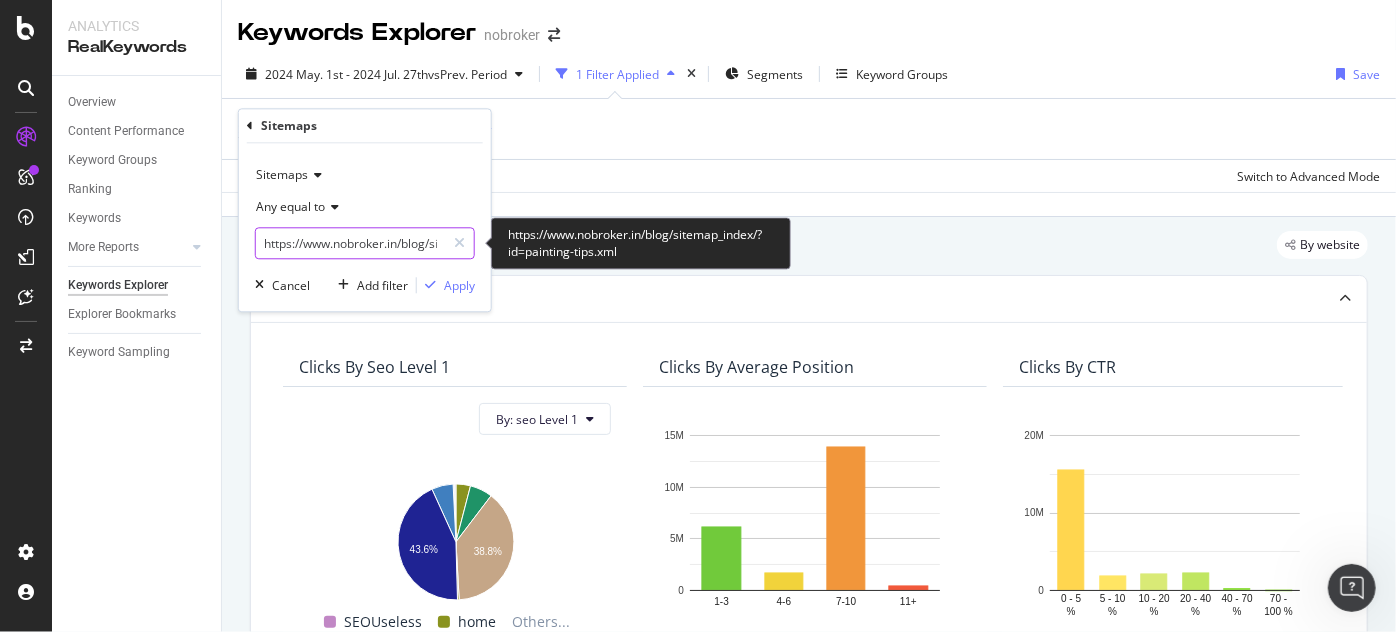 click on "https://www.nobroker.in/blog/sitemap_index/?id=painting-tips.xml" at bounding box center (350, 244) 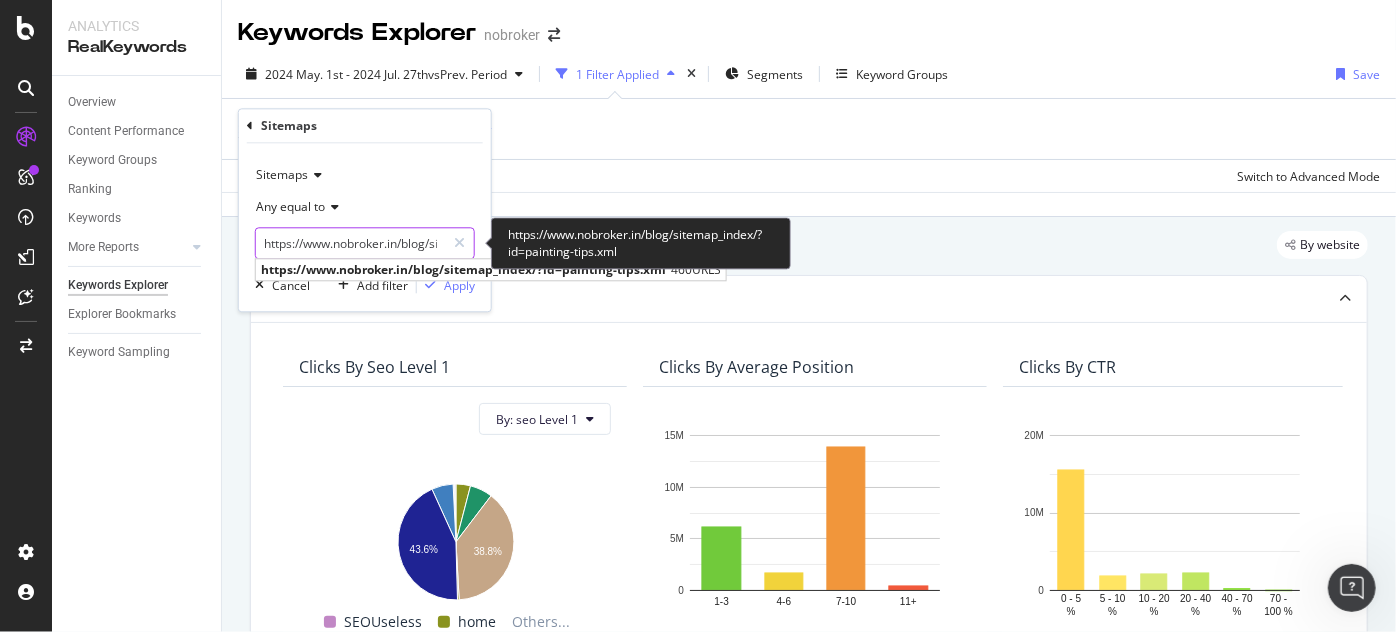 click on "https://www.nobroker.in/blog/sitemap_index/?id=painting-tips.xml" at bounding box center (350, 244) 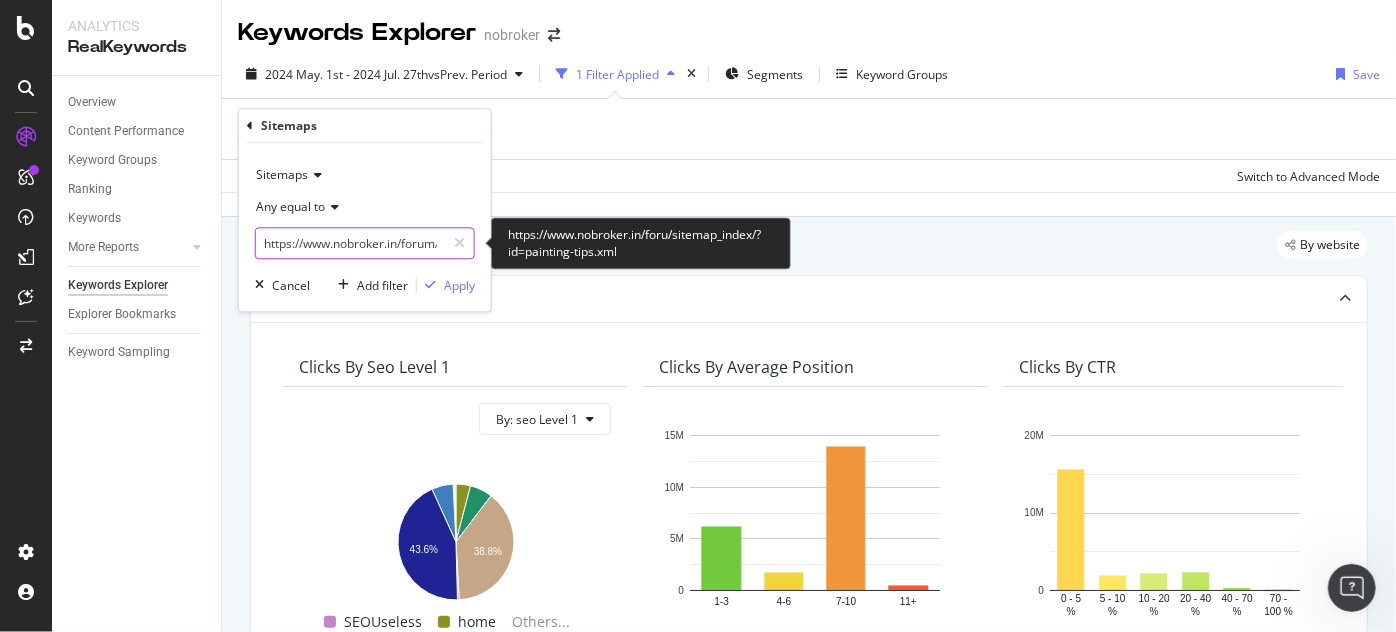 scroll, scrollTop: 0, scrollLeft: 2, axis: horizontal 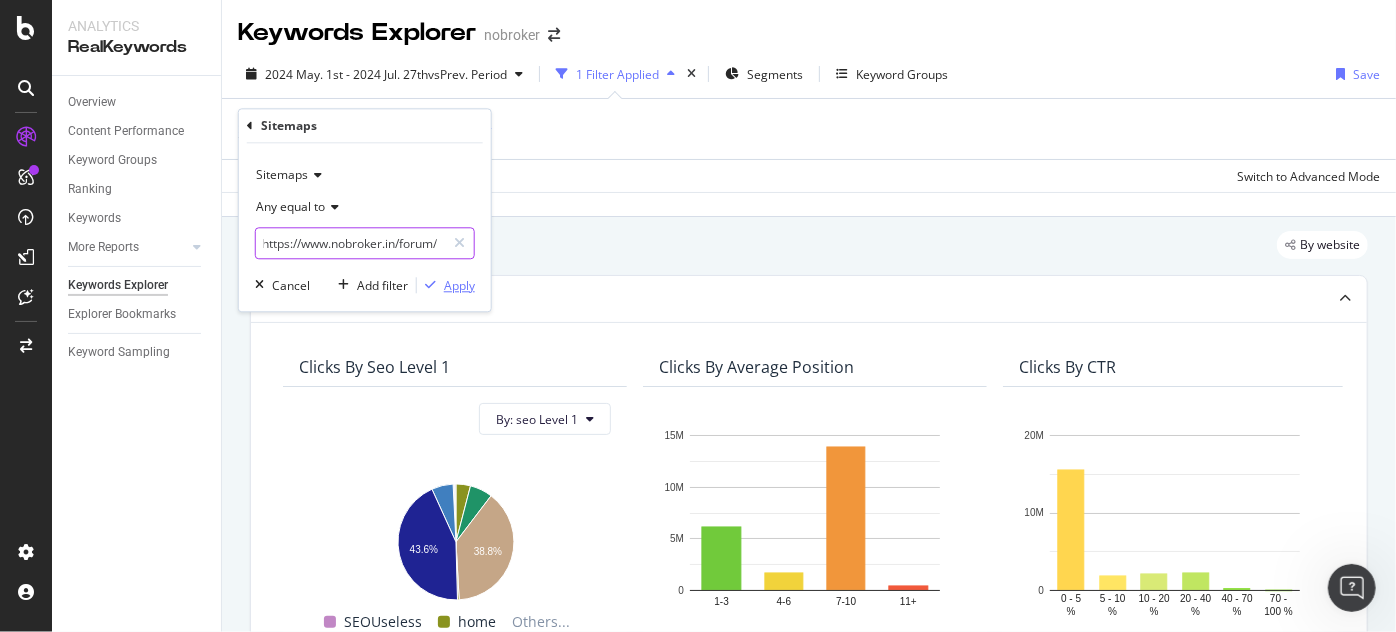 type on "https://www.nobroker.in/forum/sitemap_index/?id=painting-tips.xml" 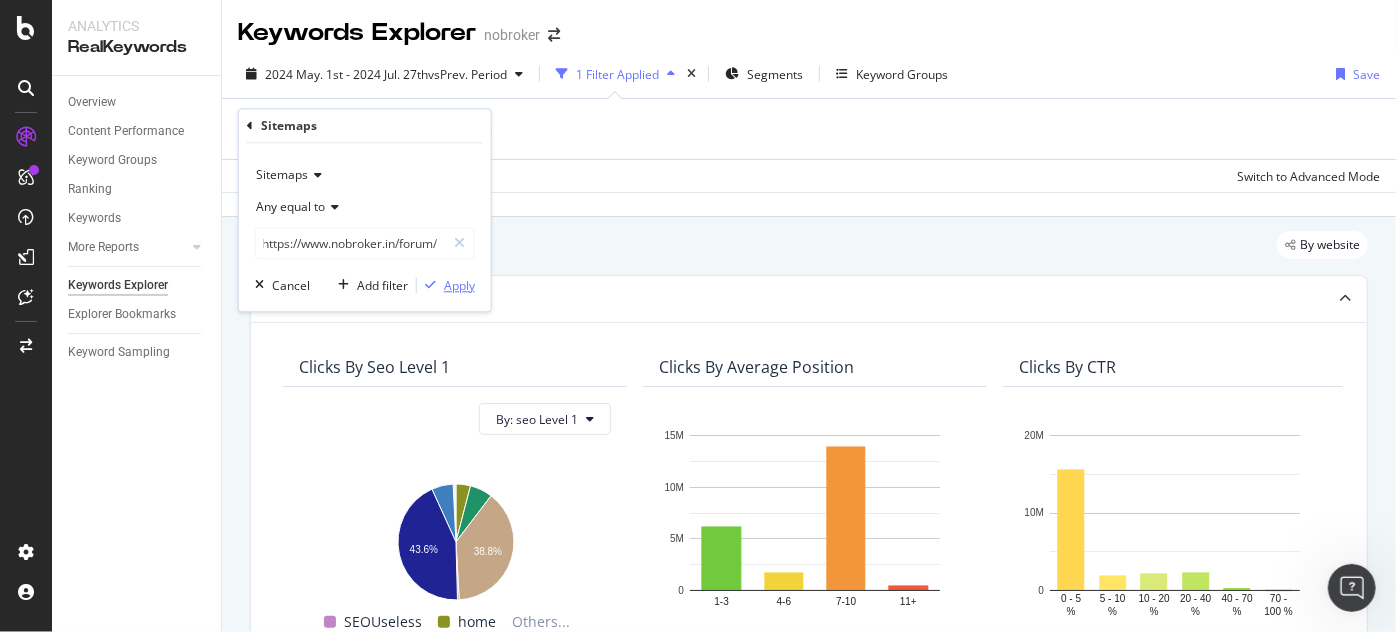 click on "Apply" at bounding box center [459, 285] 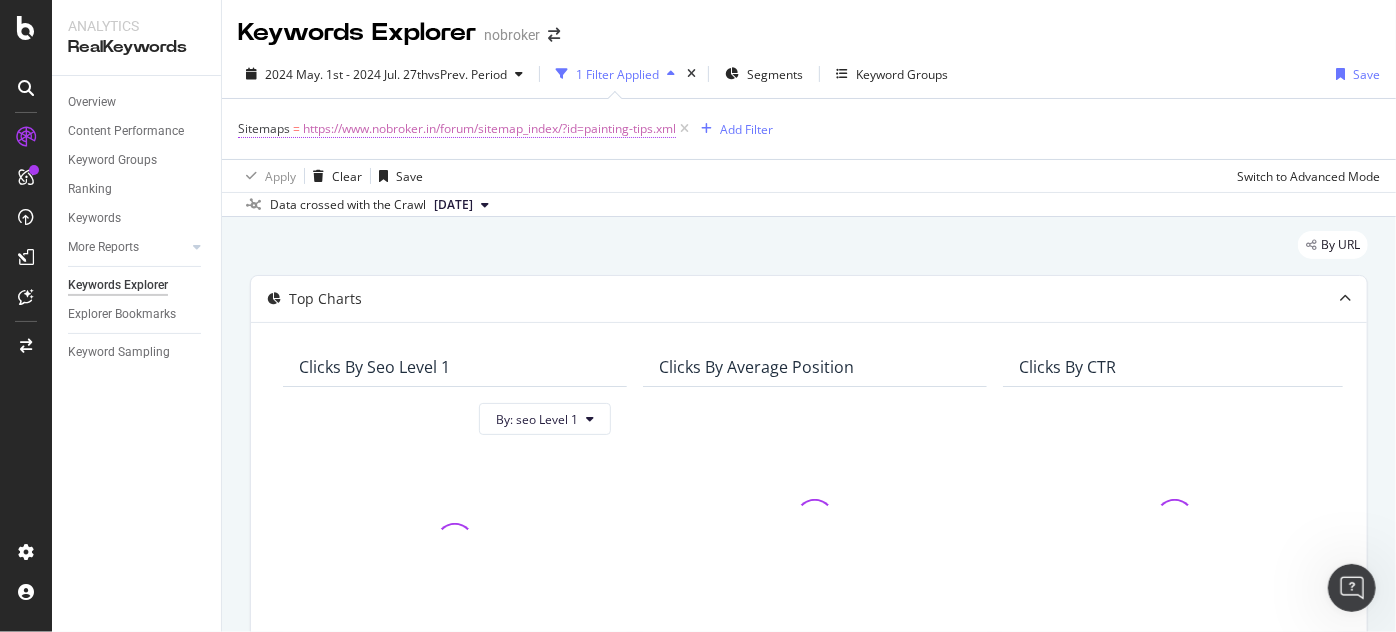 click on "https://www.nobroker.in/forum/sitemap_index/?id=painting-tips.xml" at bounding box center [489, 129] 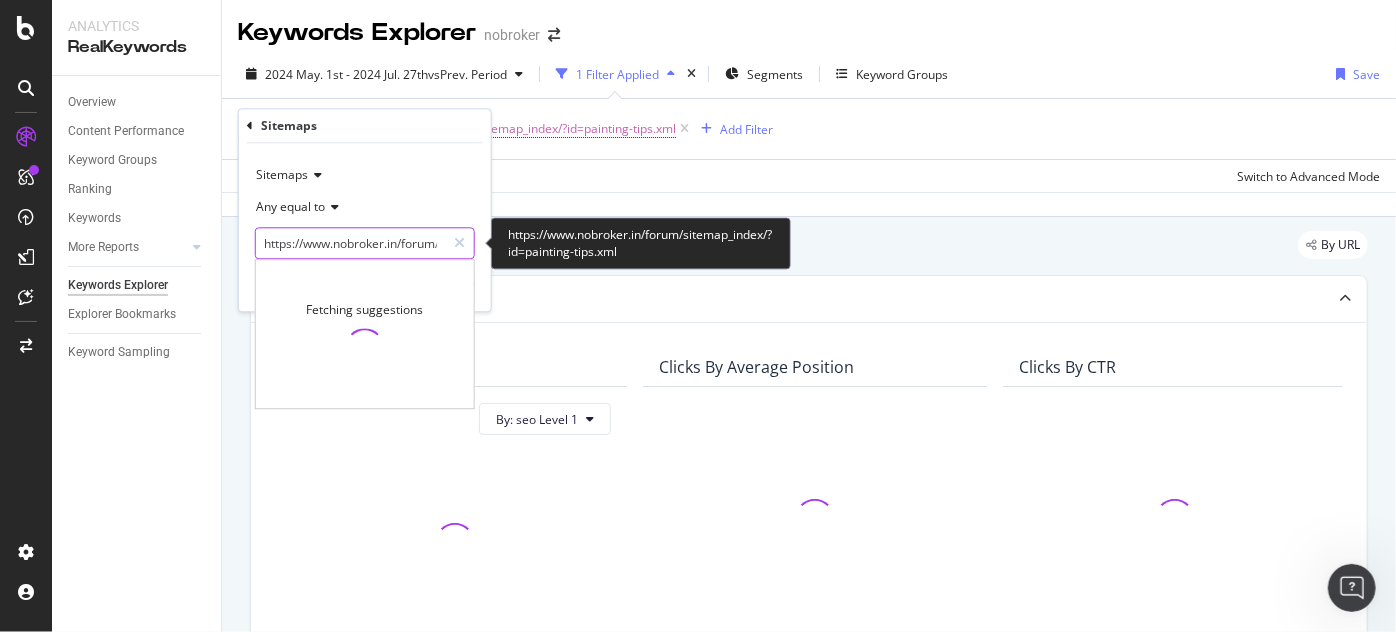 click on "https://www.nobroker.in/forum/sitemap_index/?id=painting-tips.xml" at bounding box center (350, 244) 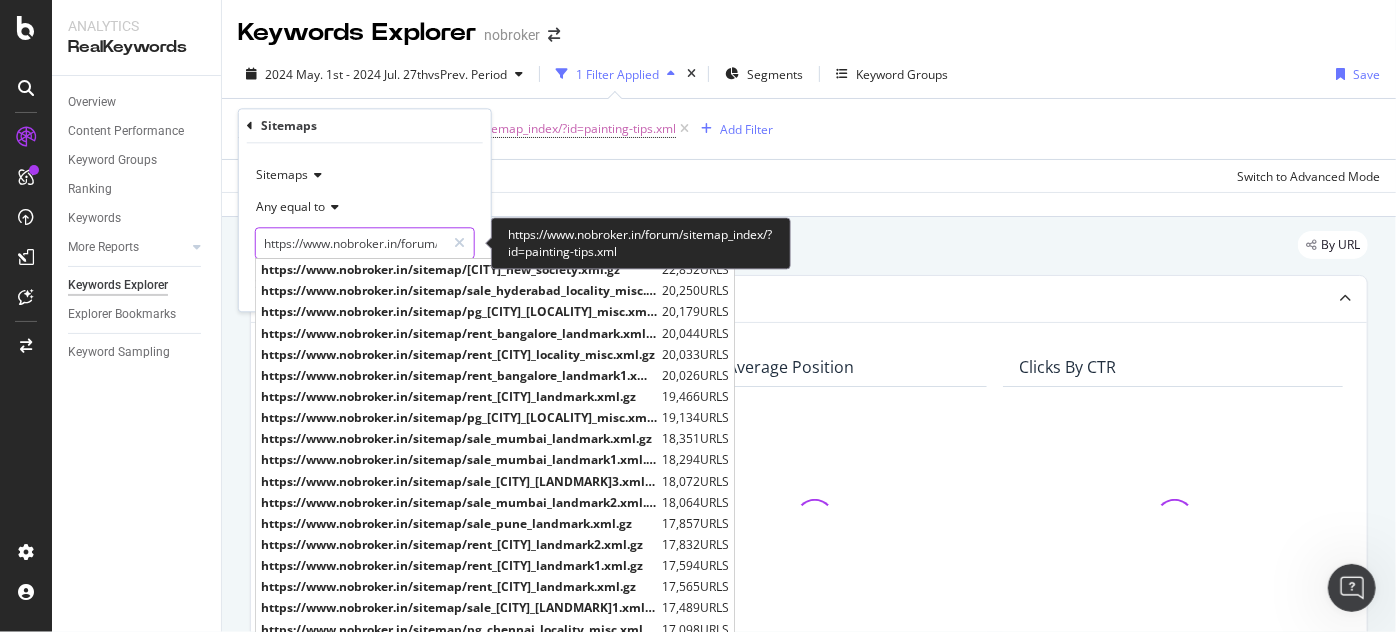 click on "https://www.nobroker.in/forum/sitemap_index/?id=painting-tips.xml" at bounding box center [350, 244] 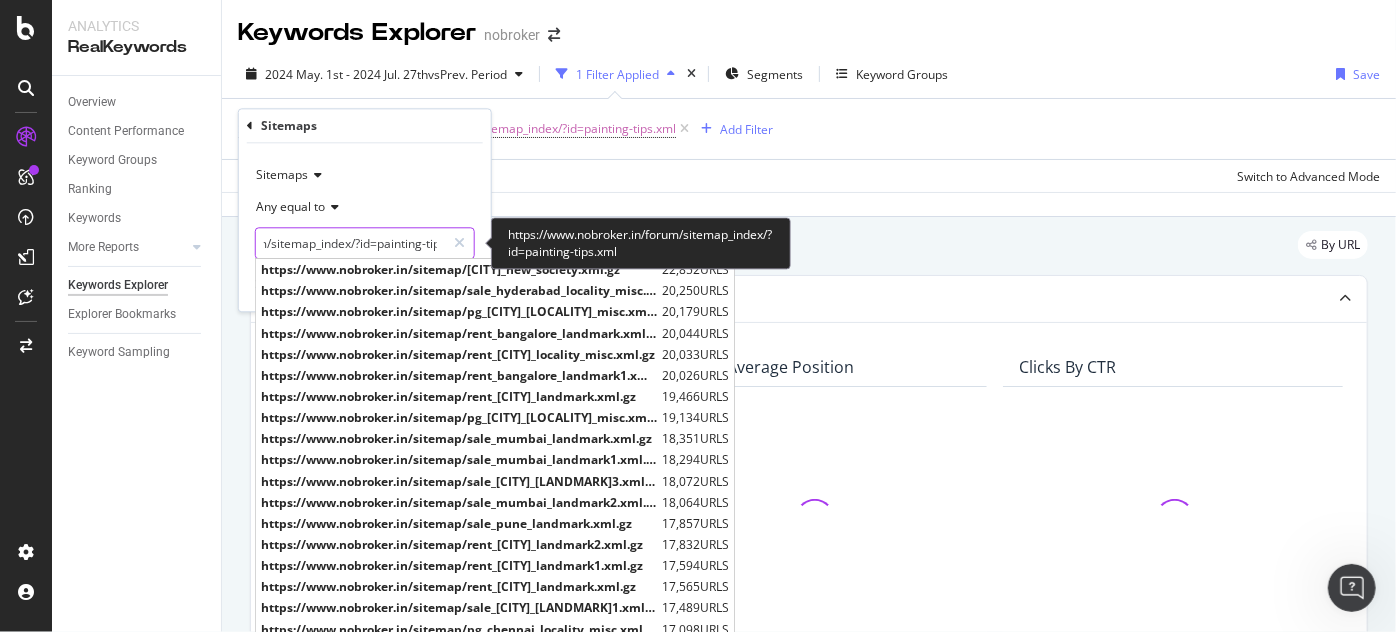 scroll, scrollTop: 0, scrollLeft: 207, axis: horizontal 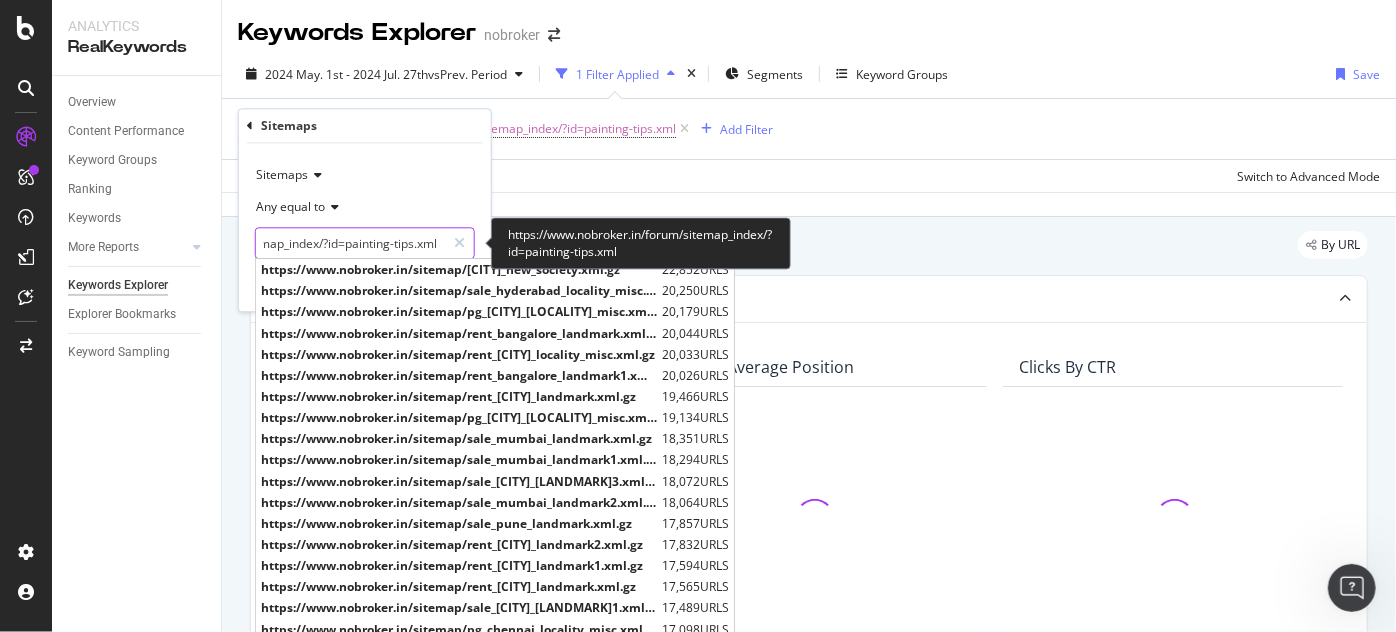 click on "https://www.nobroker.in/forum/sitemap_index/?id=painting-tips.xml" at bounding box center [350, 244] 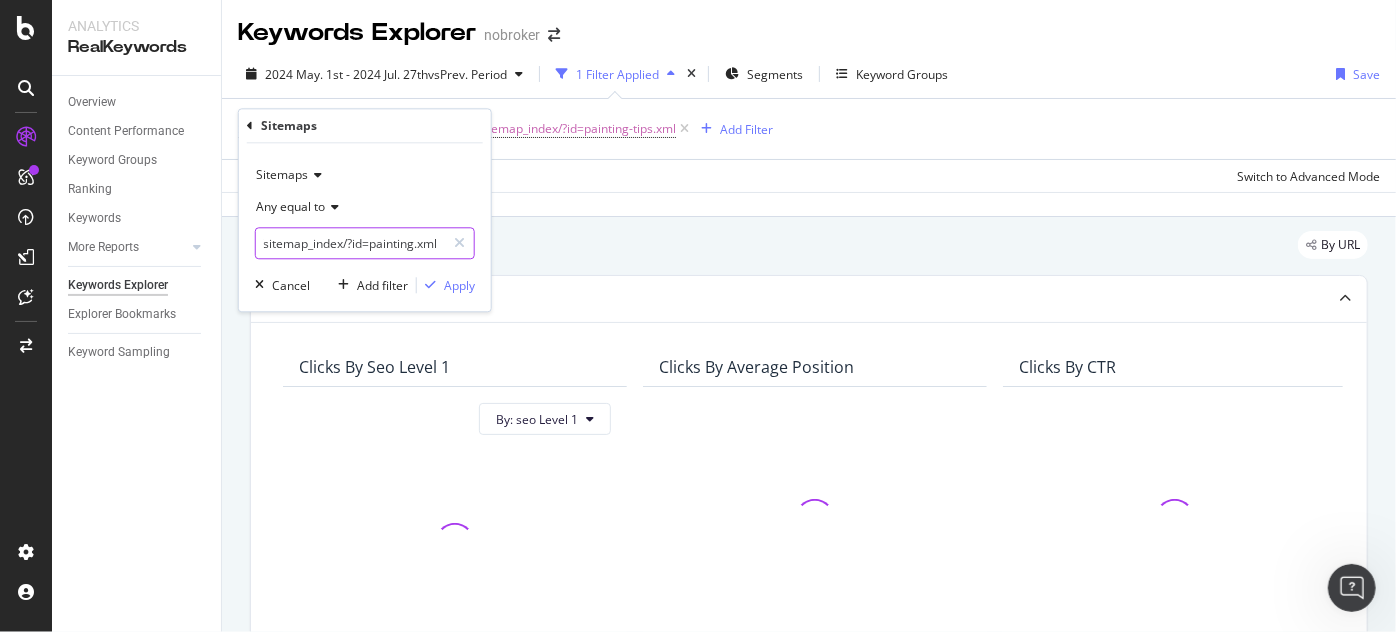 scroll, scrollTop: 0, scrollLeft: 183, axis: horizontal 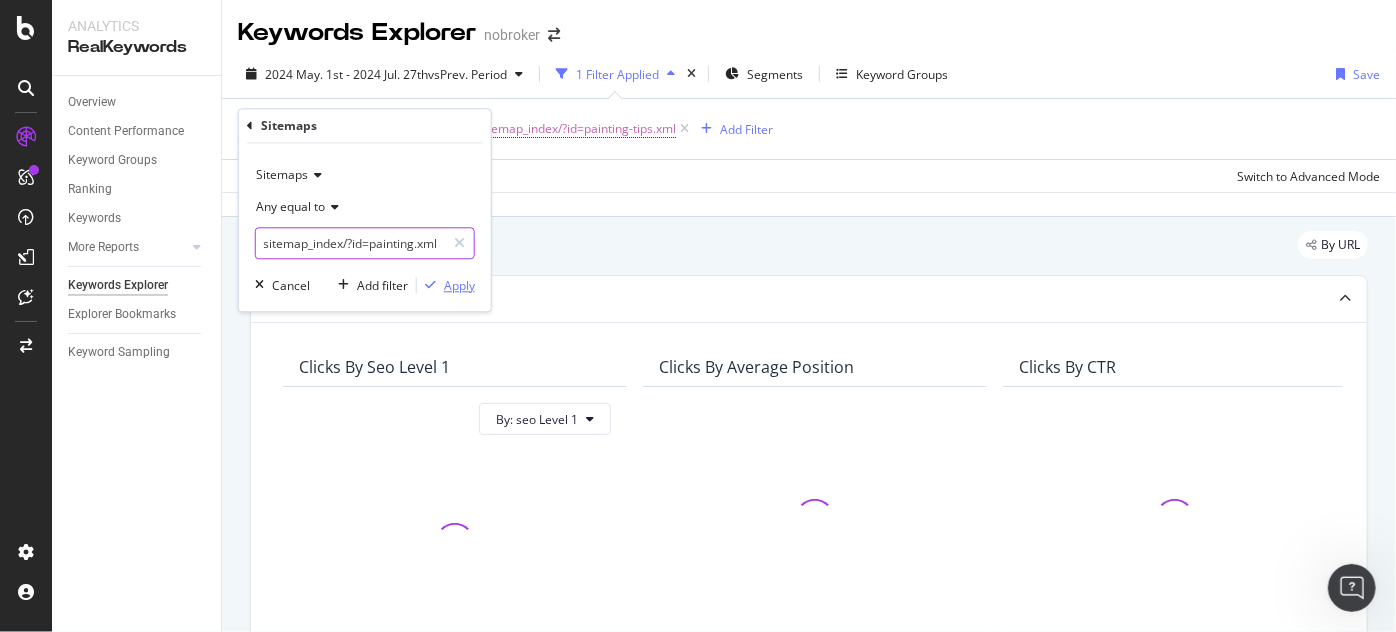 type on "https://www.nobroker.in/forum/sitemap_index/?id=painting.xml" 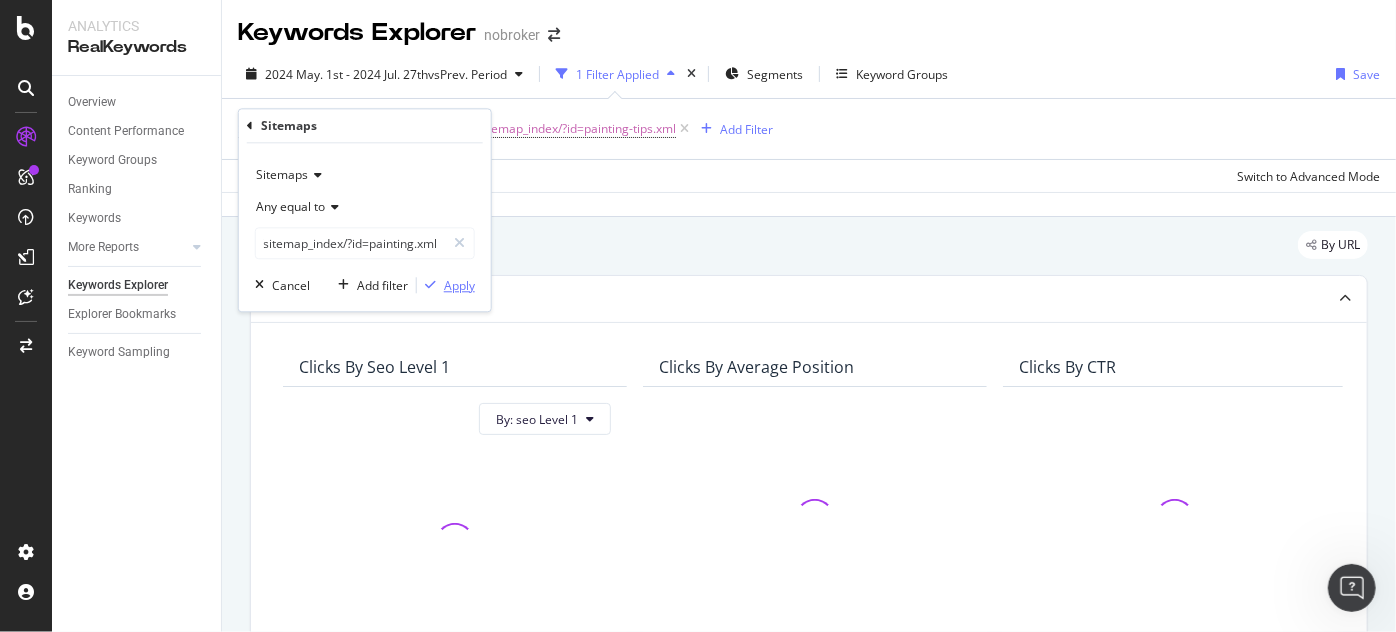 click on "Apply" at bounding box center (459, 285) 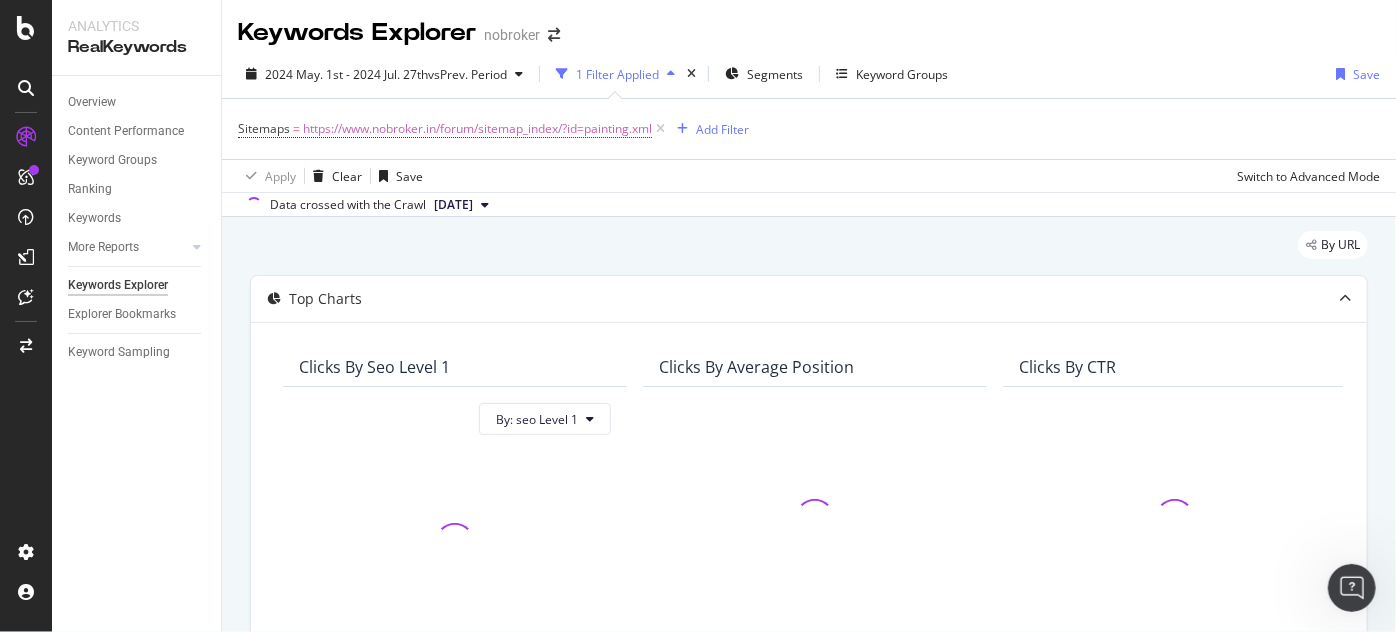 click on "[DATE]" at bounding box center (453, 205) 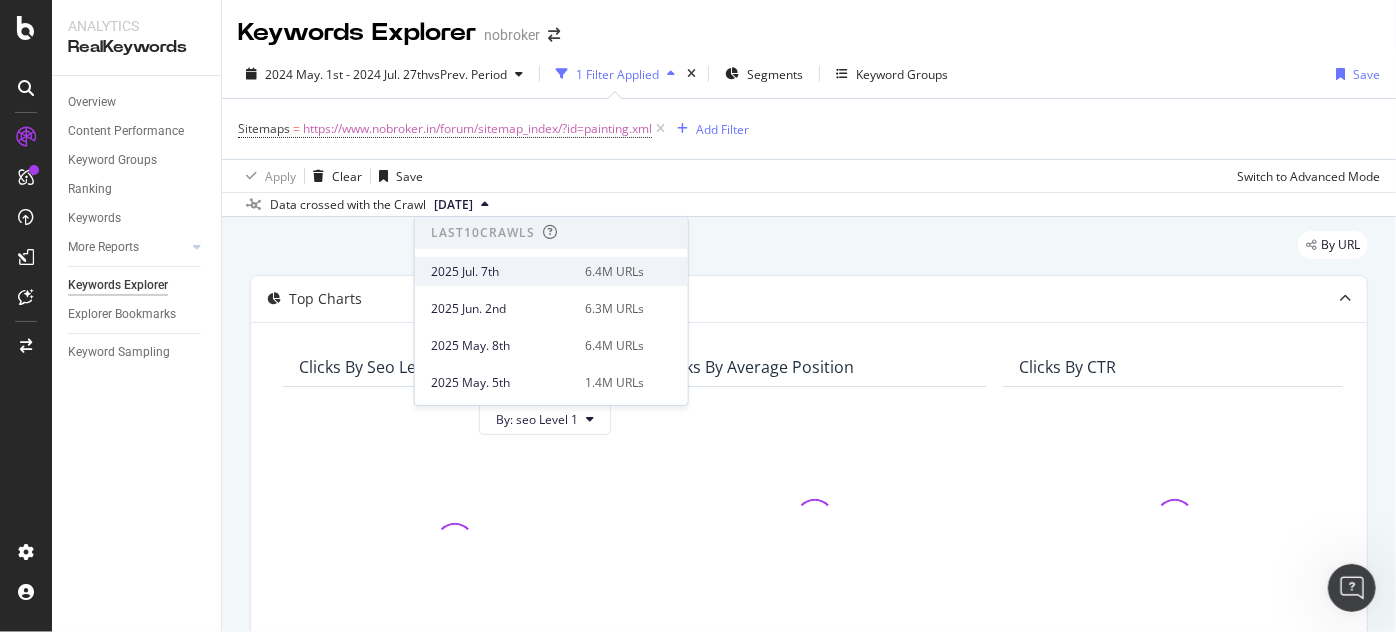 click on "2025 Jul. 7th" at bounding box center [502, 272] 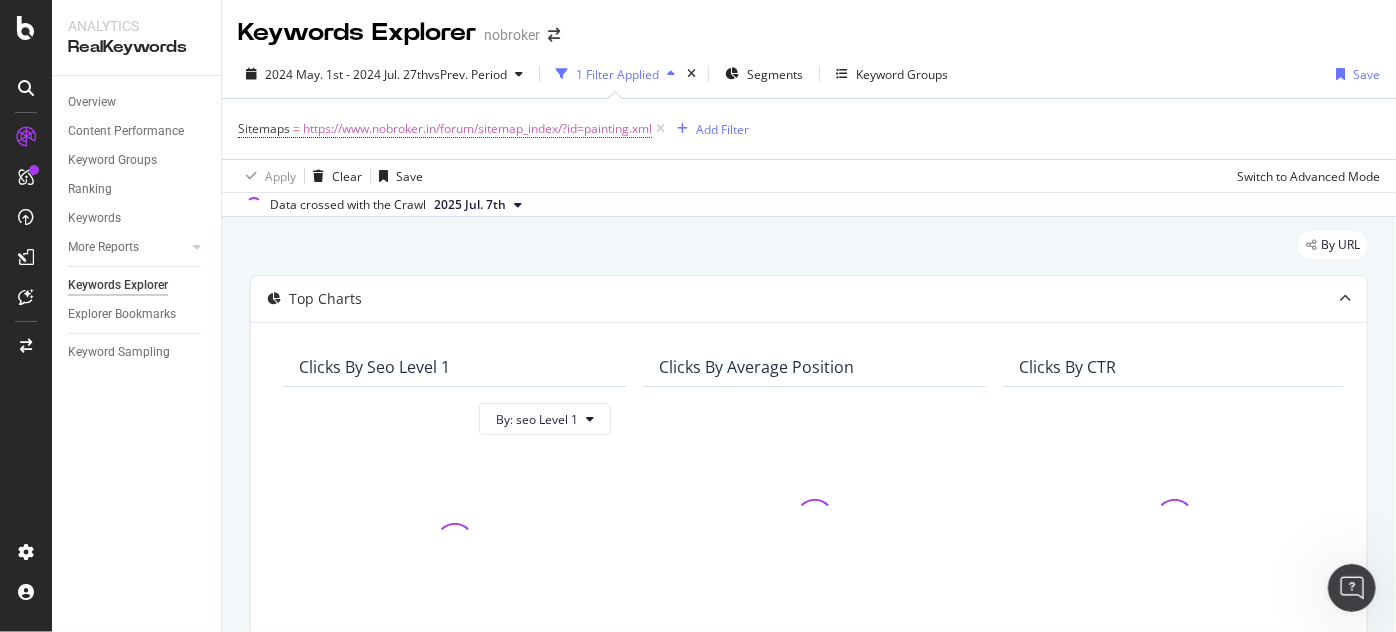 click on "Apply Clear Save Switch to Advanced Mode" at bounding box center [809, 175] 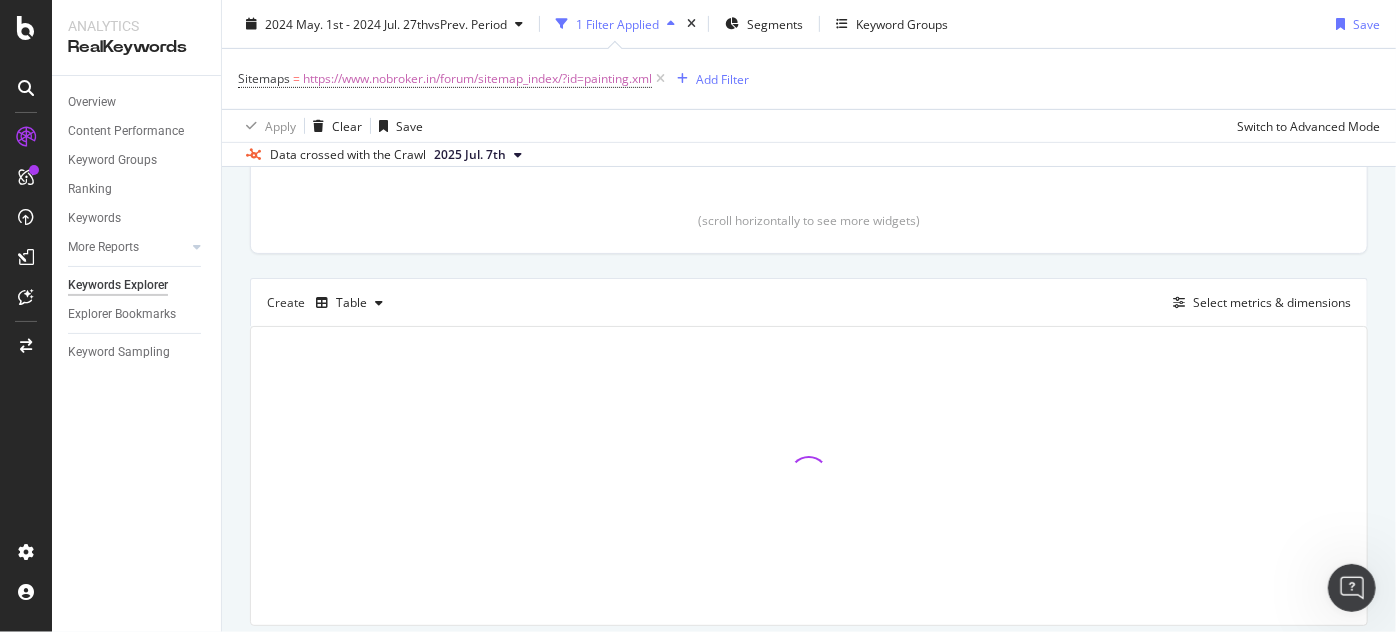 scroll, scrollTop: 500, scrollLeft: 0, axis: vertical 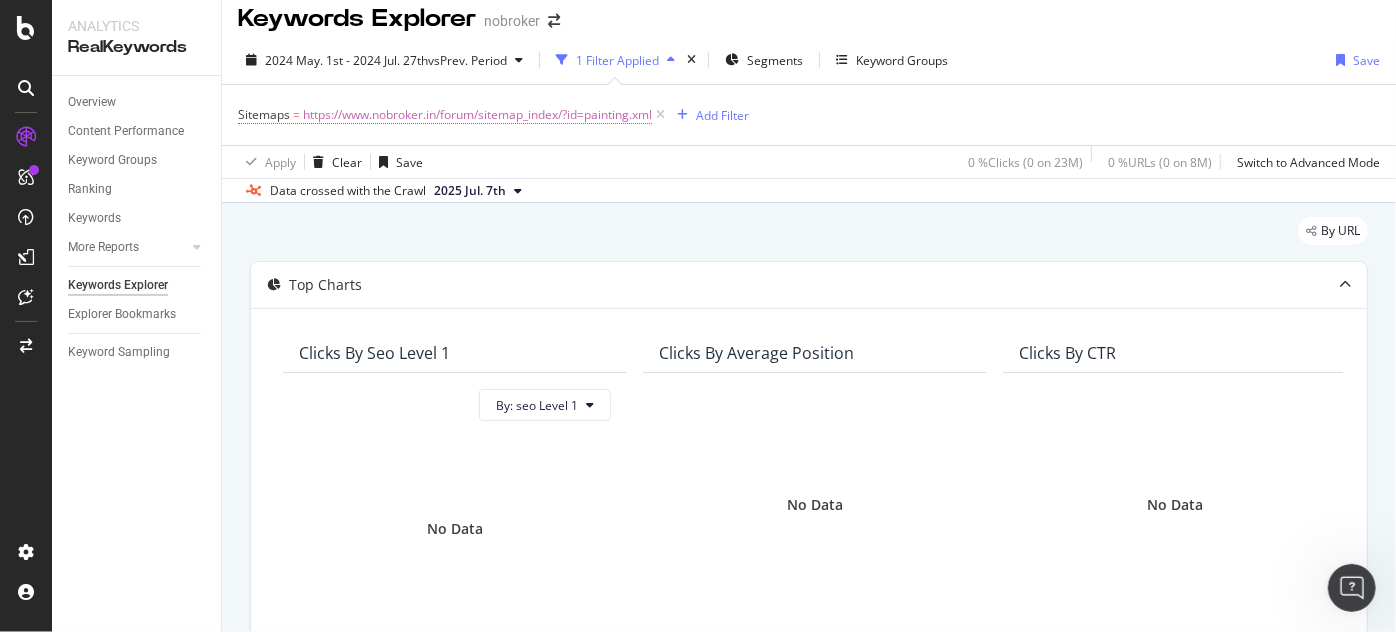 click on "https://www.nobroker.in/forum/sitemap_index/?id=painting.xml" at bounding box center [477, 115] 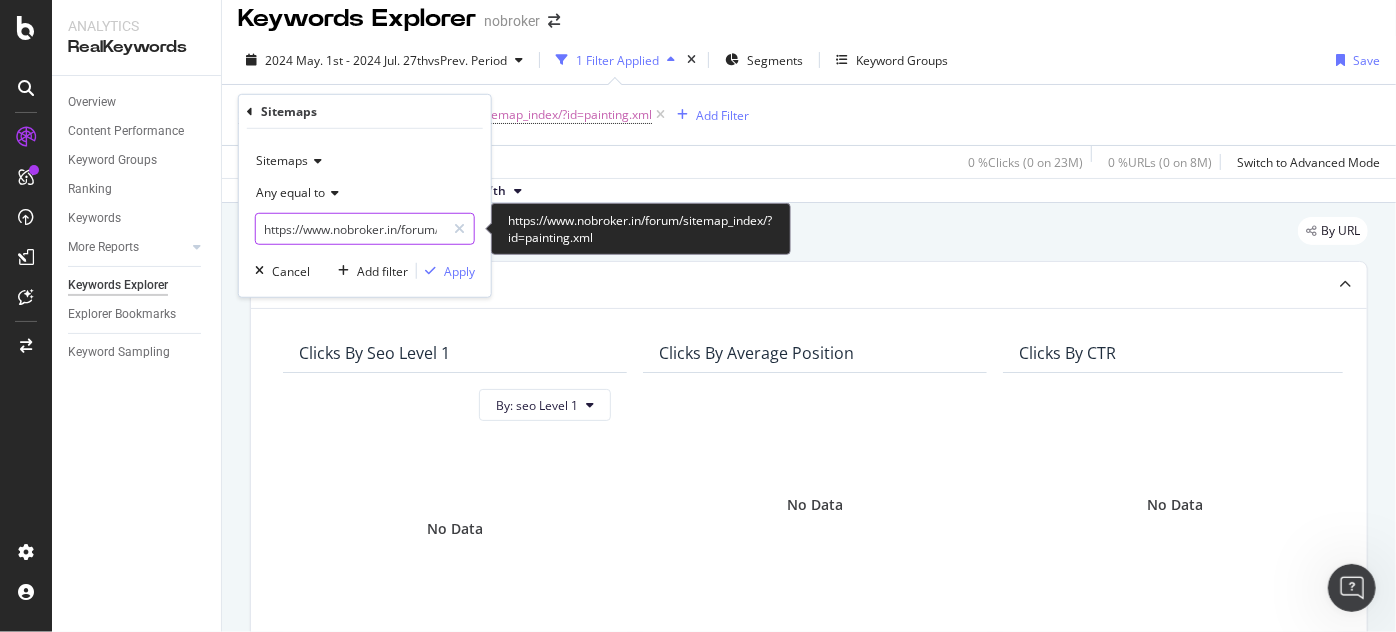 click on "https://www.nobroker.in/forum/sitemap_index/?id=painting.xml" at bounding box center (350, 229) 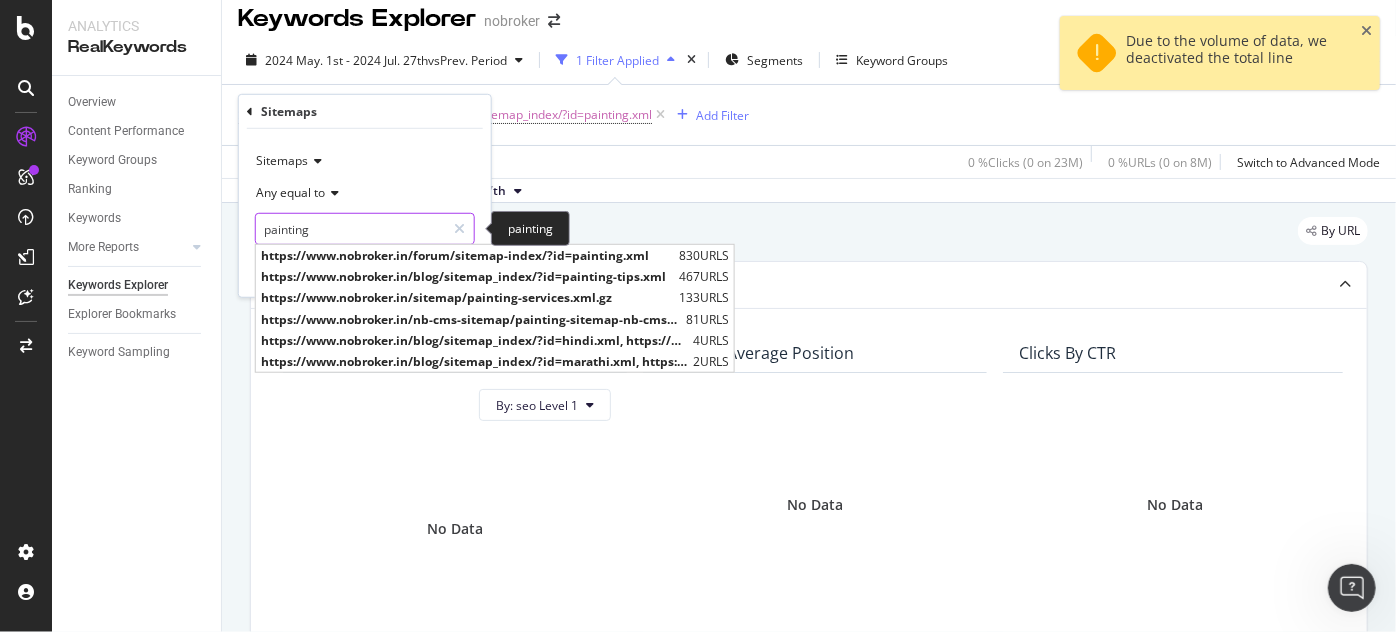 click on "painting" at bounding box center (350, 229) 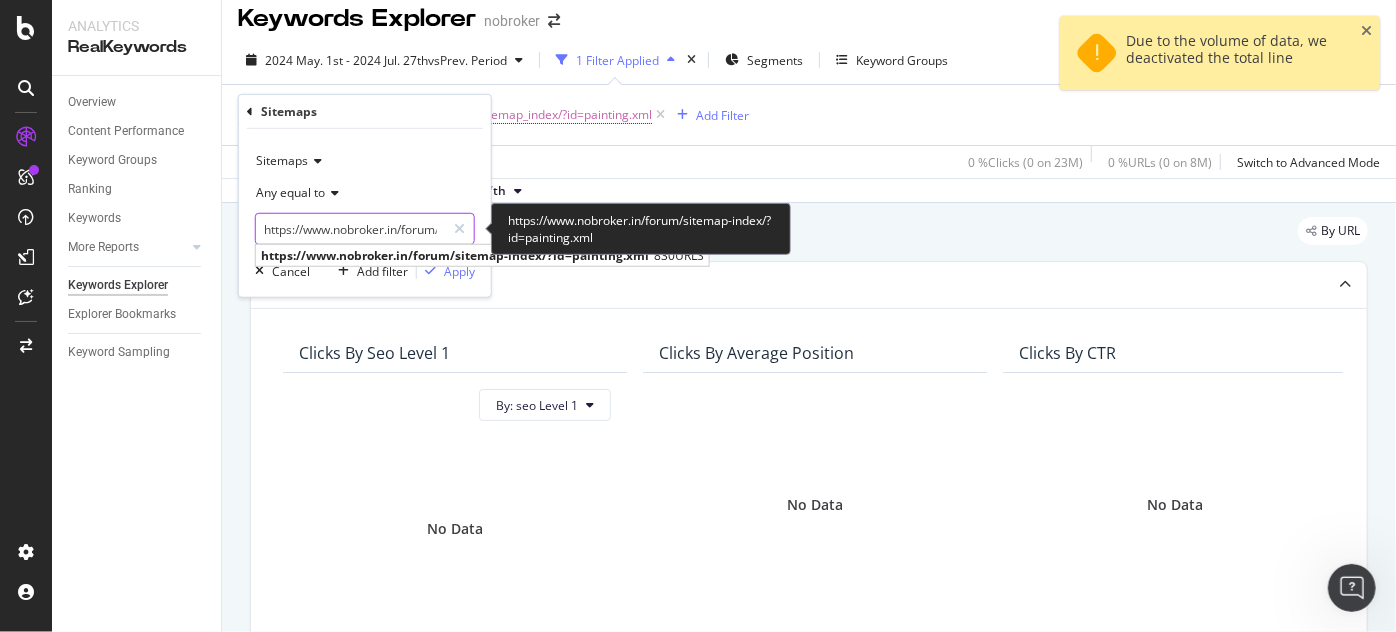scroll, scrollTop: 0, scrollLeft: 181, axis: horizontal 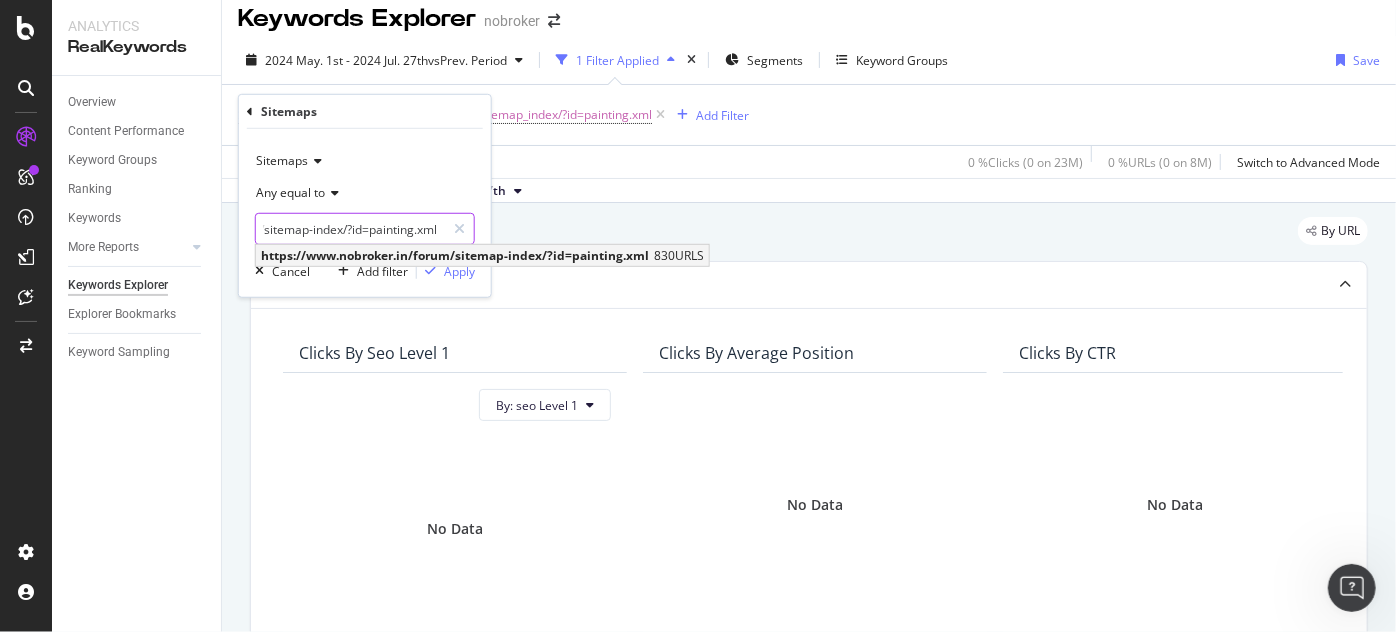 type on "https://www.nobroker.in/forum/sitemap-index/?id=painting.xml" 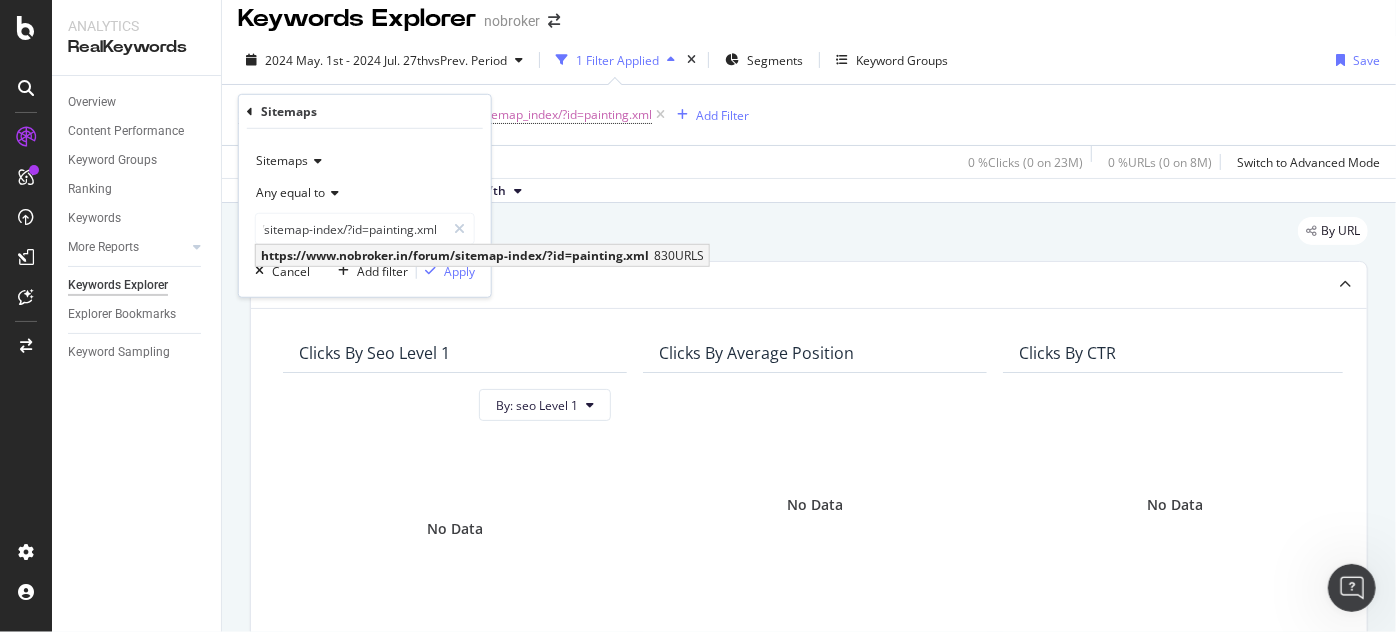 click on "https://www.nobroker.in/forum/sitemap-index/?id=painting.xml" at bounding box center [455, 255] 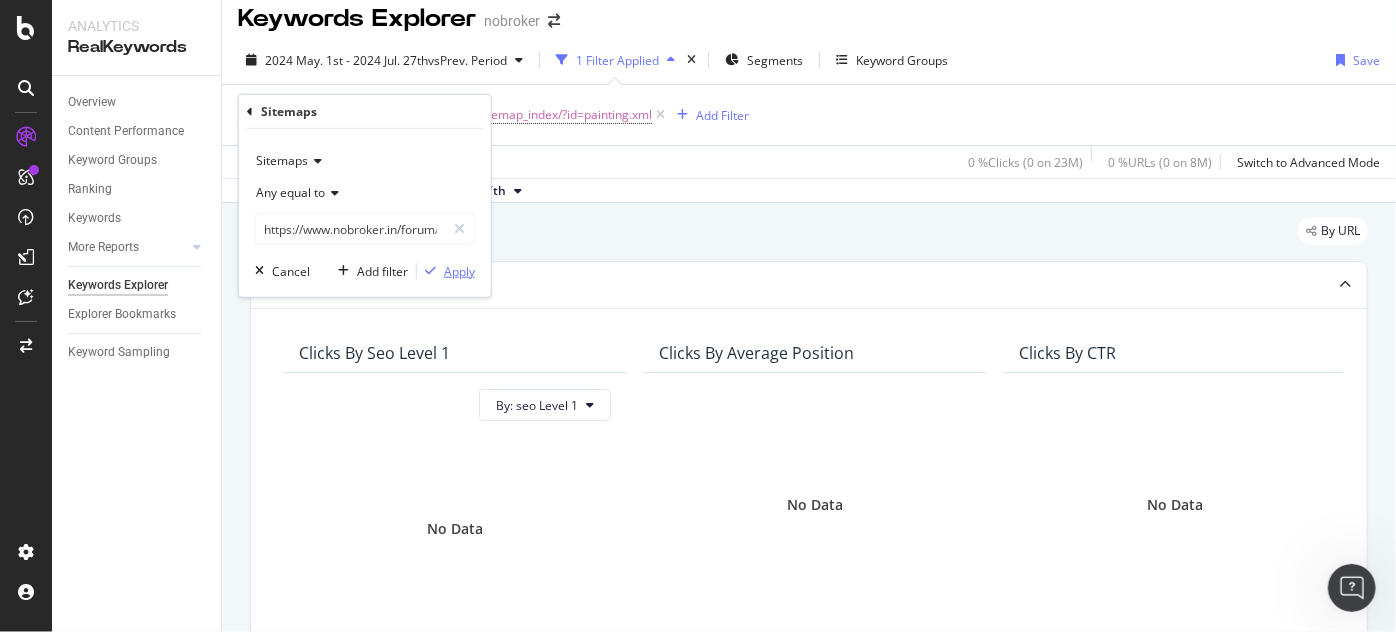 click on "Apply" at bounding box center (459, 270) 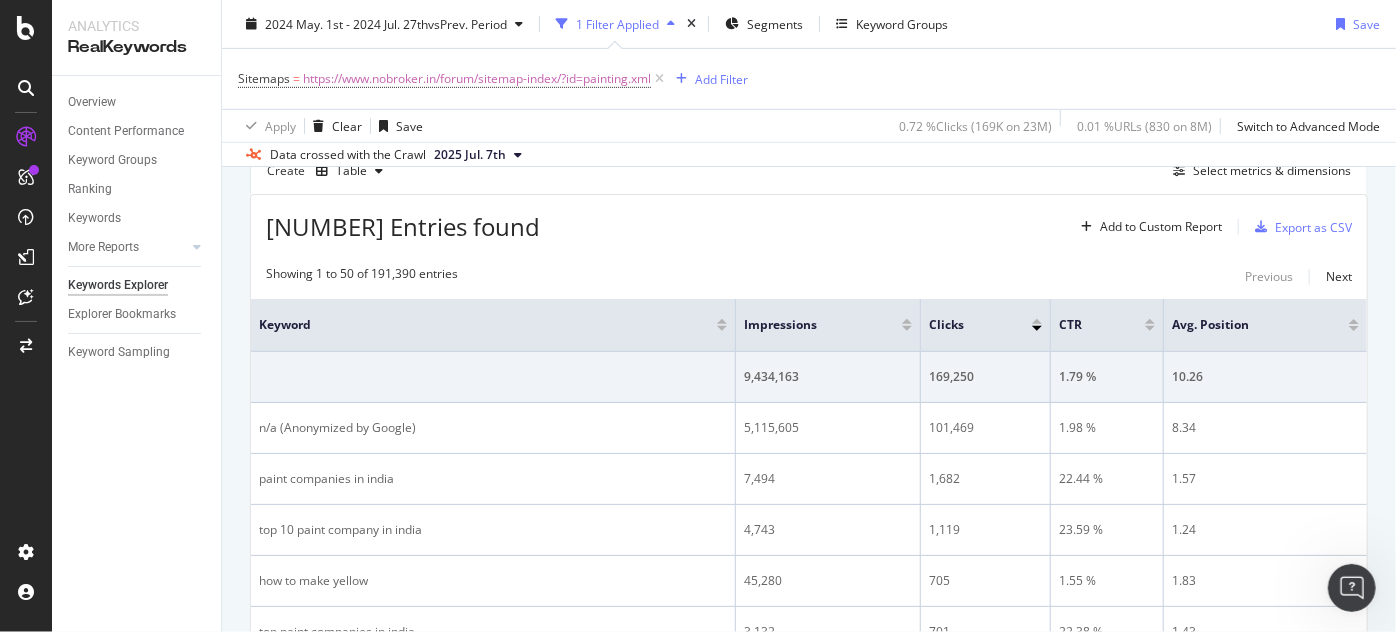 scroll, scrollTop: 517, scrollLeft: 0, axis: vertical 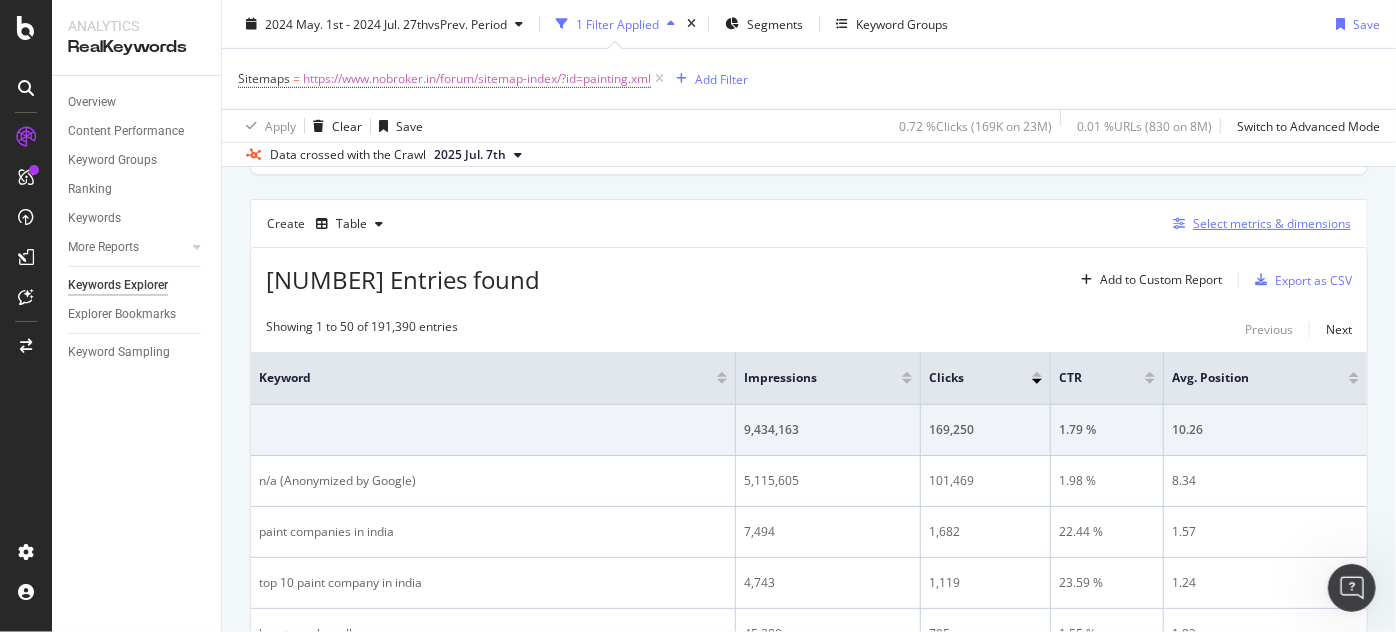 click on "Select metrics & dimensions" at bounding box center [1272, 223] 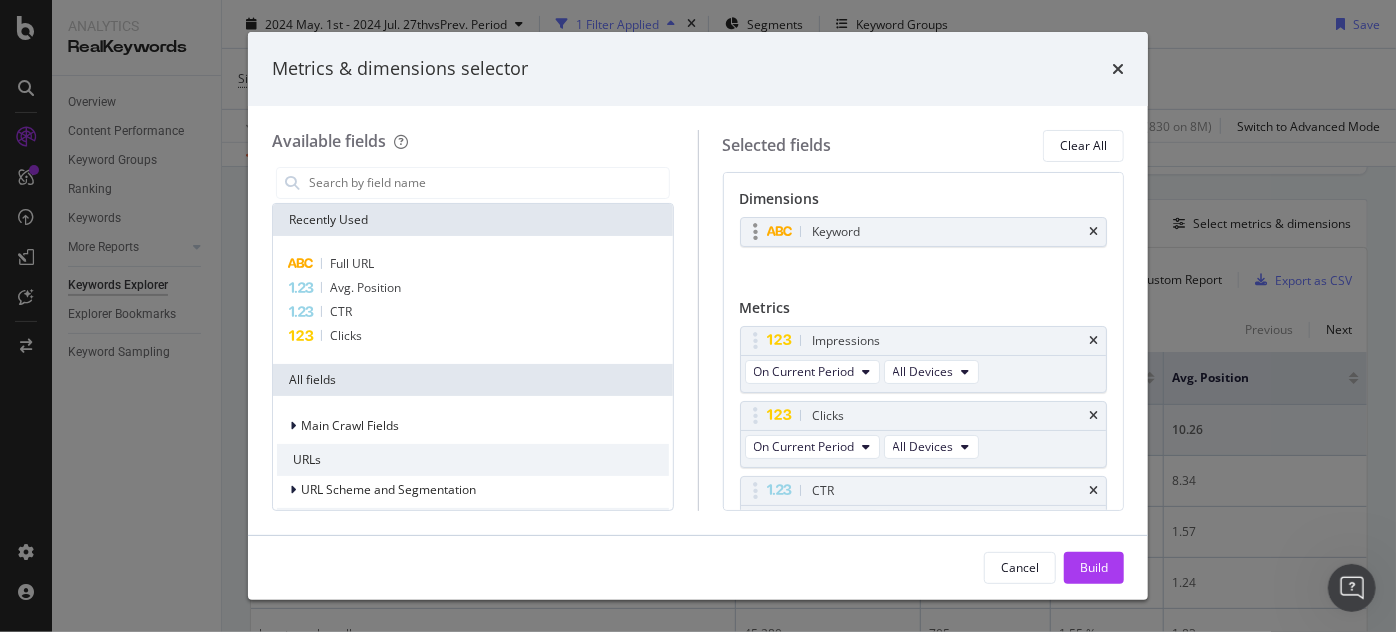 click on "Keyword" at bounding box center (924, 232) 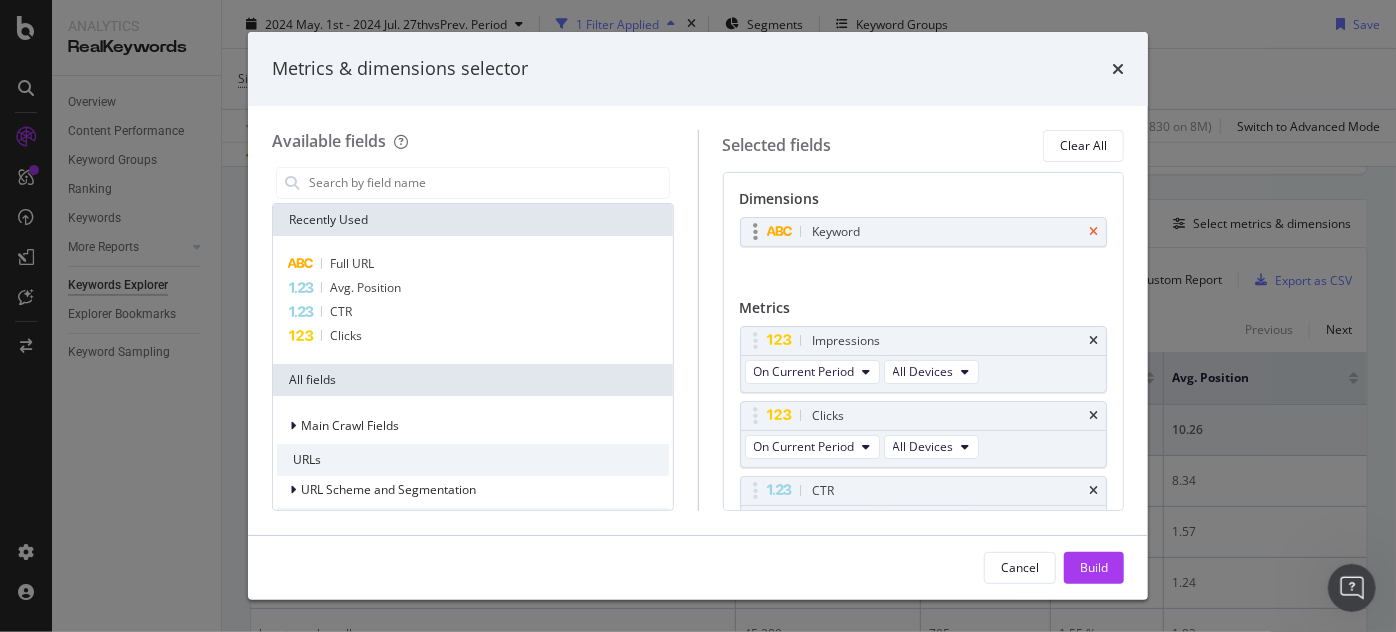 click at bounding box center (1093, 232) 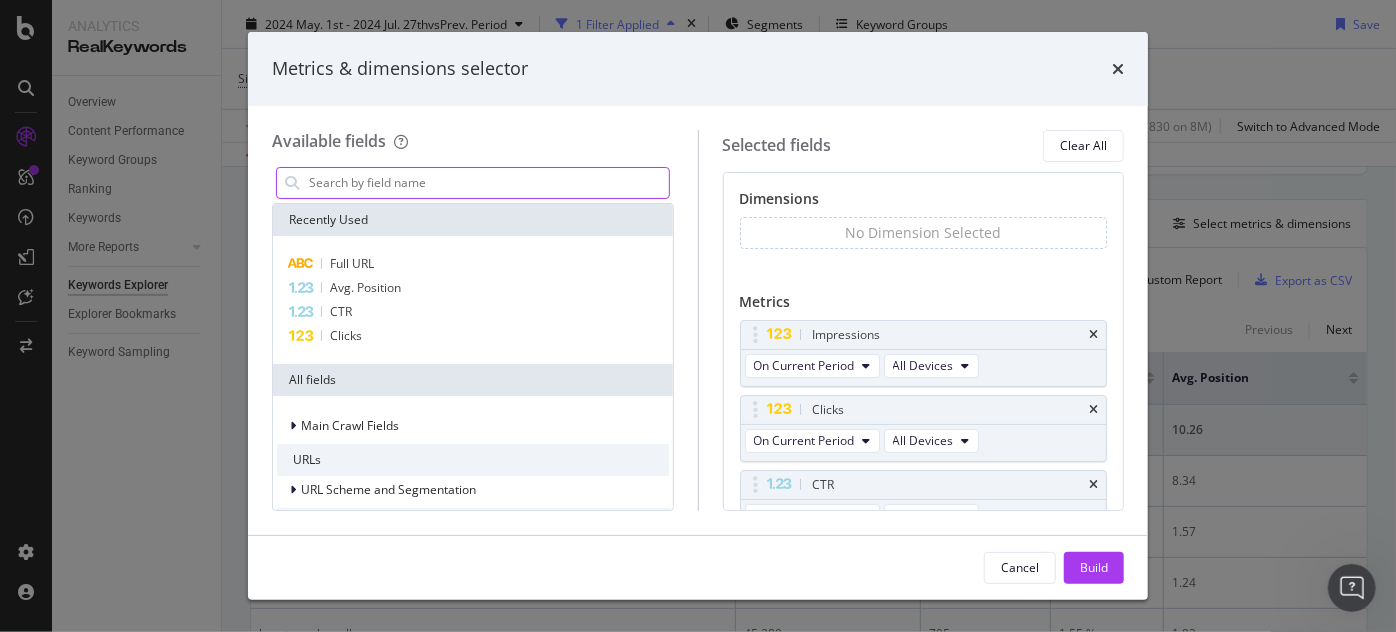 click at bounding box center (488, 183) 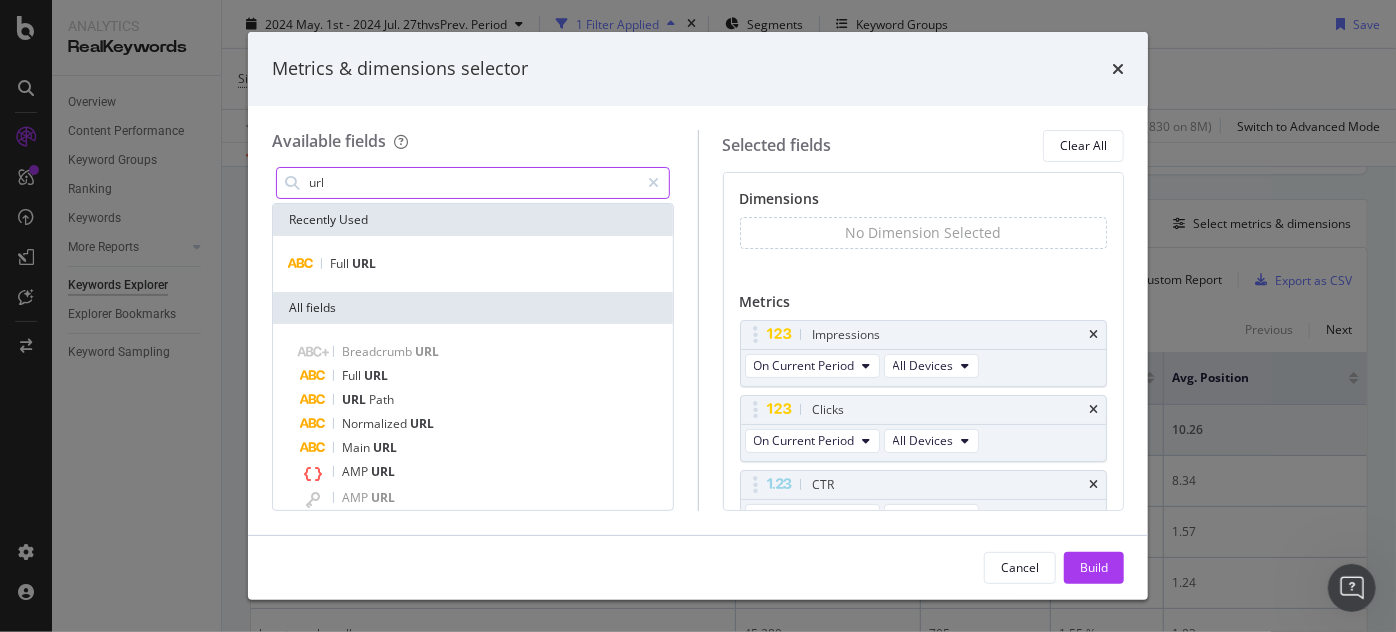 type on "url" 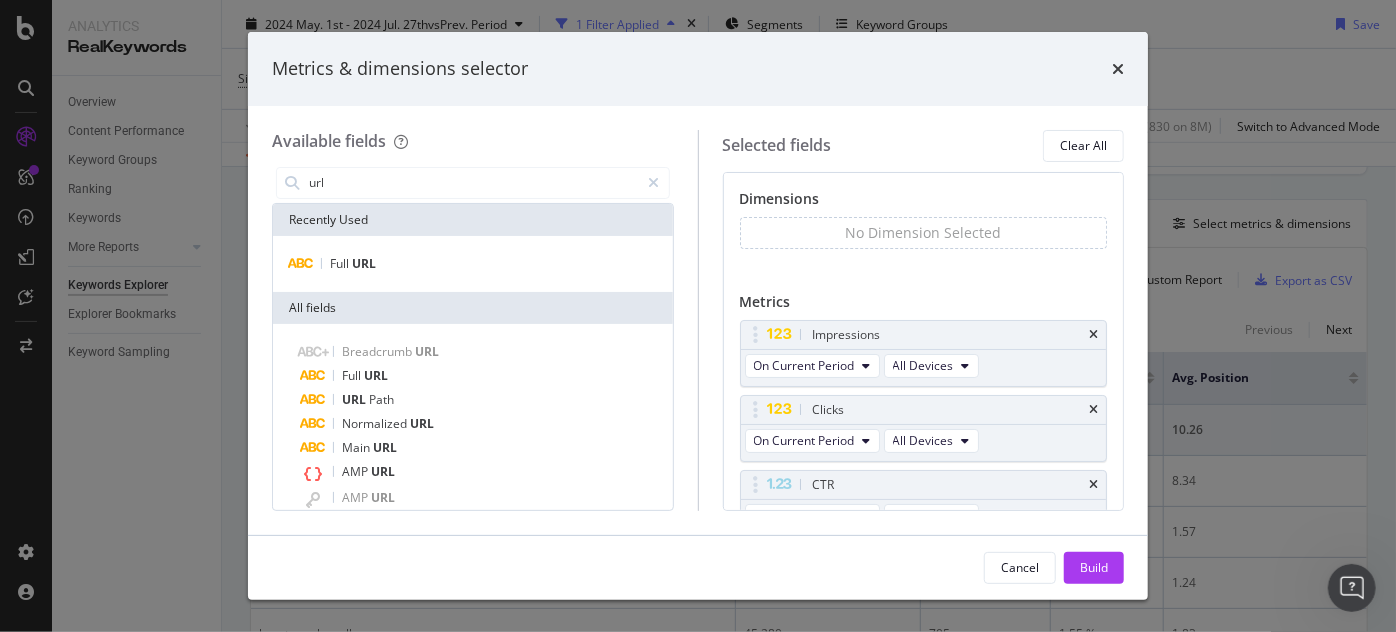 click on "Full   URL" at bounding box center [473, 264] 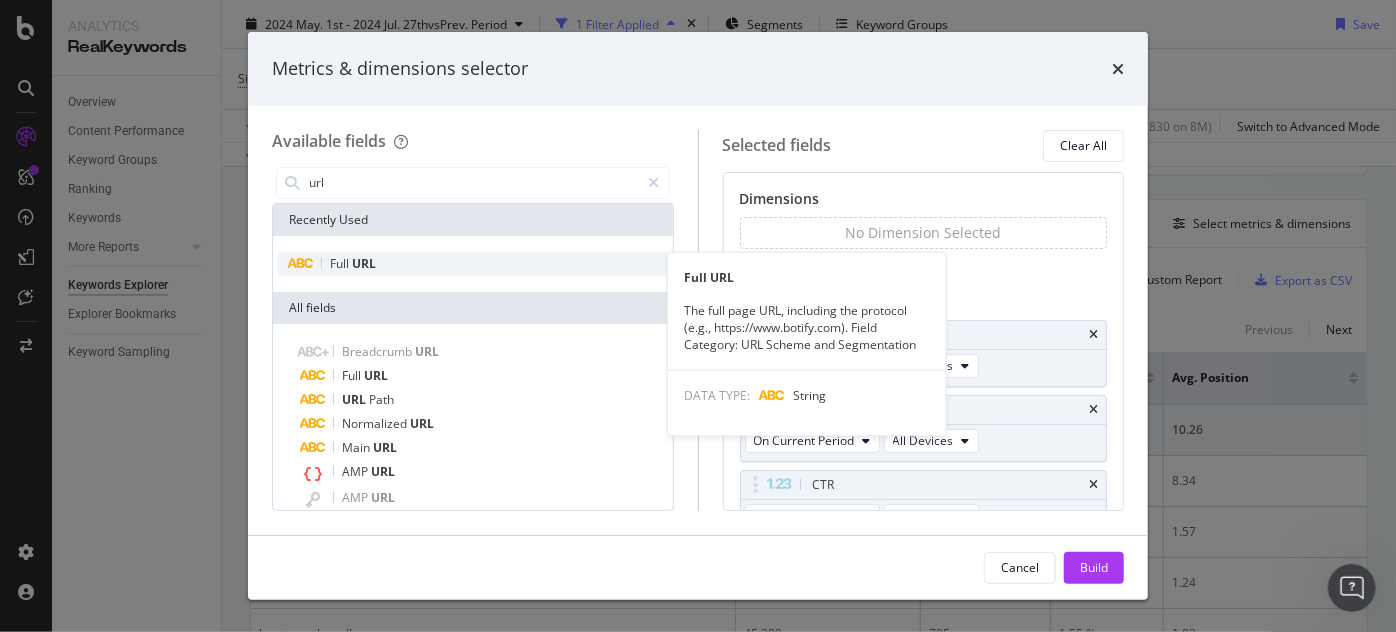 click on "Full   URL" at bounding box center [473, 264] 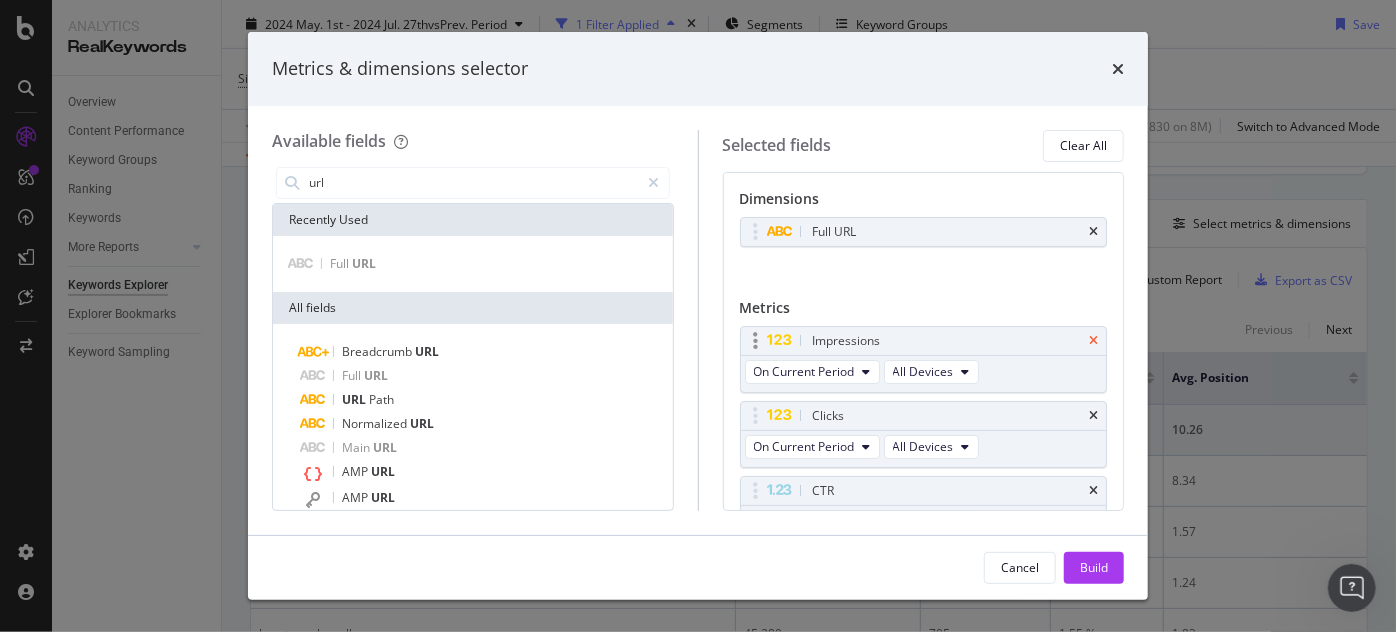 click at bounding box center [1093, 341] 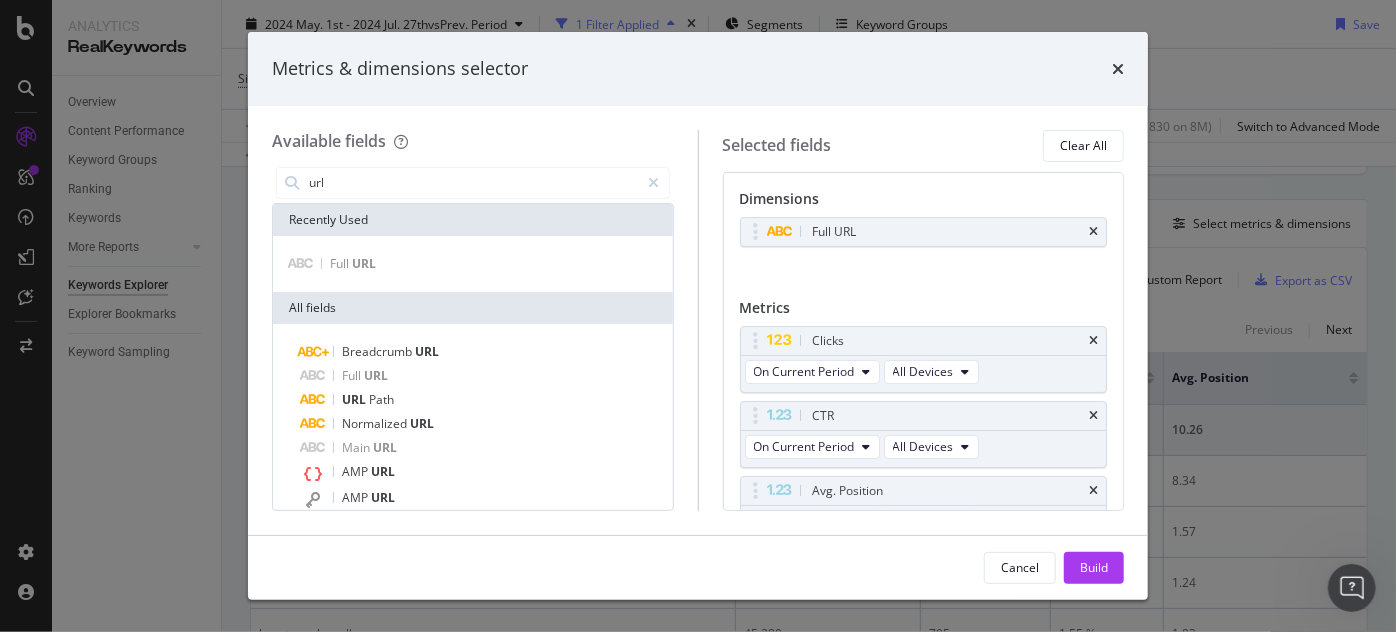 click at bounding box center [1093, 341] 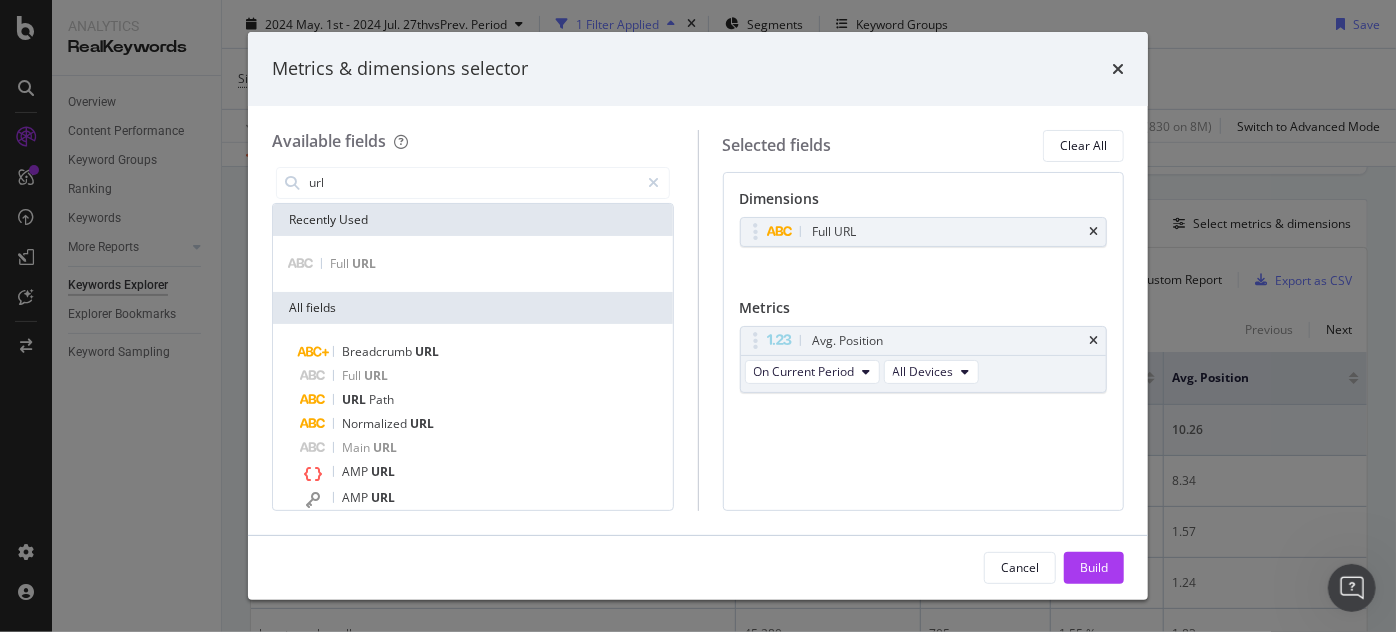 click on "Avg. Position" at bounding box center [947, 341] 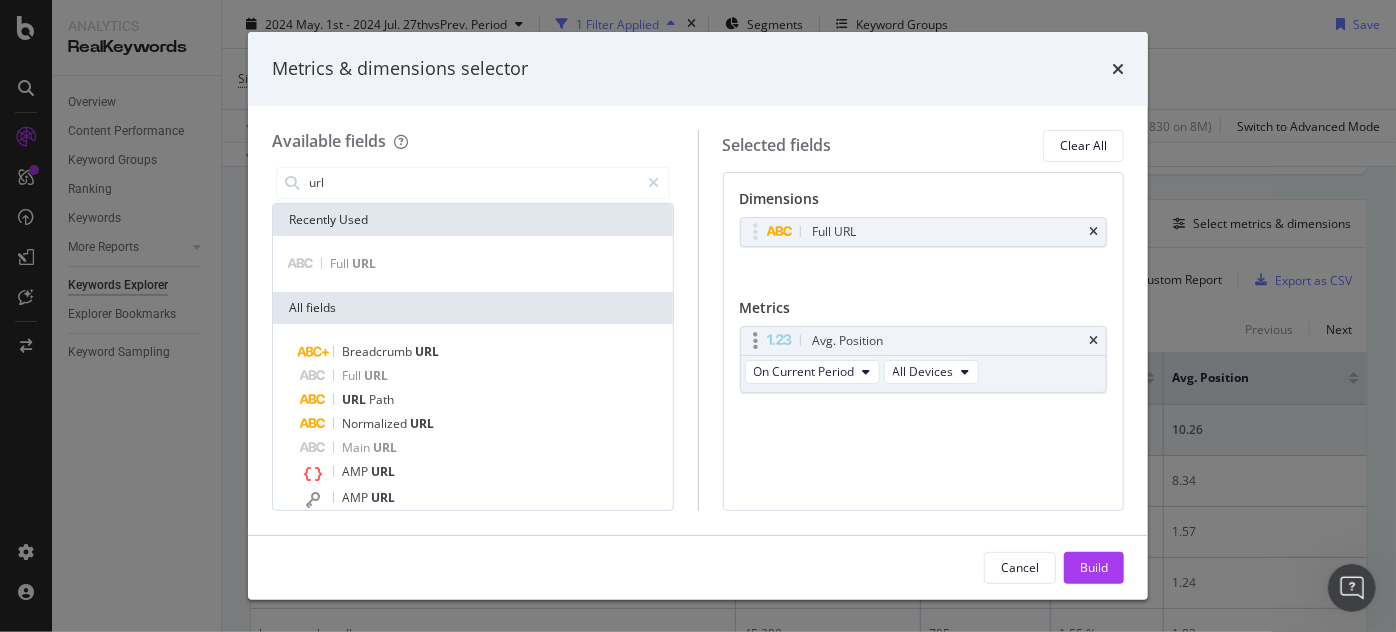 click on "Avg. Position" at bounding box center (924, 341) 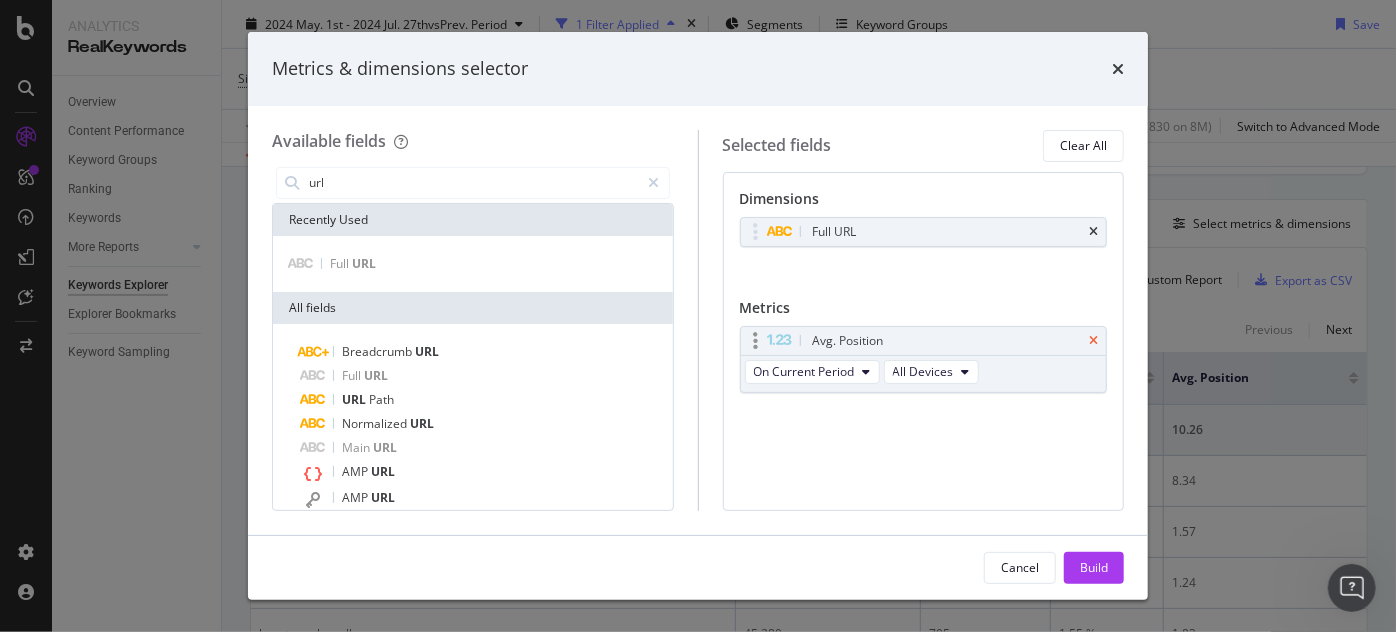 click at bounding box center (1093, 341) 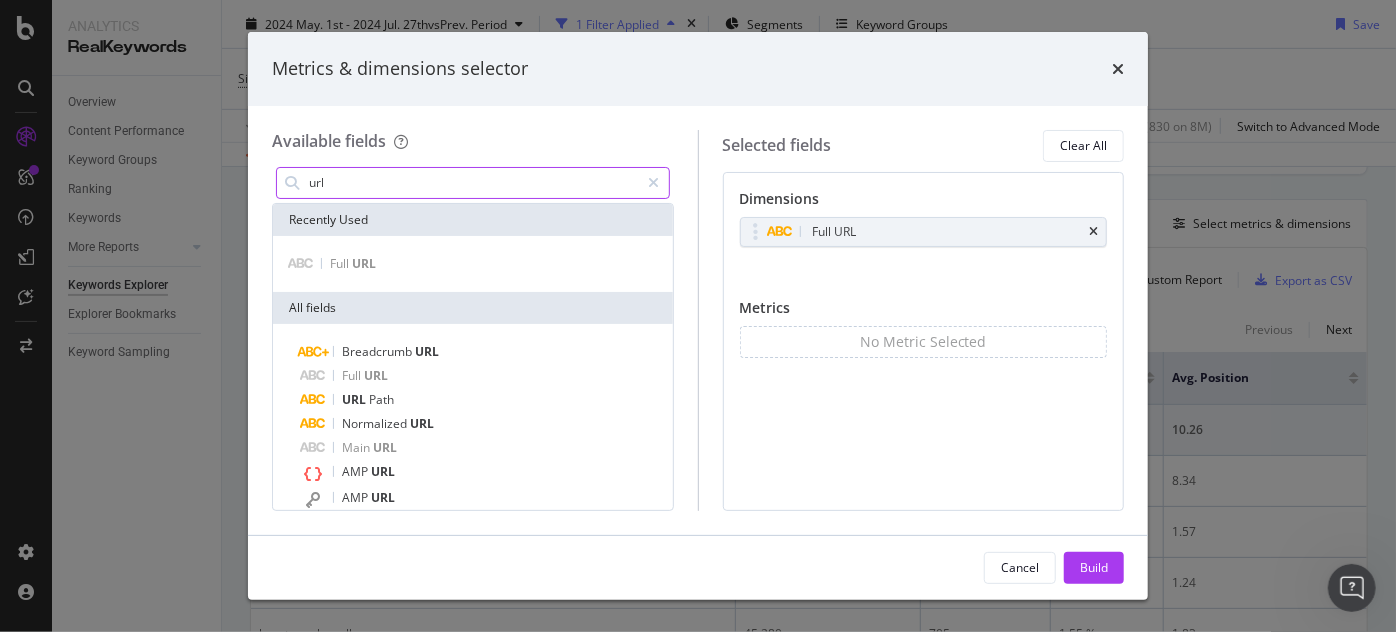 click on "url" at bounding box center [473, 183] 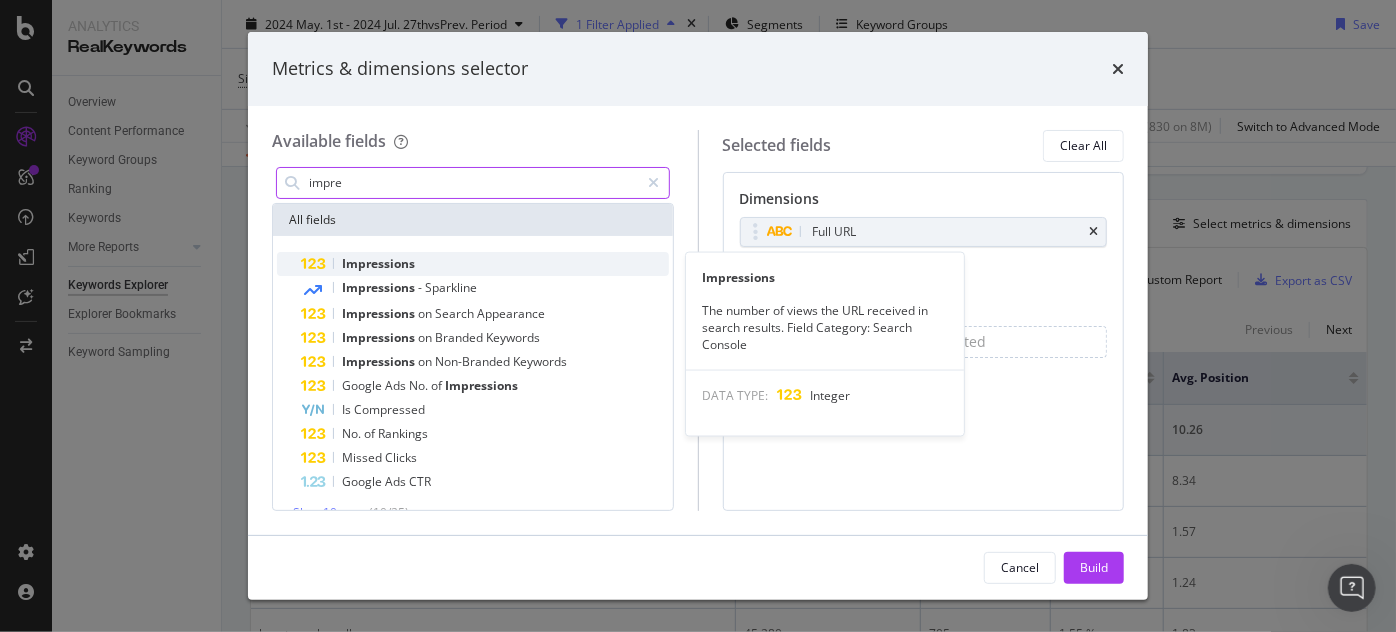 type on "impre" 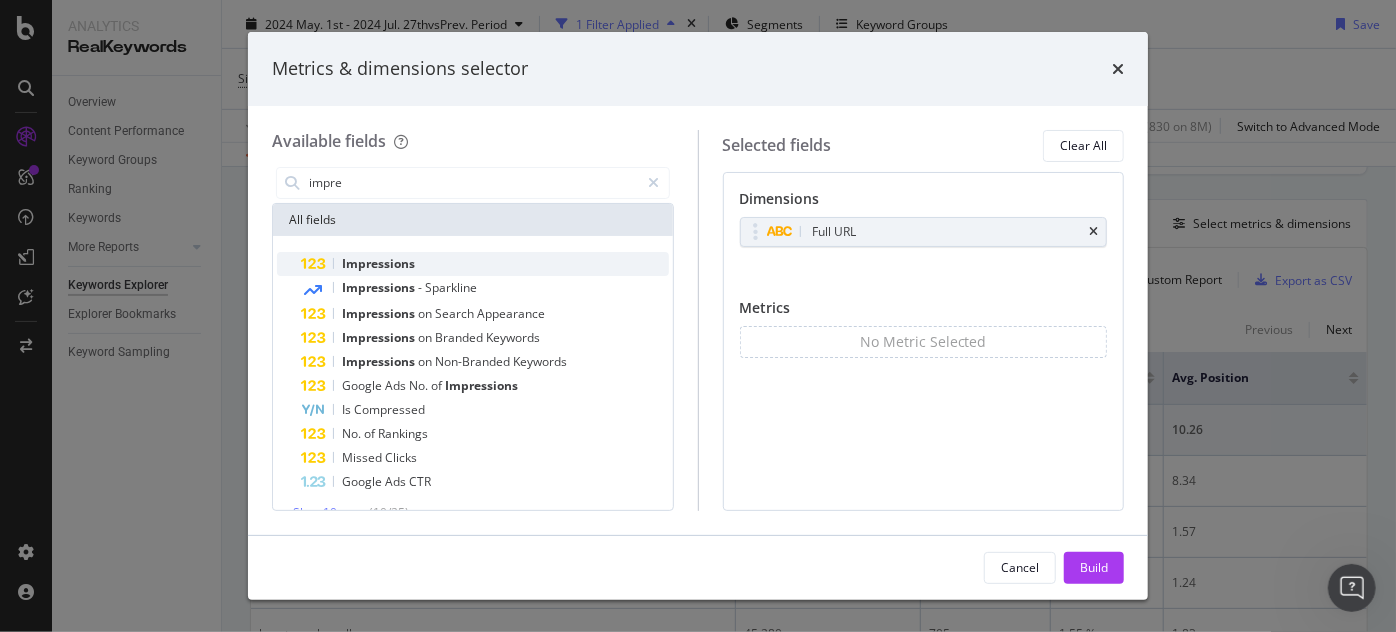 click on "Impressions" at bounding box center [378, 263] 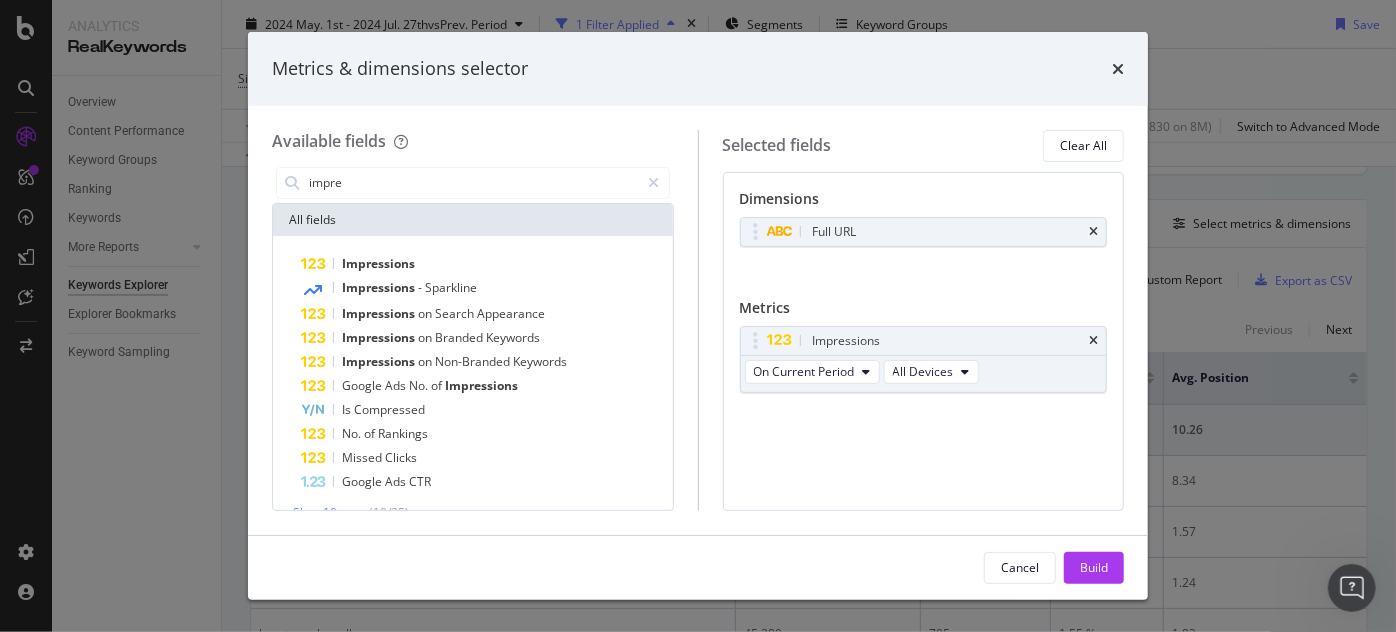 click on "Impressions" at bounding box center [378, 263] 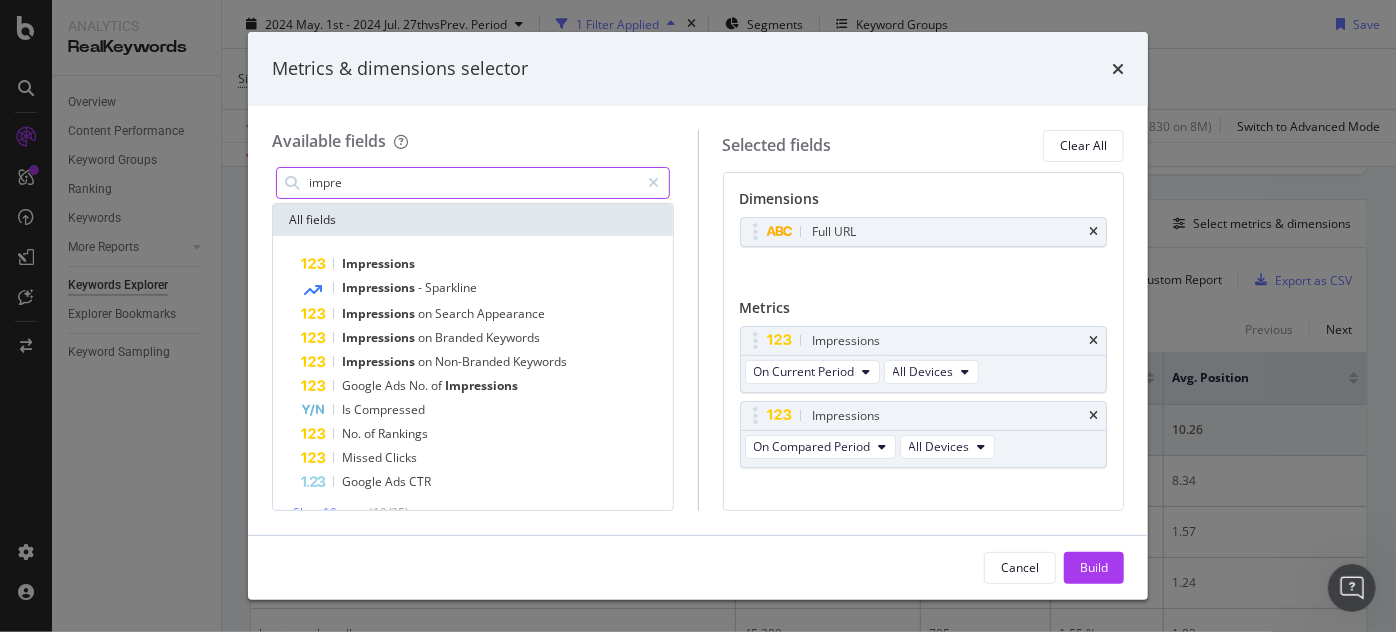 click on "impre" at bounding box center [473, 183] 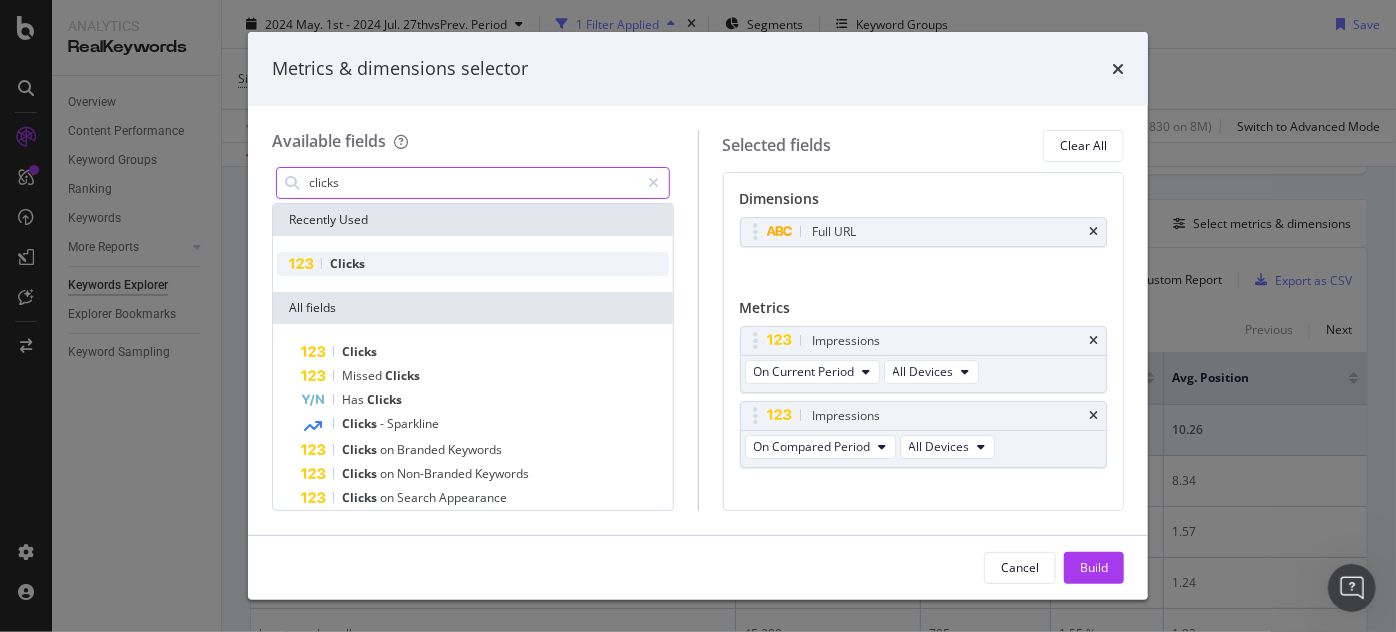 type on "clicks" 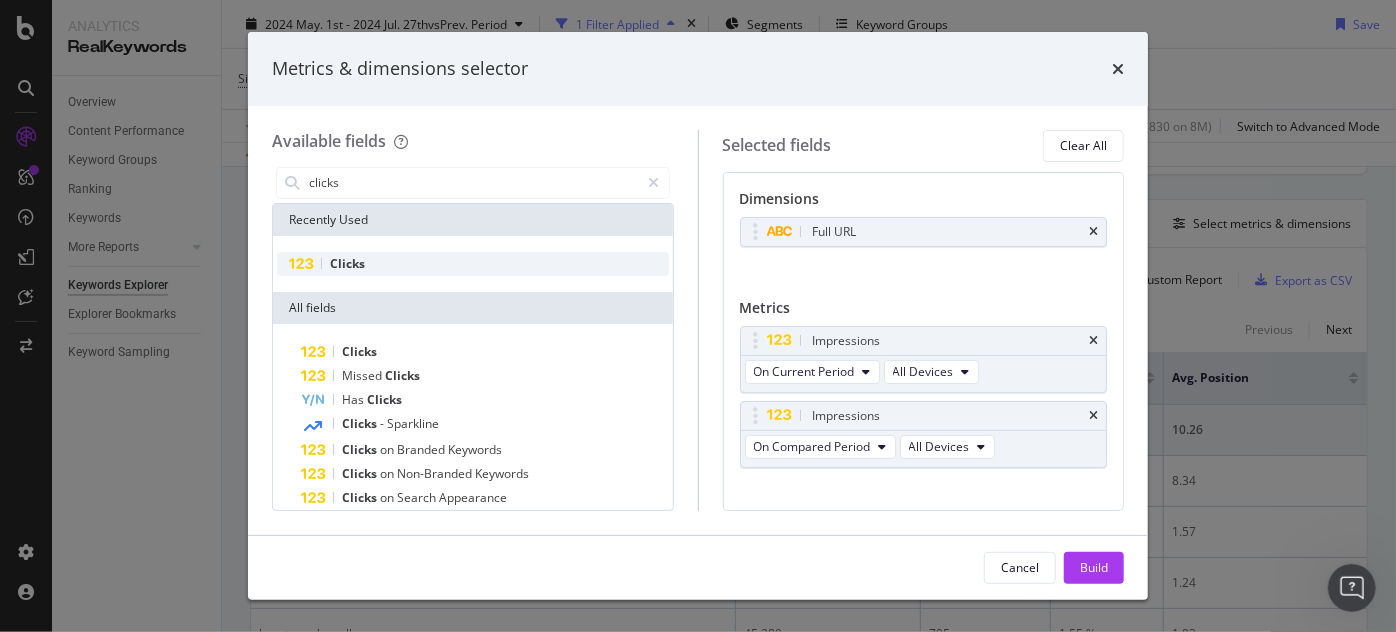 click on "Clicks" at bounding box center [347, 263] 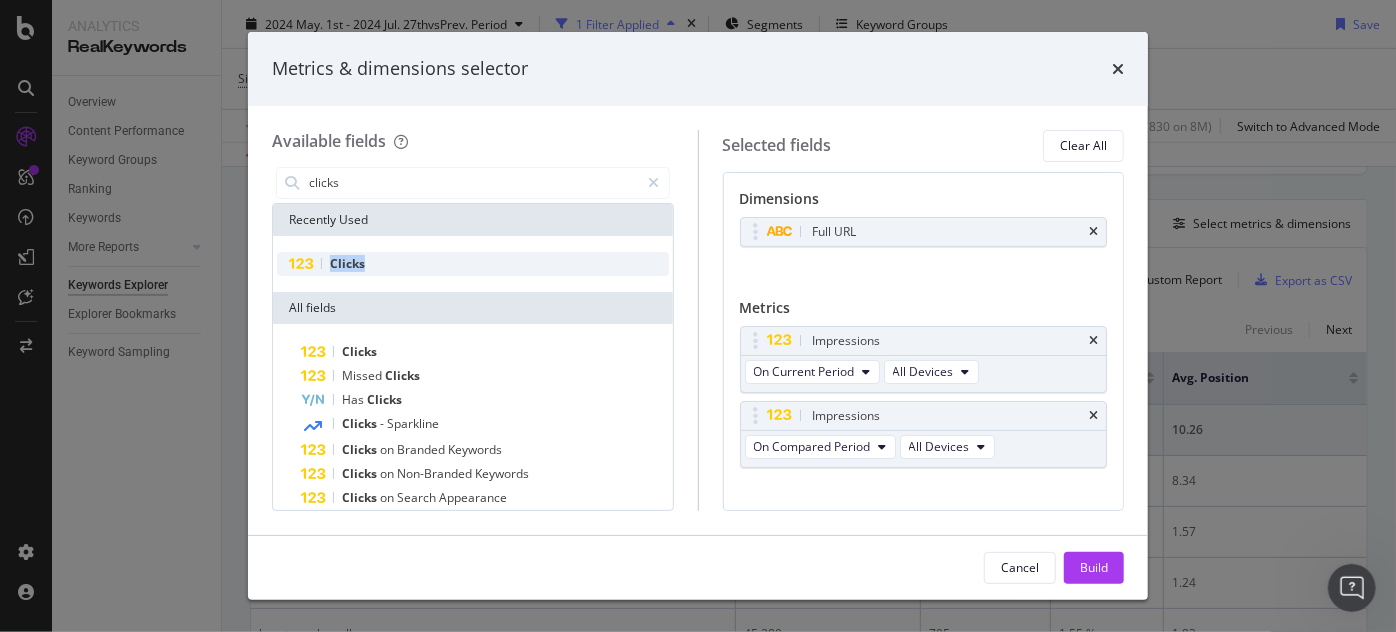 click on "Clicks" at bounding box center [347, 263] 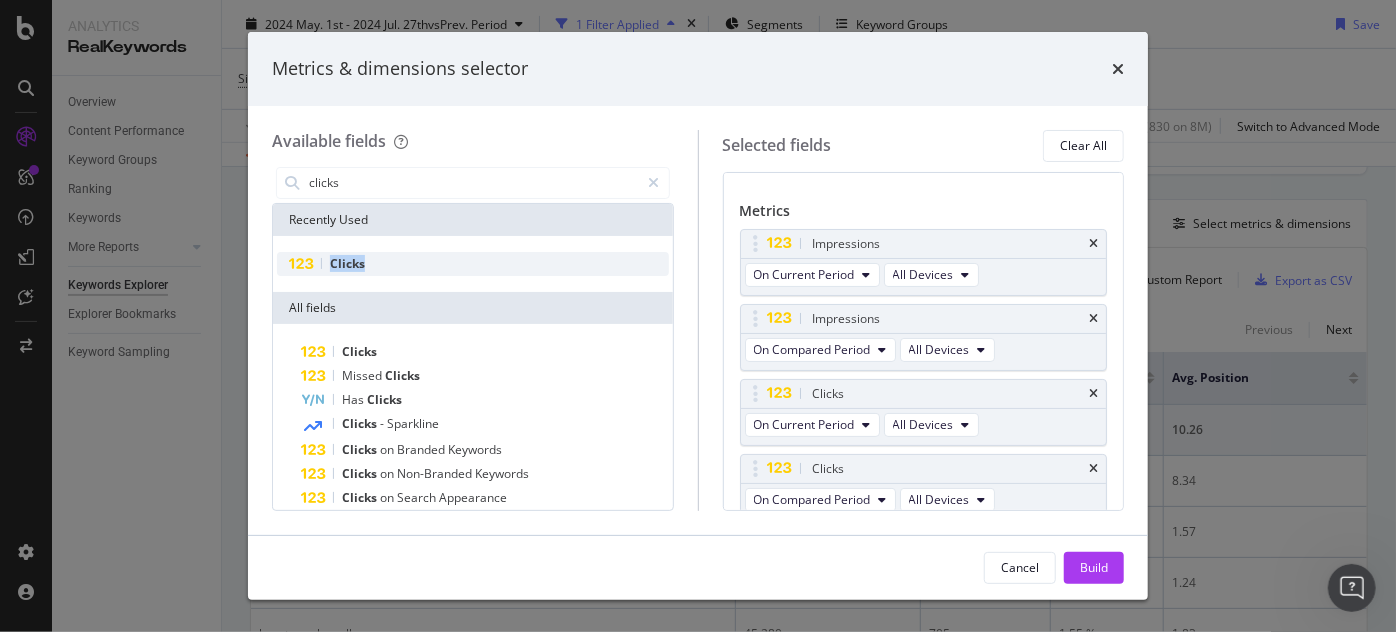 scroll, scrollTop: 104, scrollLeft: 0, axis: vertical 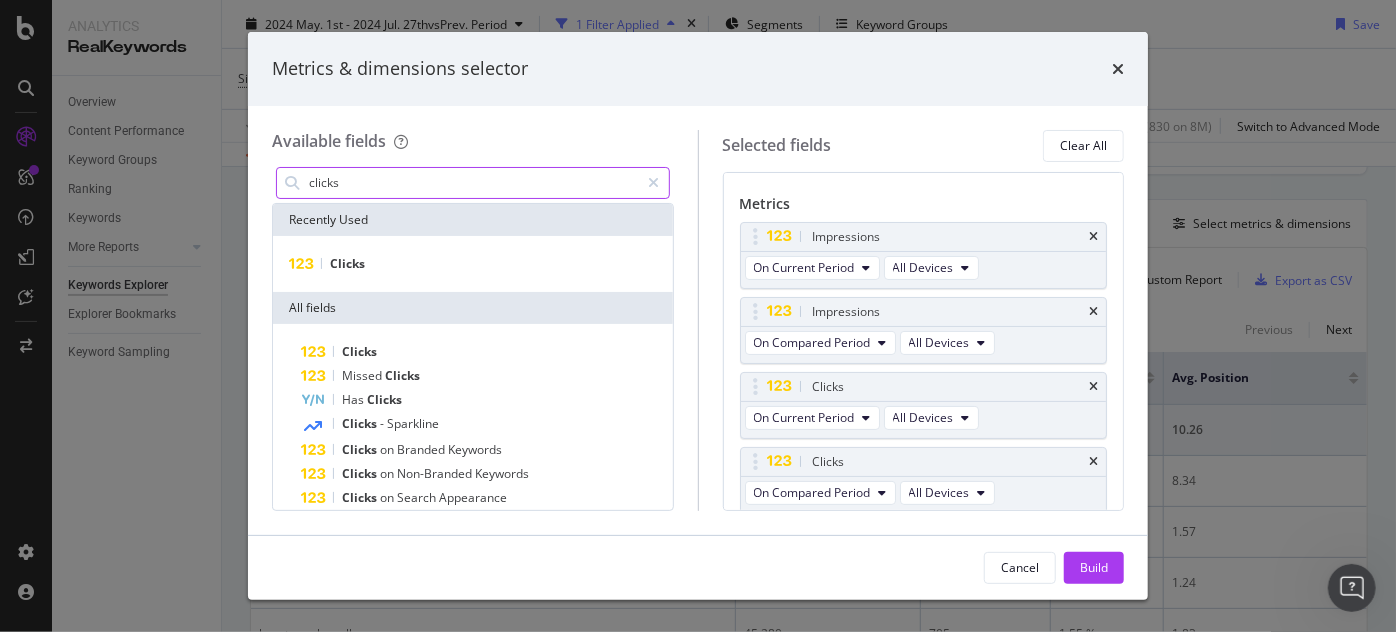 click on "clicks" at bounding box center [473, 183] 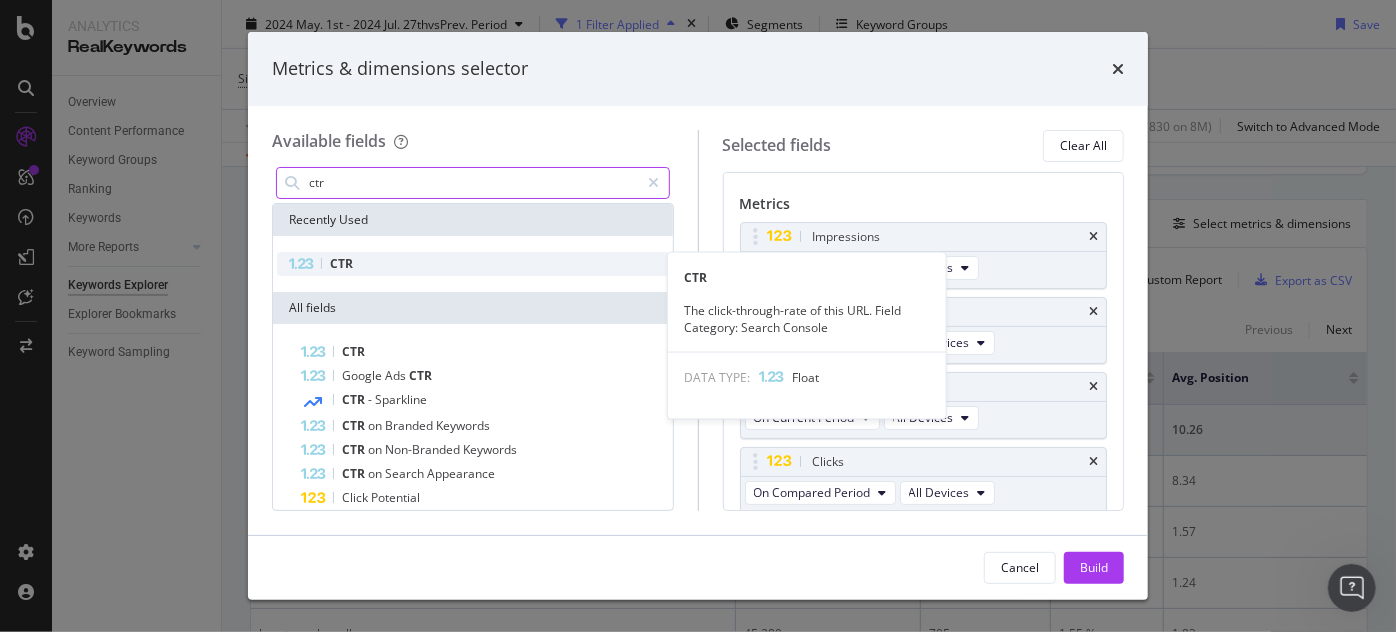 type on "ctr" 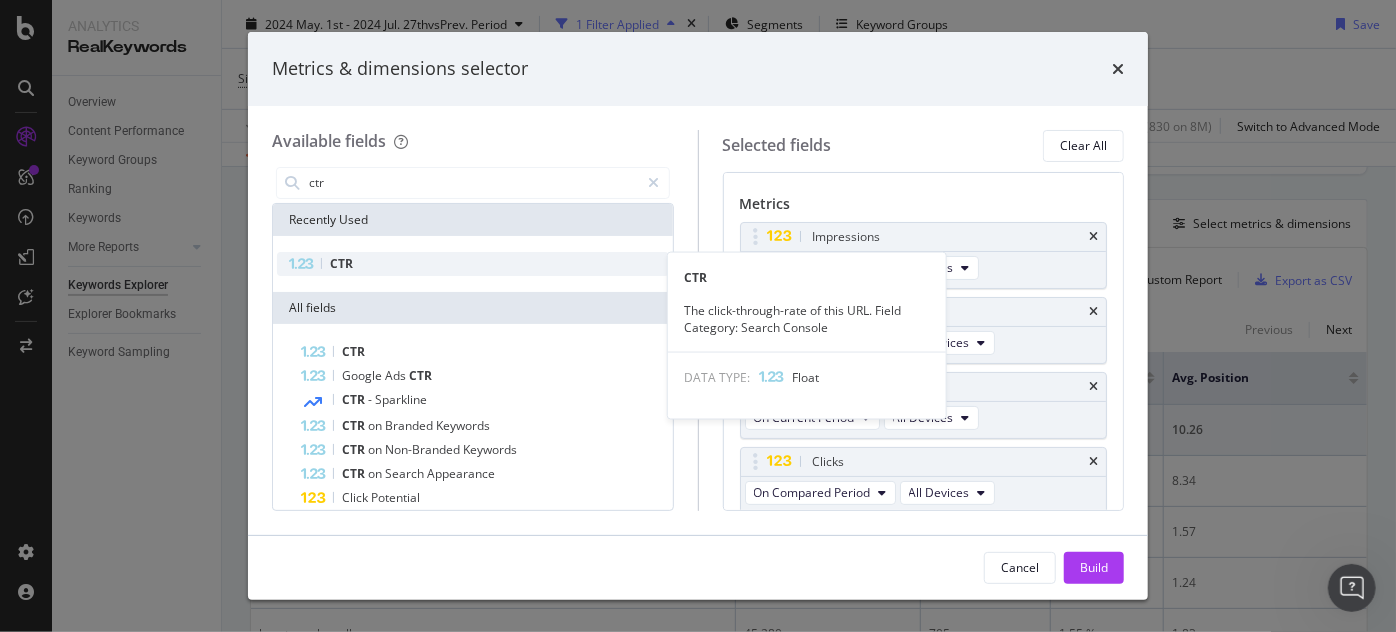 click on "CTR" at bounding box center (341, 263) 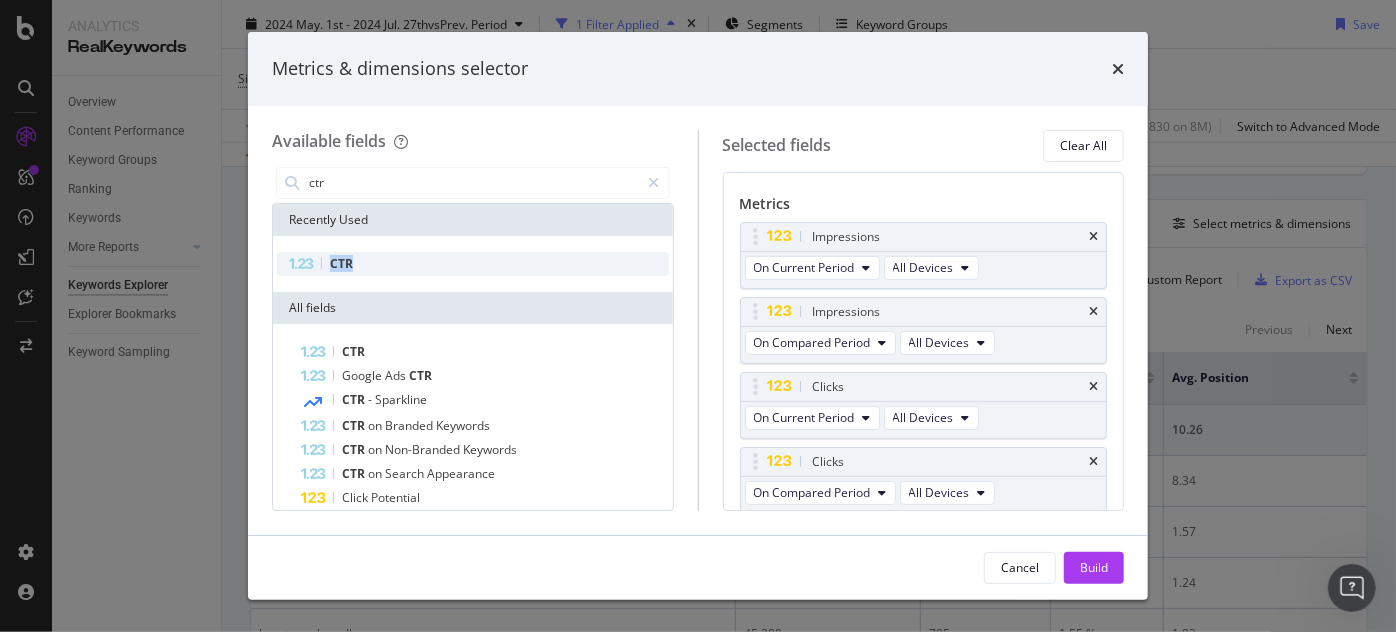 click on "CTR" at bounding box center (341, 263) 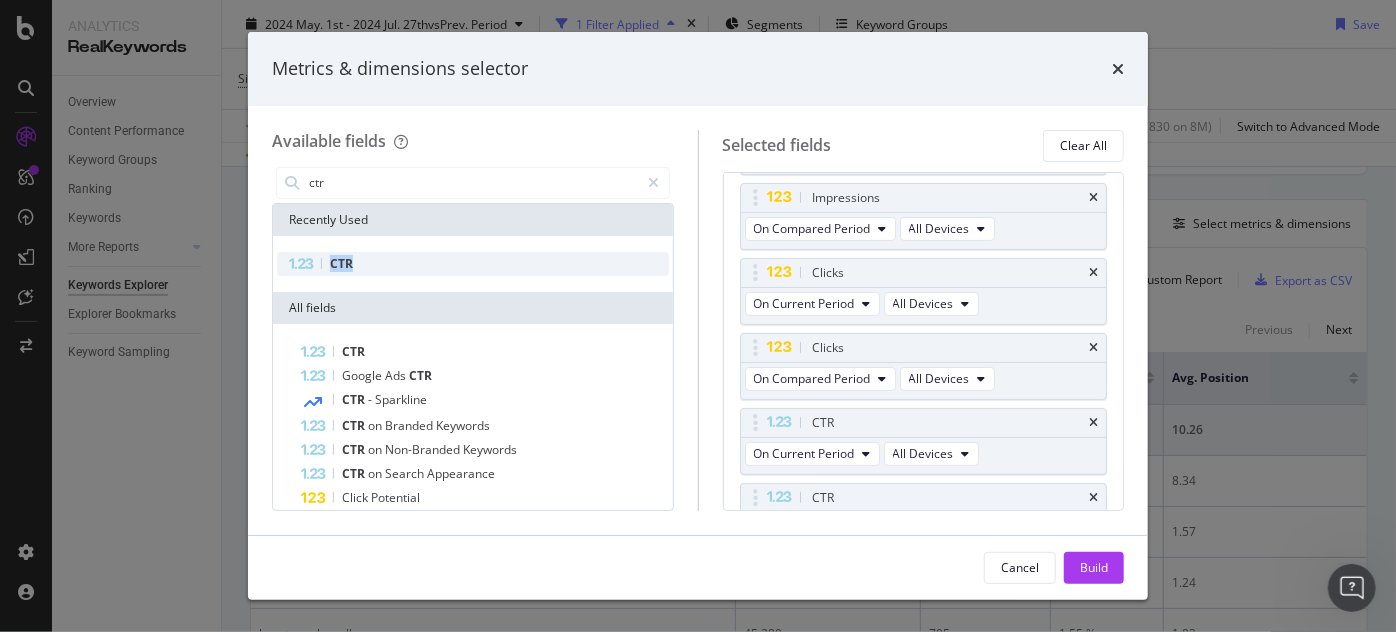 scroll, scrollTop: 253, scrollLeft: 0, axis: vertical 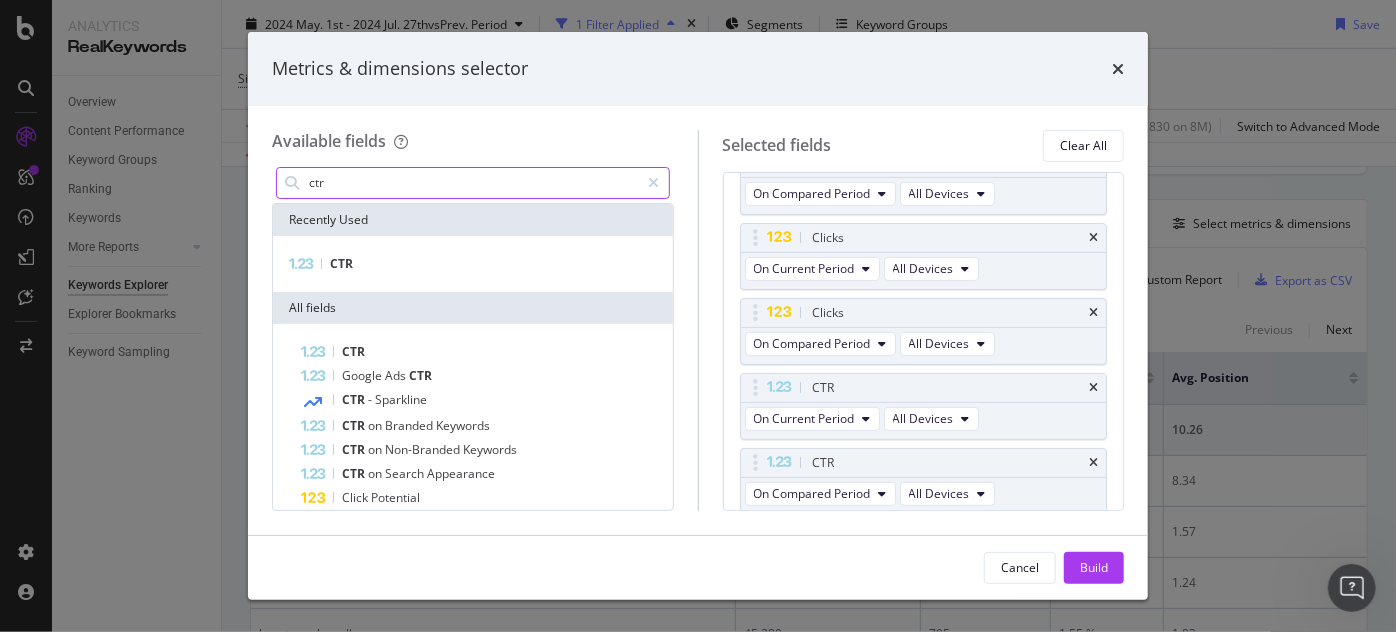 click on "ctr" at bounding box center (473, 183) 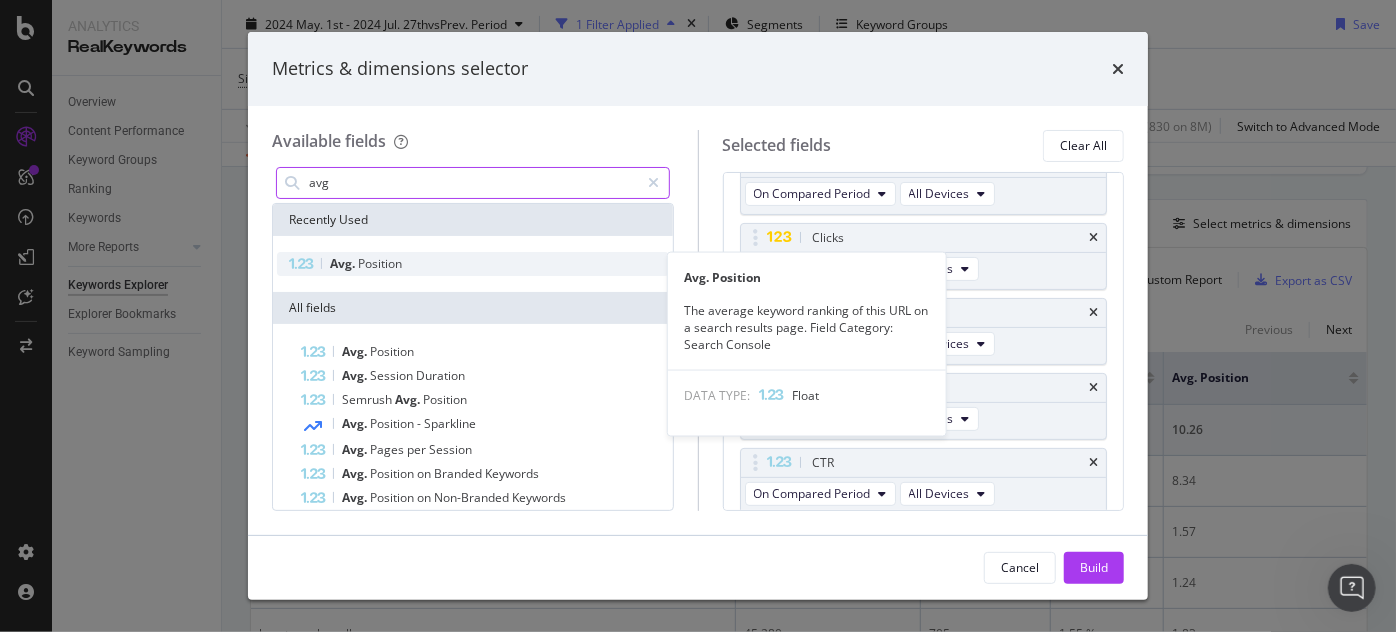 type on "avg" 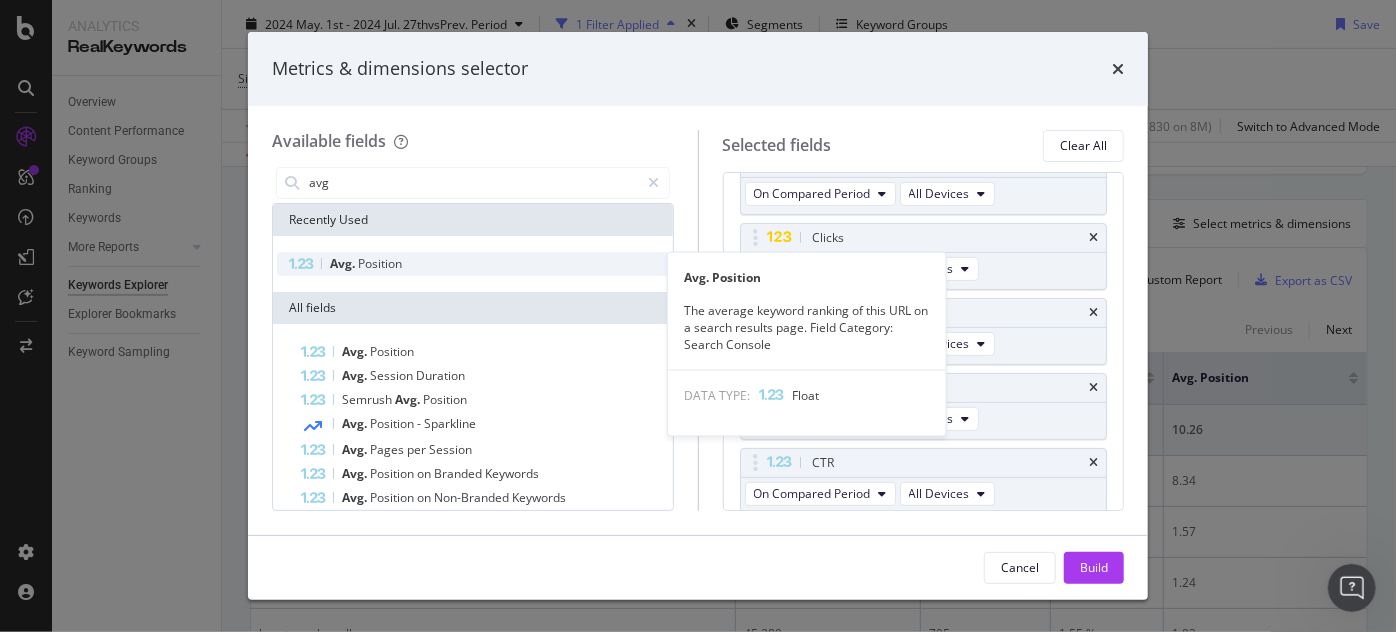 click on "Avg." at bounding box center [344, 263] 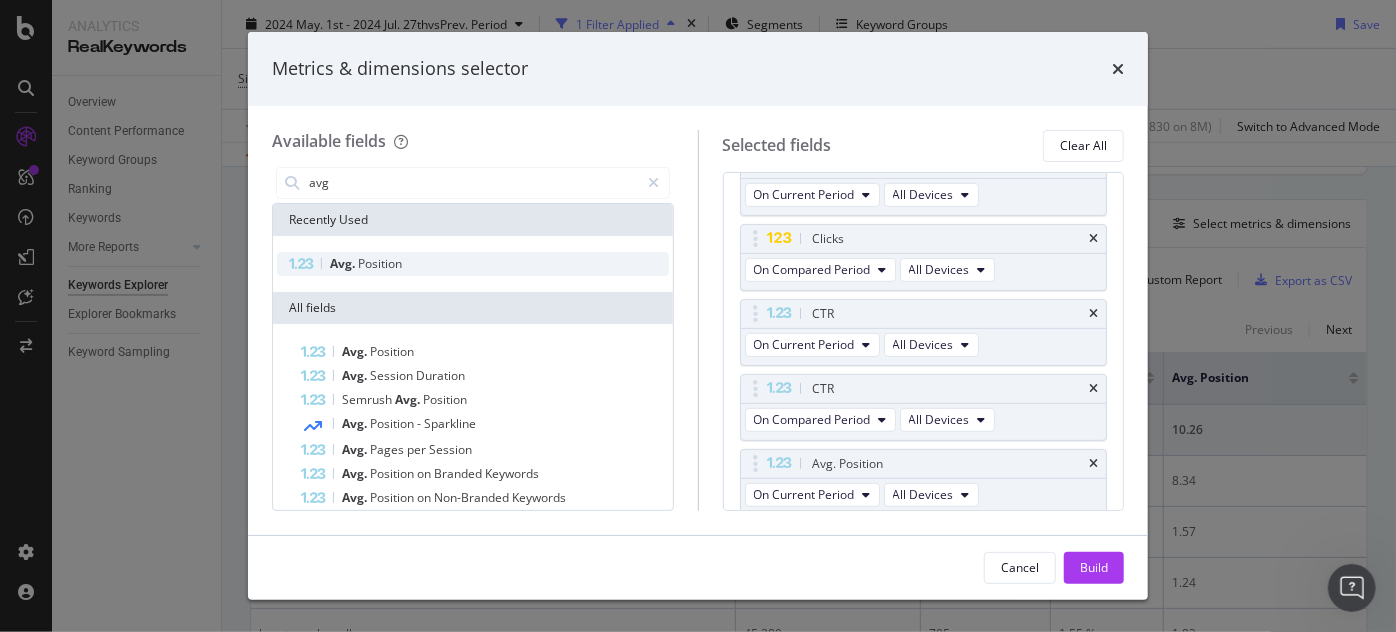 click on "Avg." at bounding box center (344, 263) 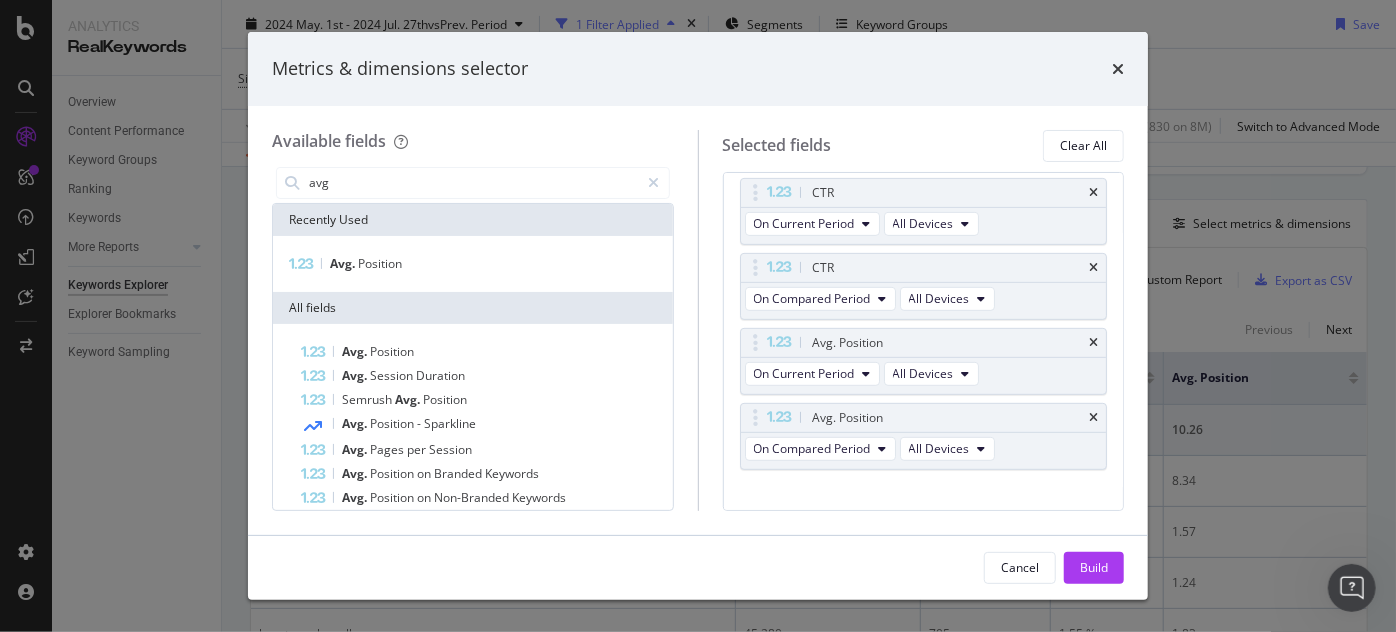 scroll, scrollTop: 456, scrollLeft: 0, axis: vertical 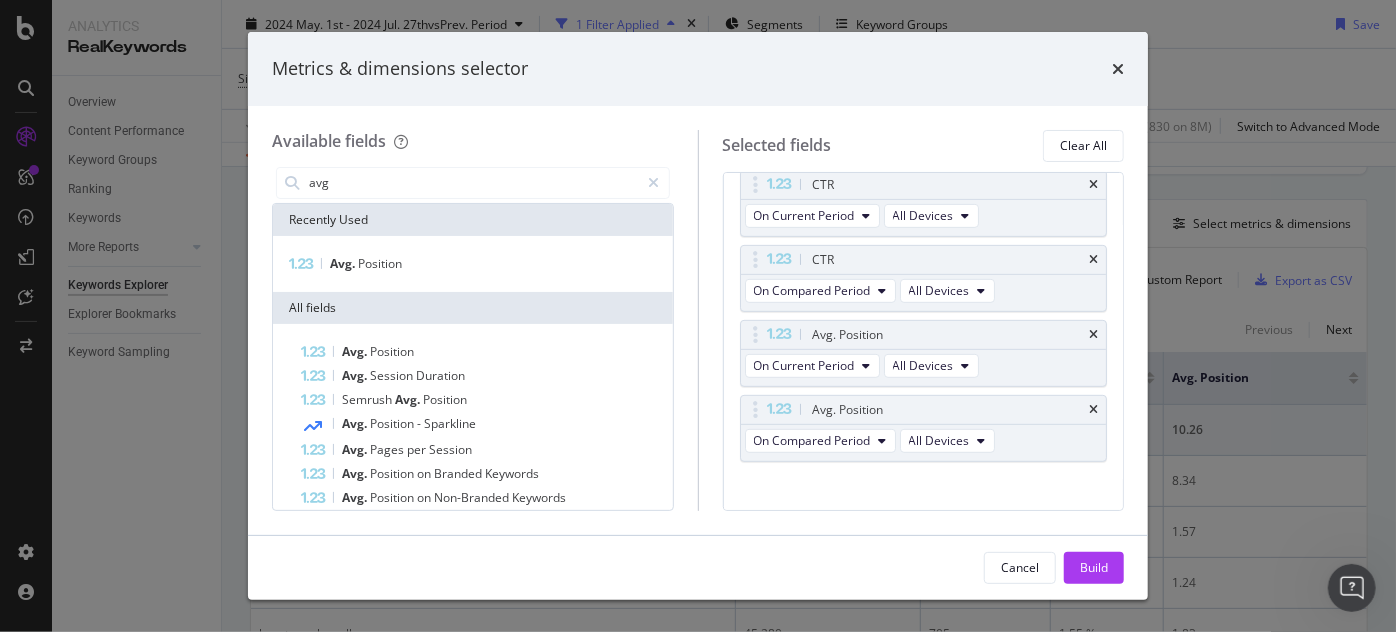 click on "Available fields avg Recently Used Avg.   Position   All fields Avg.   Position   Avg.   Session   Duration   Semrush   Avg.   Position   Avg.   Position   -   Sparkline   Avg.   Pages   per   Session   Avg.   Position   on   Branded   Keywords   Avg.   Position   on   Non-Branded   Keywords   Avg.   Position   on   Search   Appearance   Selected fields Clear All Dimensions Full URL You can use this field as a  dimension Metrics Impressions On Current Period All Devices Impressions On Compared Period All Devices Clicks On Current Period All Devices Clicks On Compared Period All Devices CTR On Current Period All Devices CTR On Compared Period All Devices Avg. Position On Current Period All Devices Avg. Position On Compared Period All Devices You can use this field as a  metric
To pick up a draggable item, press the space bar.
While dragging, use the arrow keys to move the item.
Press space again to drop the item in its new position, or press escape to cancel." at bounding box center [698, 320] 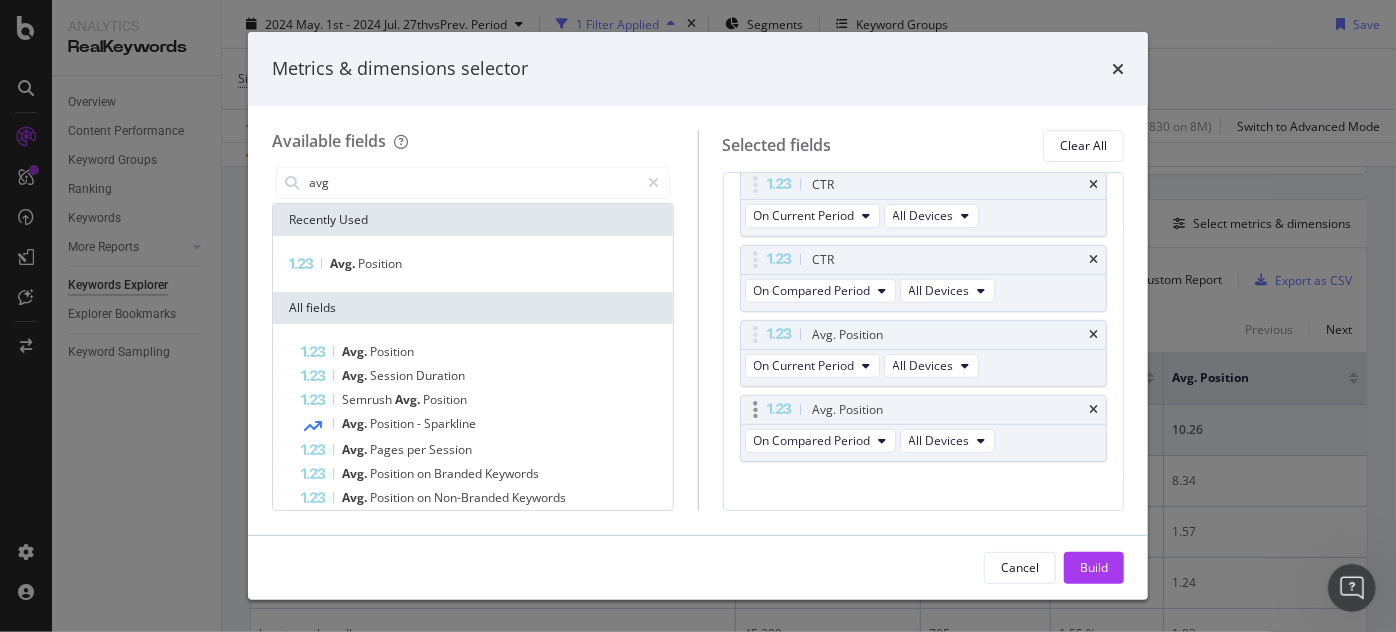 click on "Avg. Position" at bounding box center (924, 410) 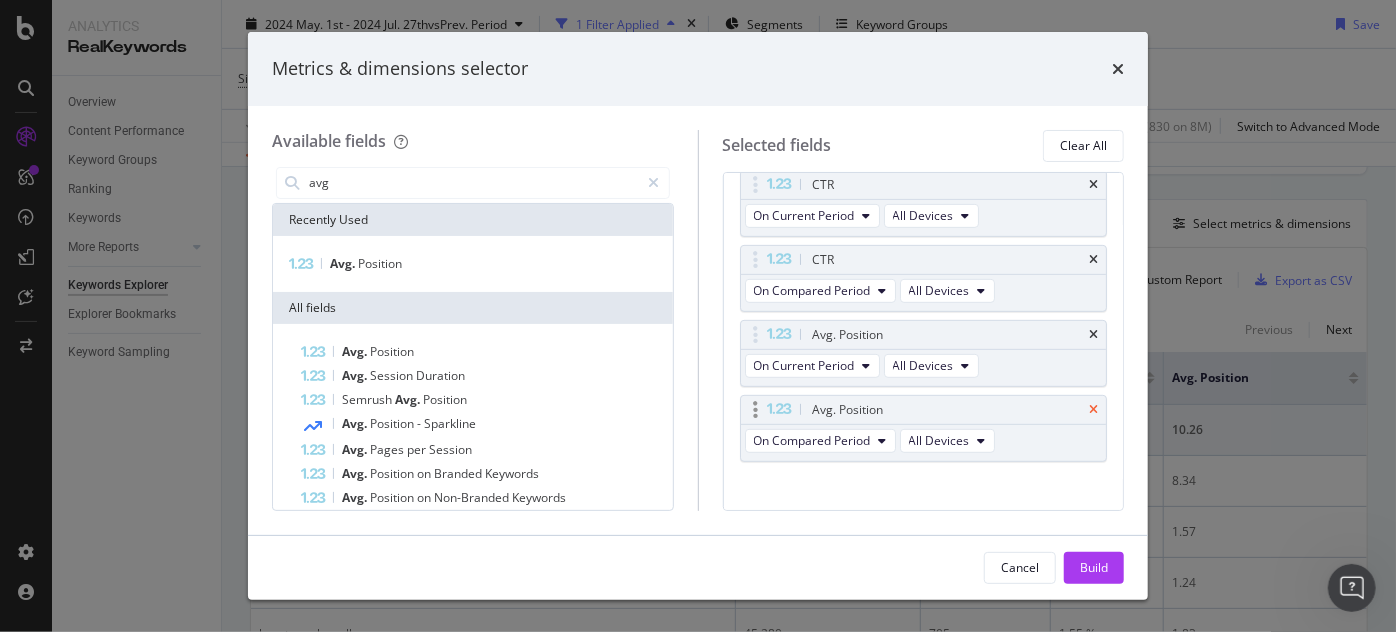 click at bounding box center [1093, 410] 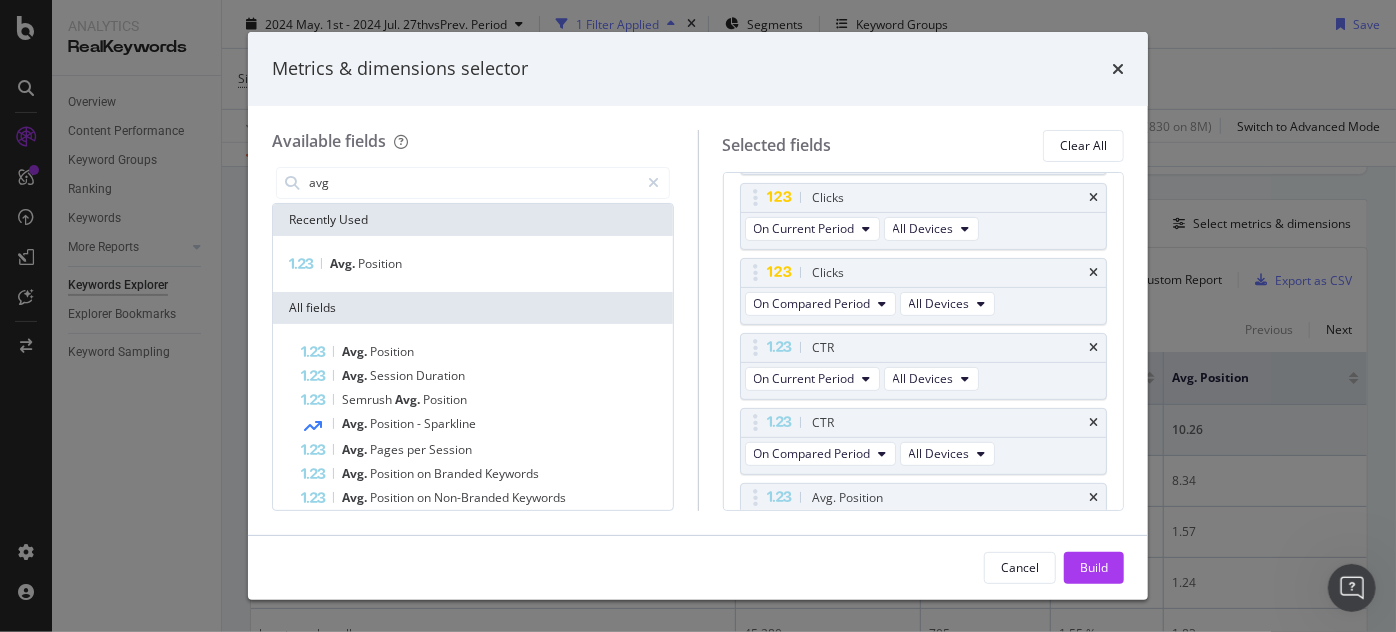 scroll, scrollTop: 285, scrollLeft: 0, axis: vertical 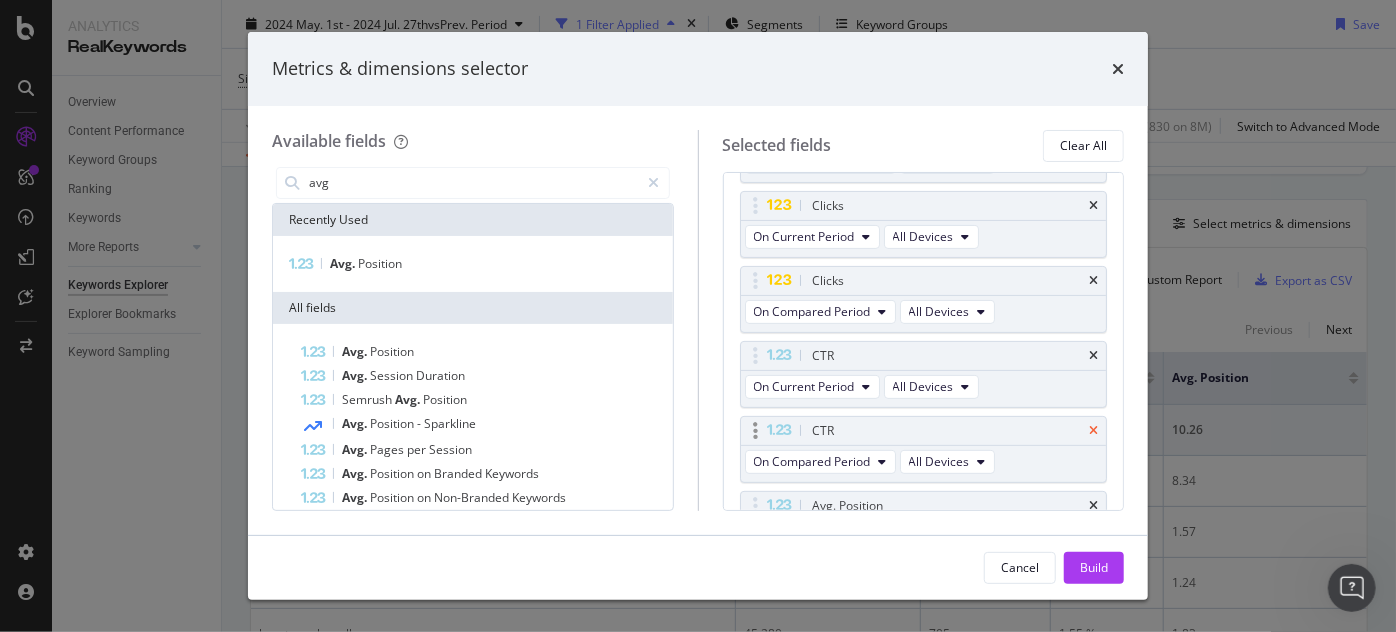 click at bounding box center (1093, 431) 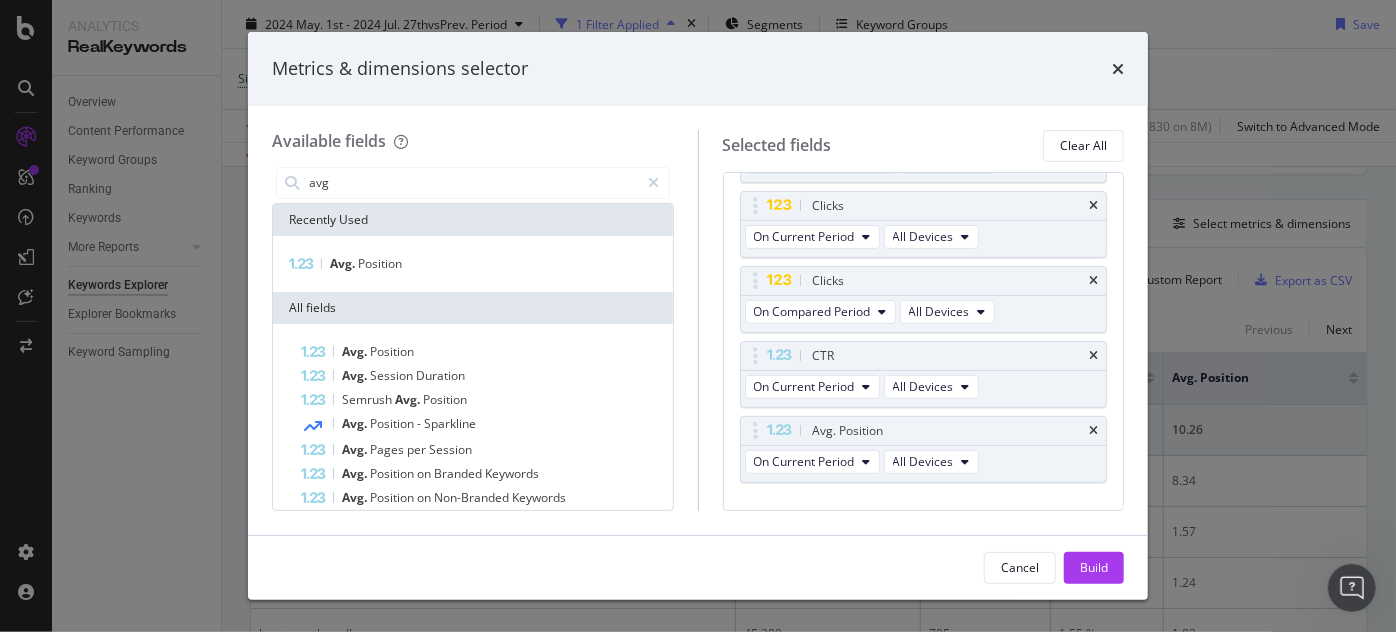 scroll, scrollTop: 207, scrollLeft: 0, axis: vertical 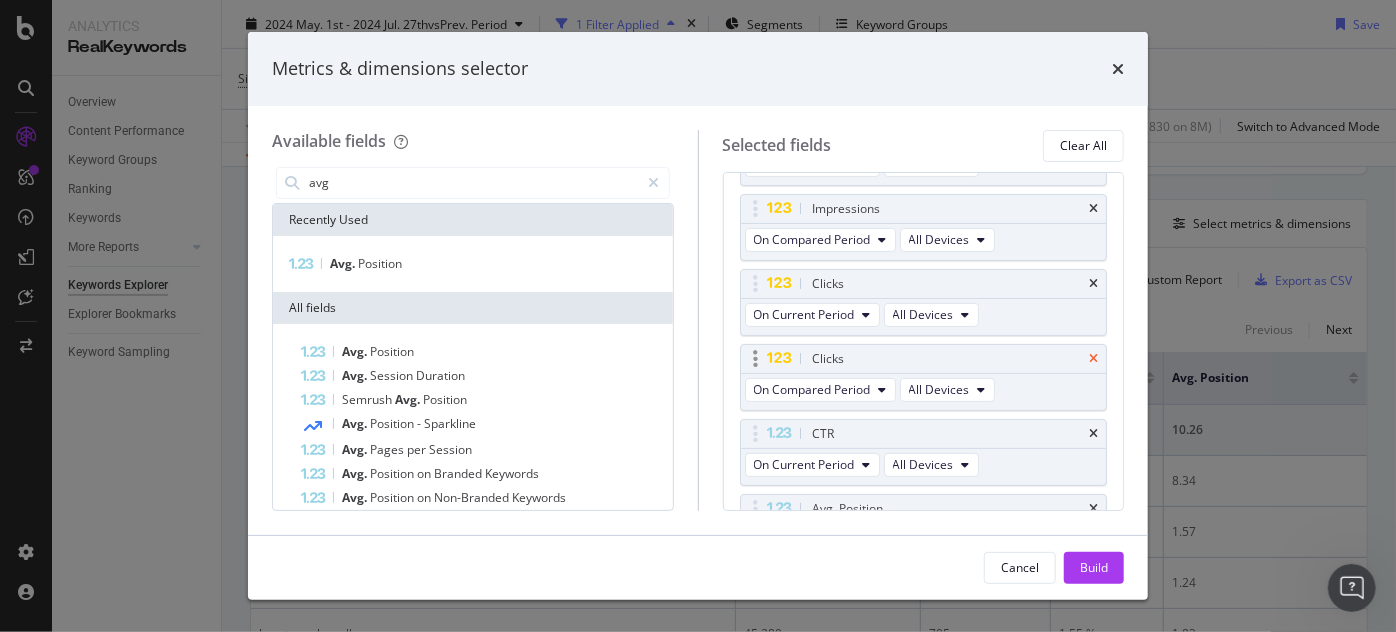 click at bounding box center (1093, 359) 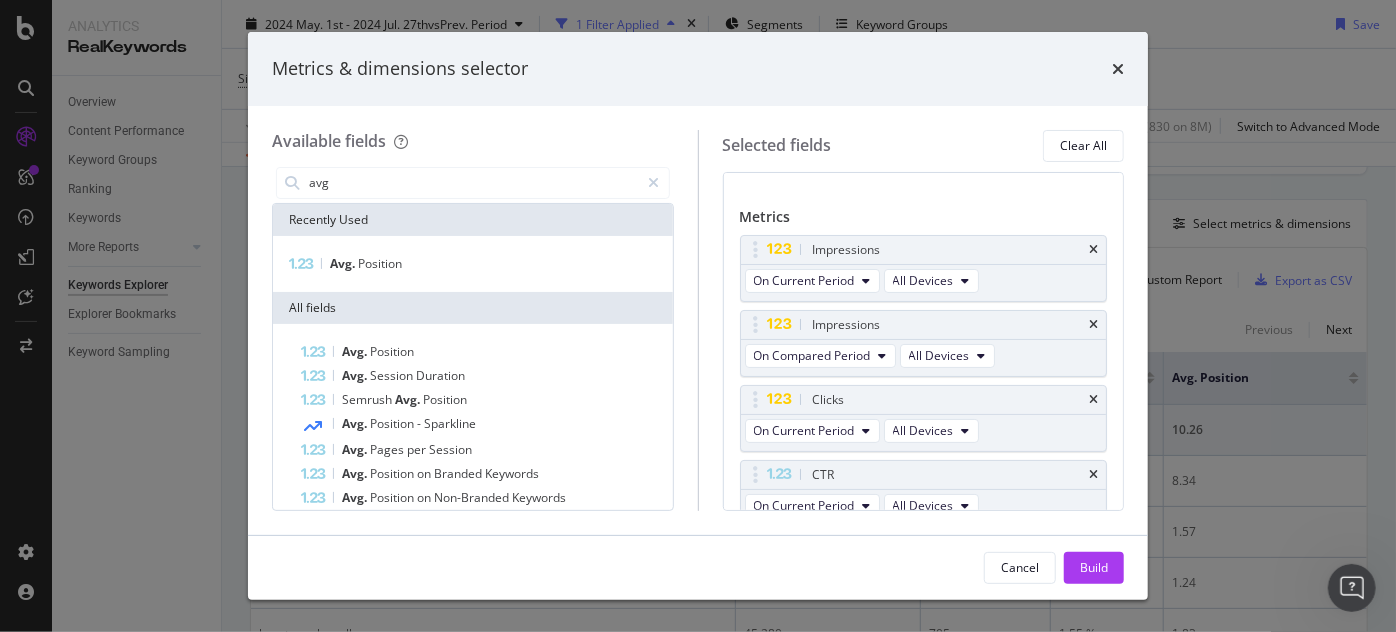 scroll, scrollTop: 73, scrollLeft: 0, axis: vertical 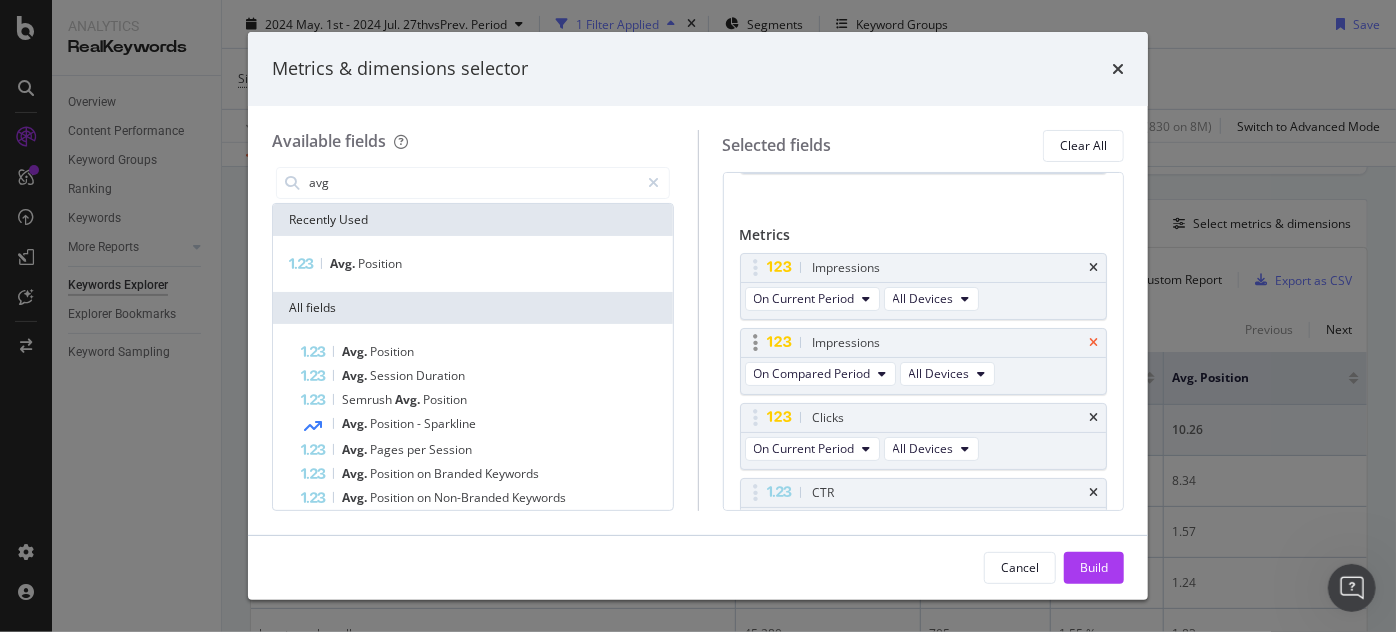 click at bounding box center (1093, 343) 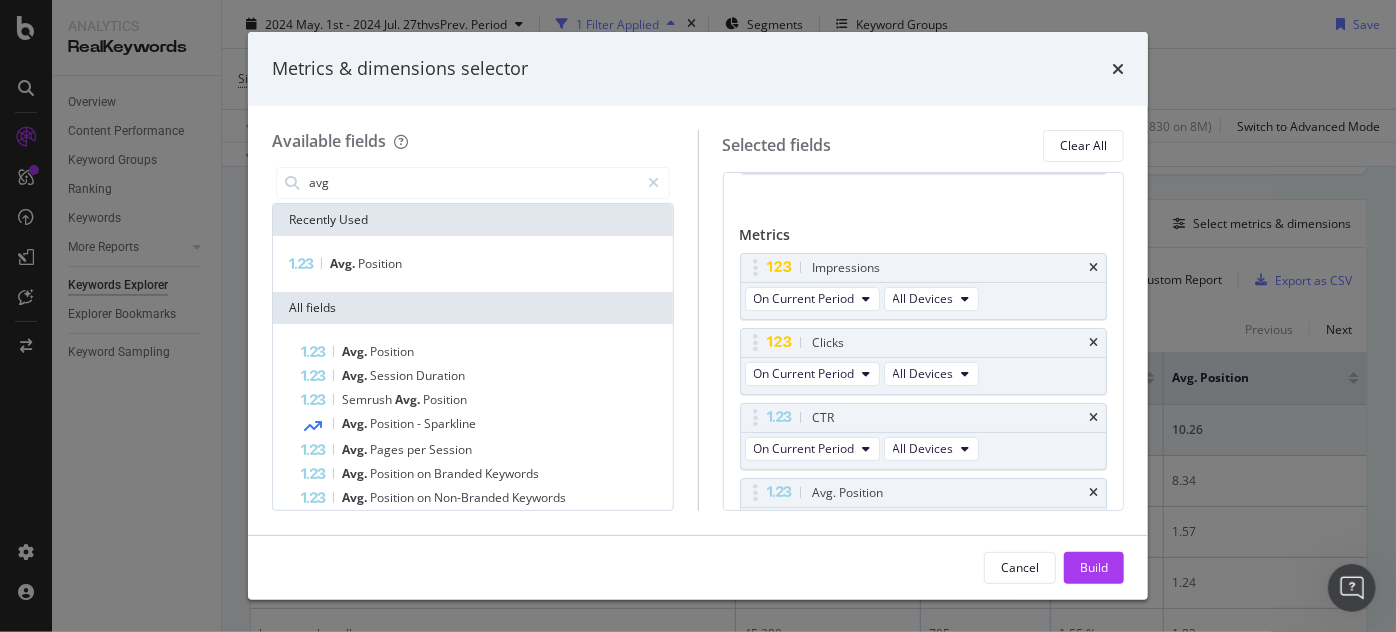 drag, startPoint x: 1101, startPoint y: 318, endPoint x: 1105, endPoint y: 308, distance: 10.770329 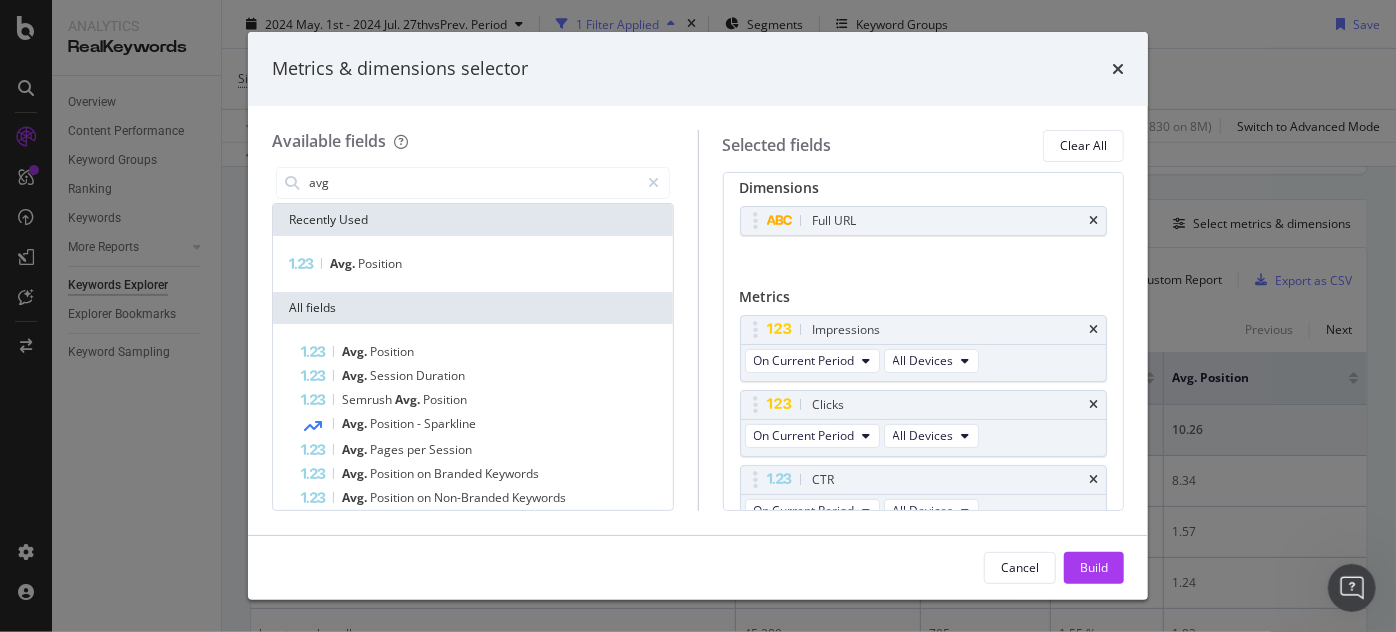 scroll, scrollTop: 0, scrollLeft: 0, axis: both 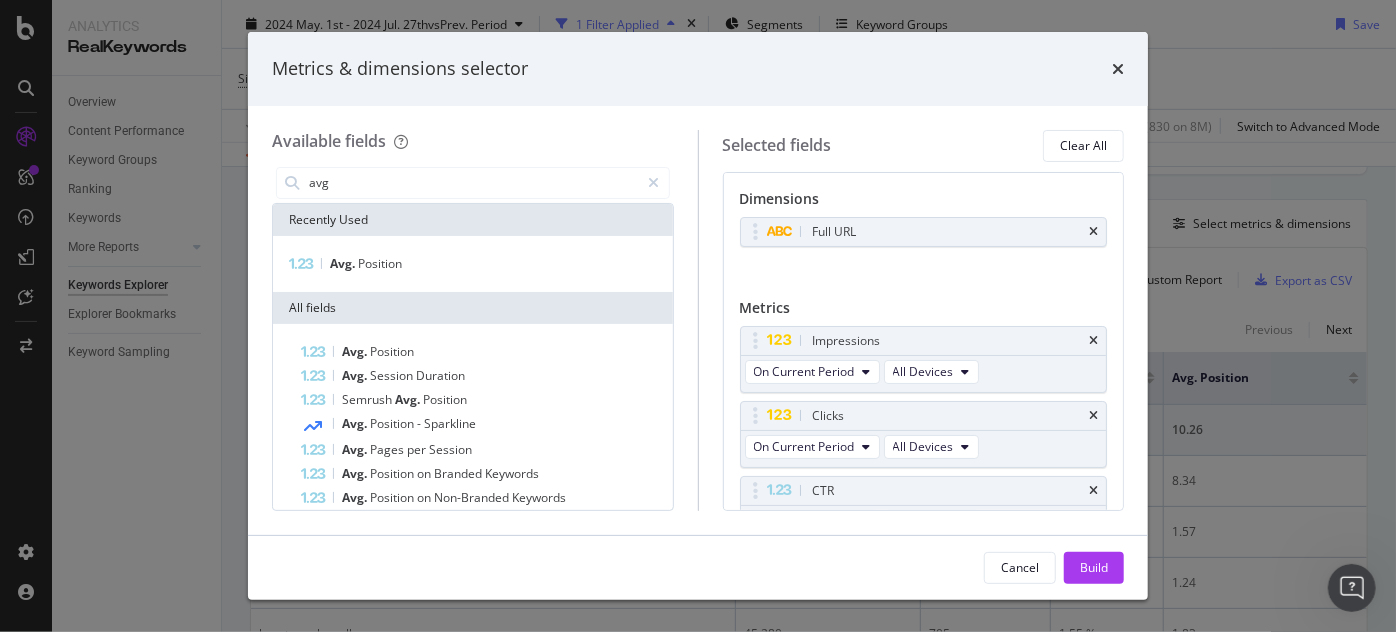 click on "Full URL You can use this field as a  dimension" at bounding box center (924, 253) 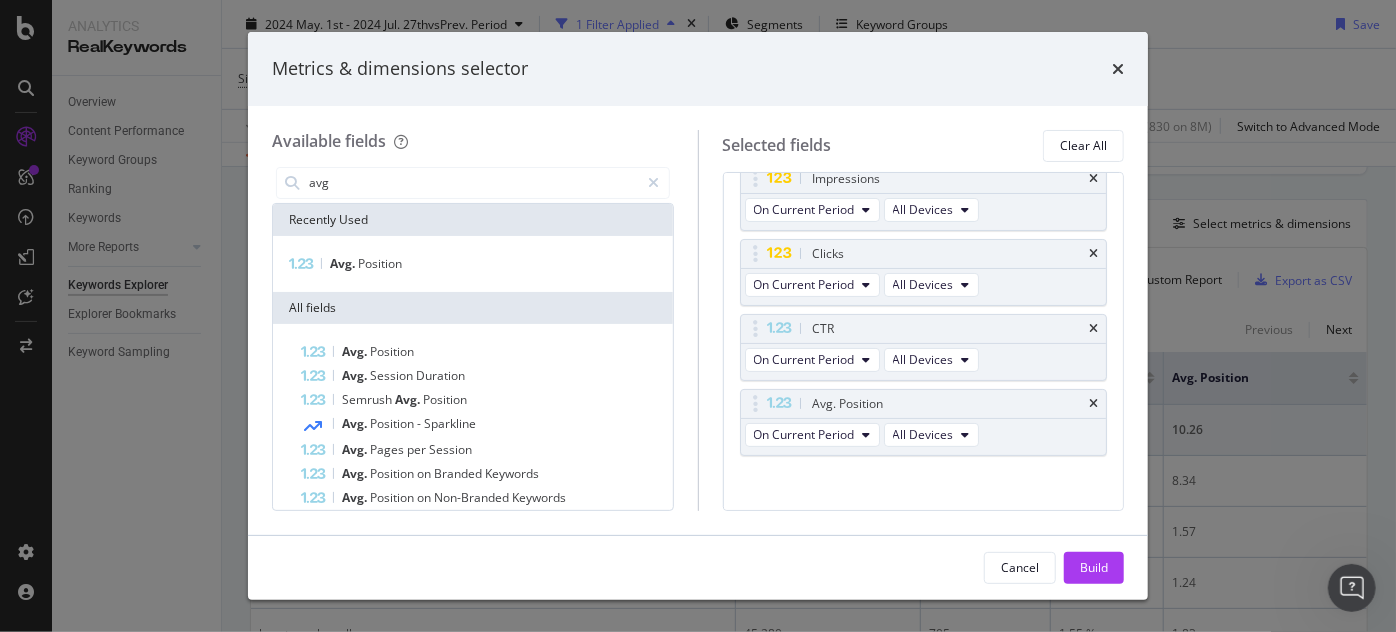 scroll, scrollTop: 170, scrollLeft: 0, axis: vertical 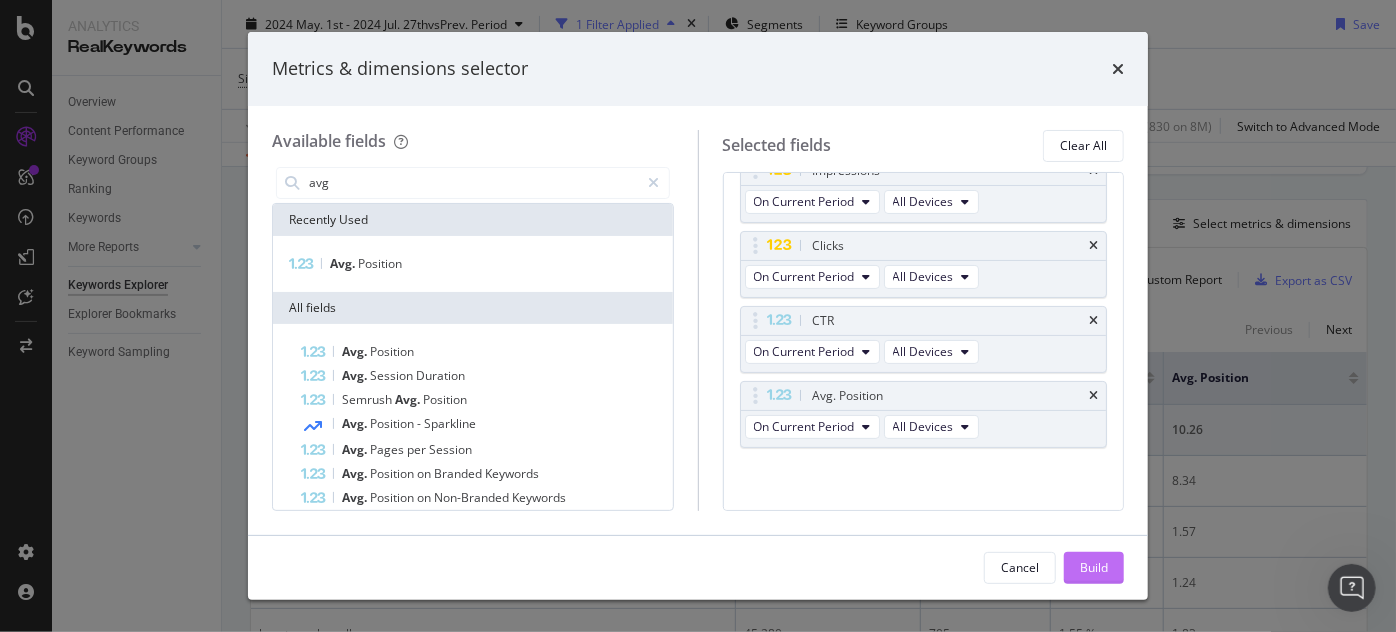 click on "Build" at bounding box center (1094, 567) 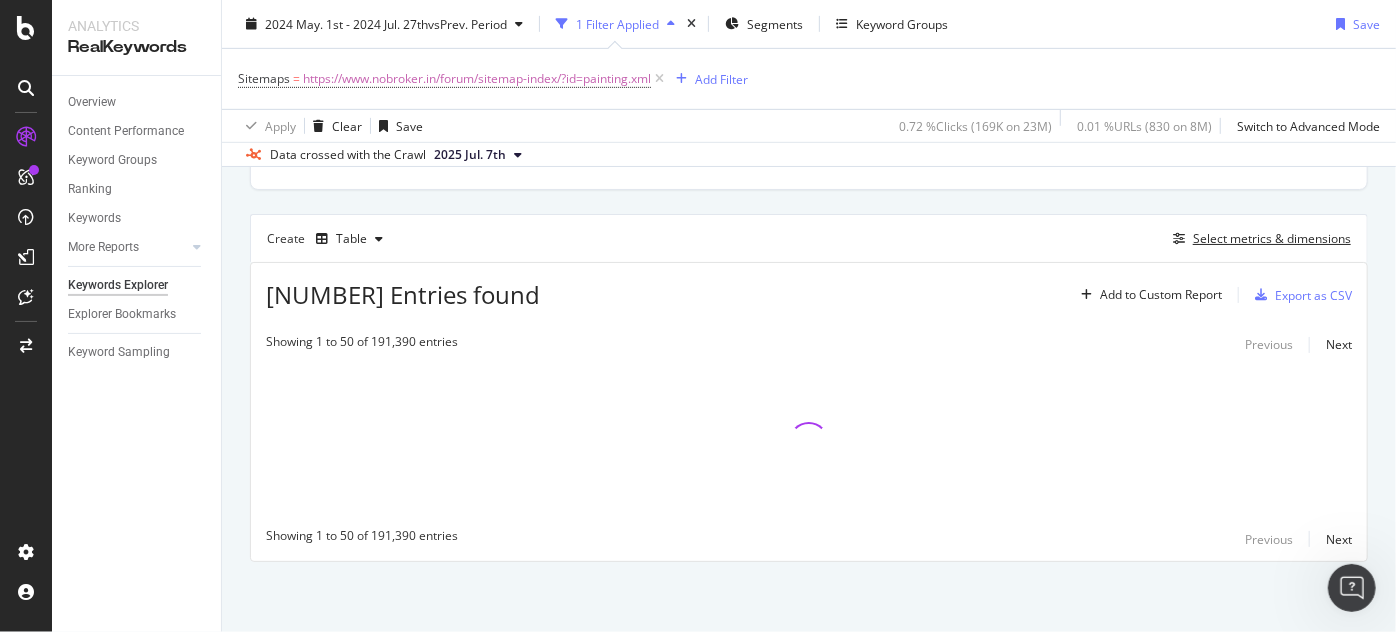 scroll, scrollTop: 500, scrollLeft: 0, axis: vertical 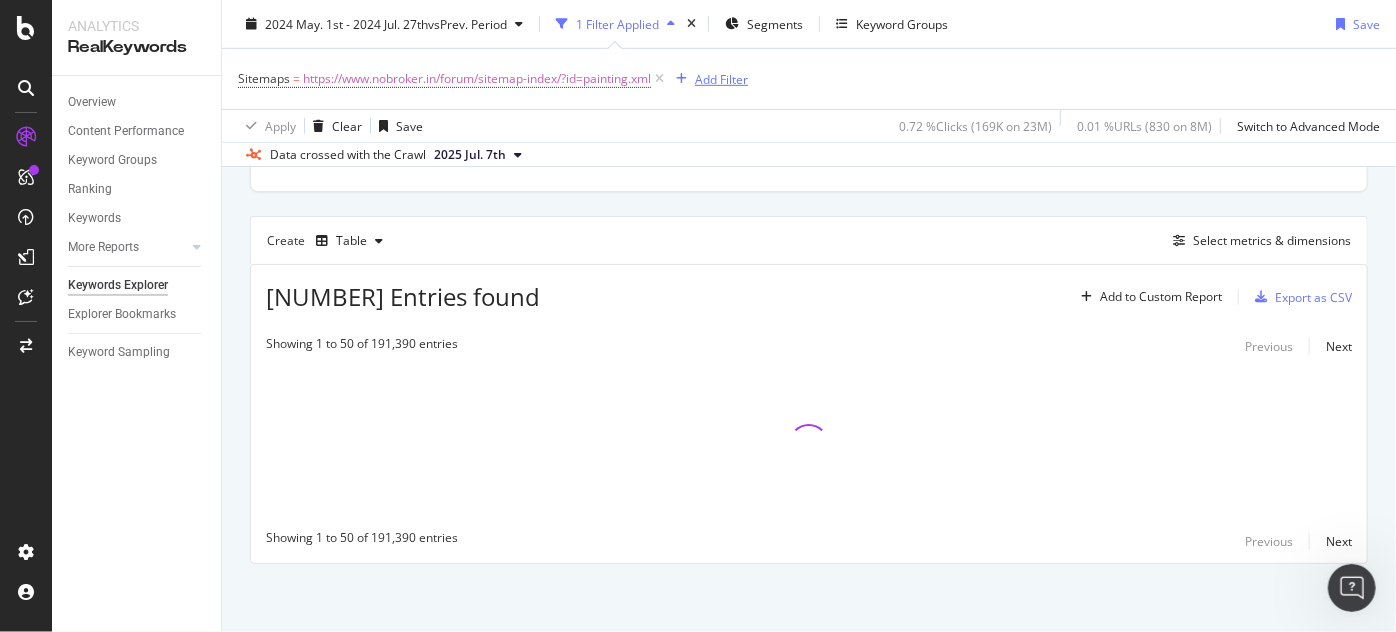 click on "Add Filter" at bounding box center [721, 78] 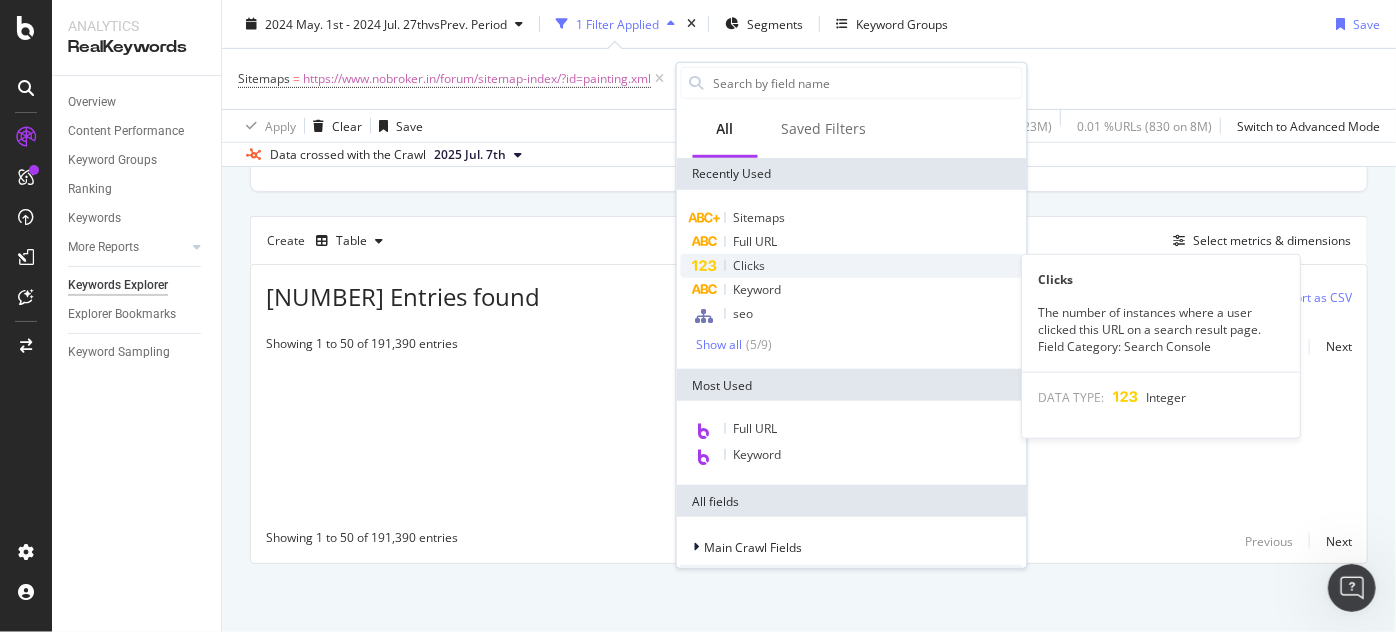 click on "Clicks" at bounding box center [750, 265] 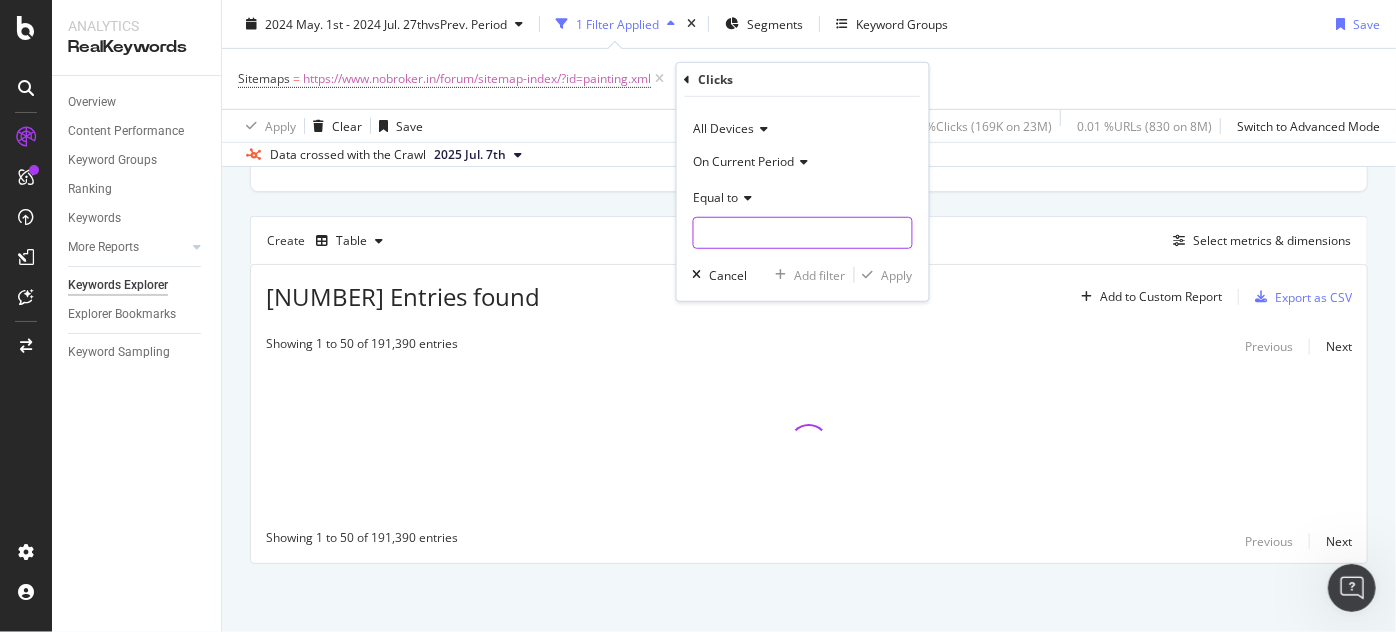 click at bounding box center [803, 233] 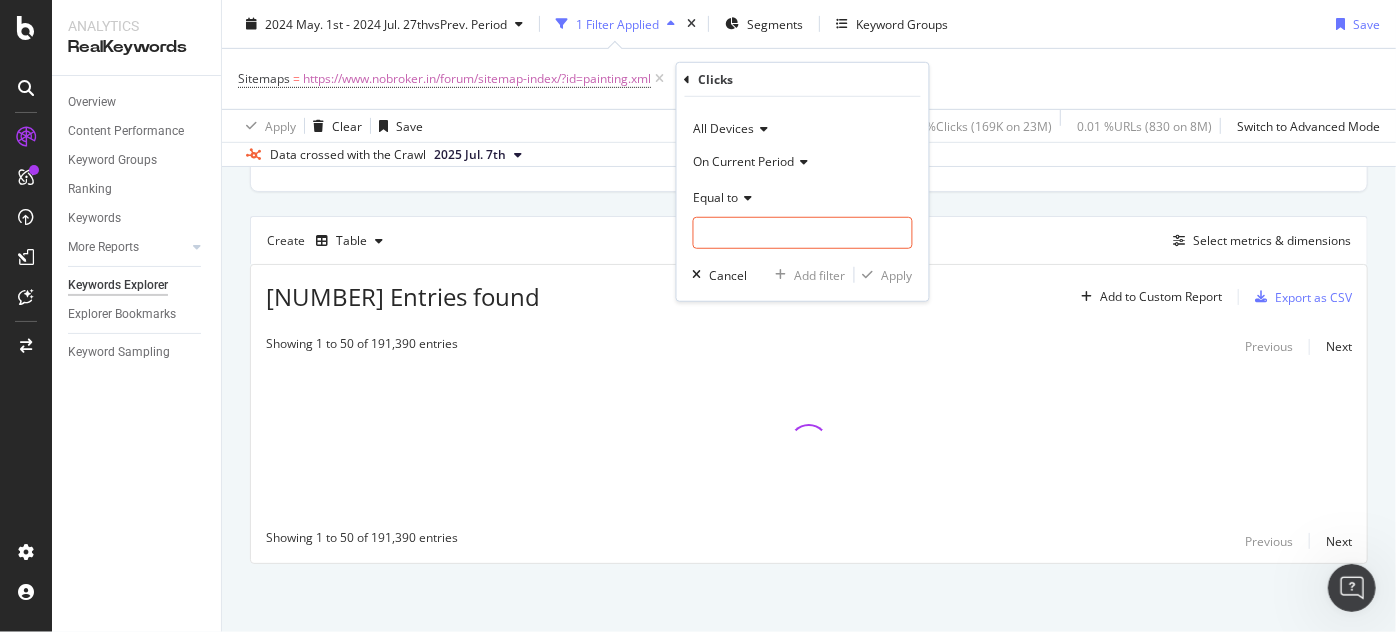 click on "Sitemaps   =     https://www.nobroker.in/forum/sitemap-index/?id=painting.xml Add Filter" at bounding box center [809, 79] 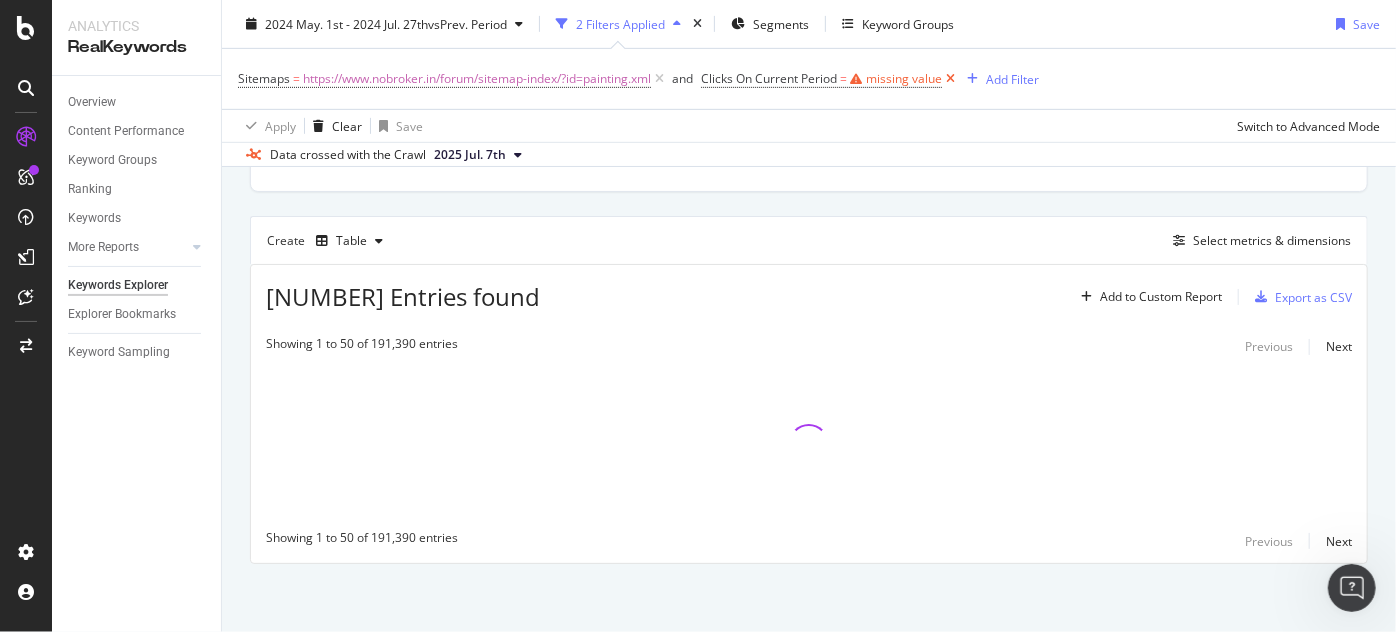 click at bounding box center (950, 79) 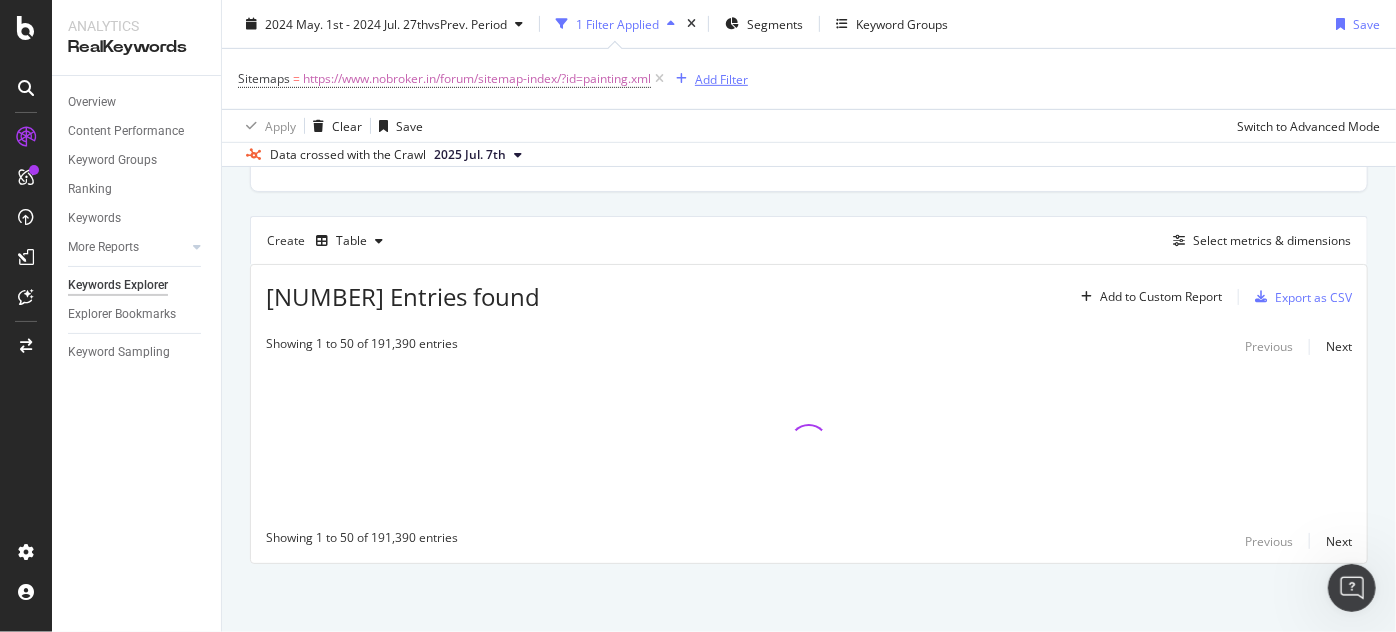 click on "Add Filter" at bounding box center [721, 78] 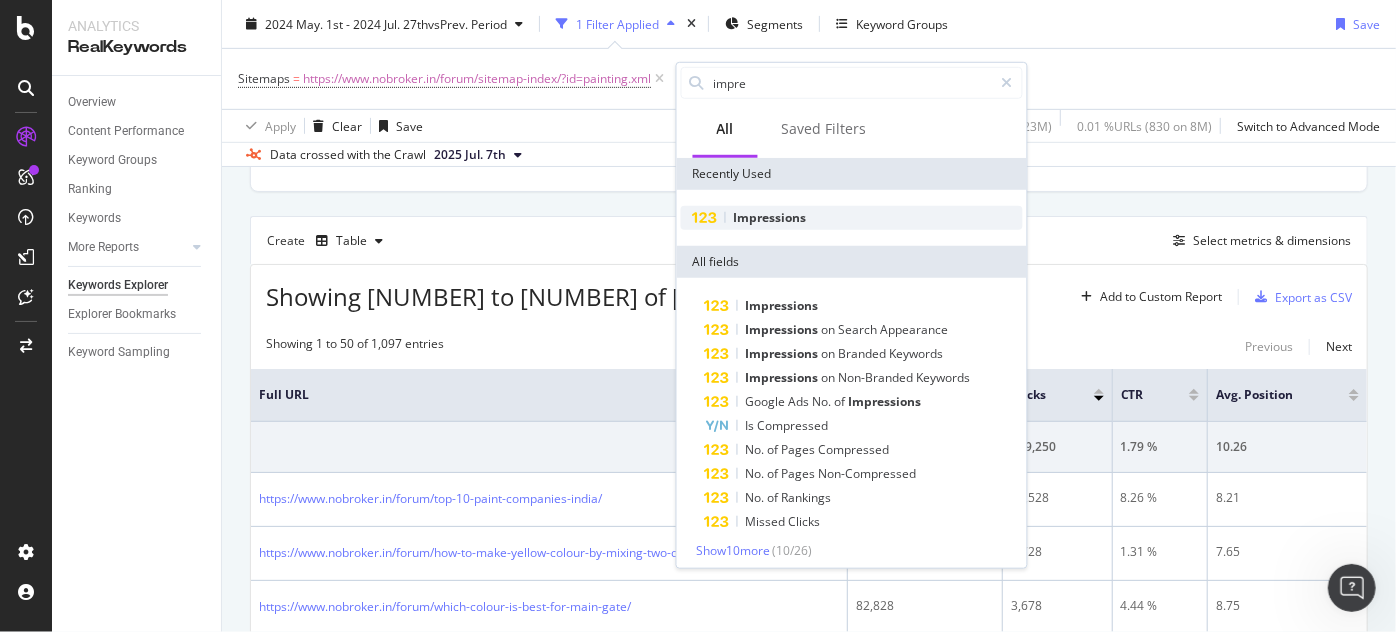type on "impre" 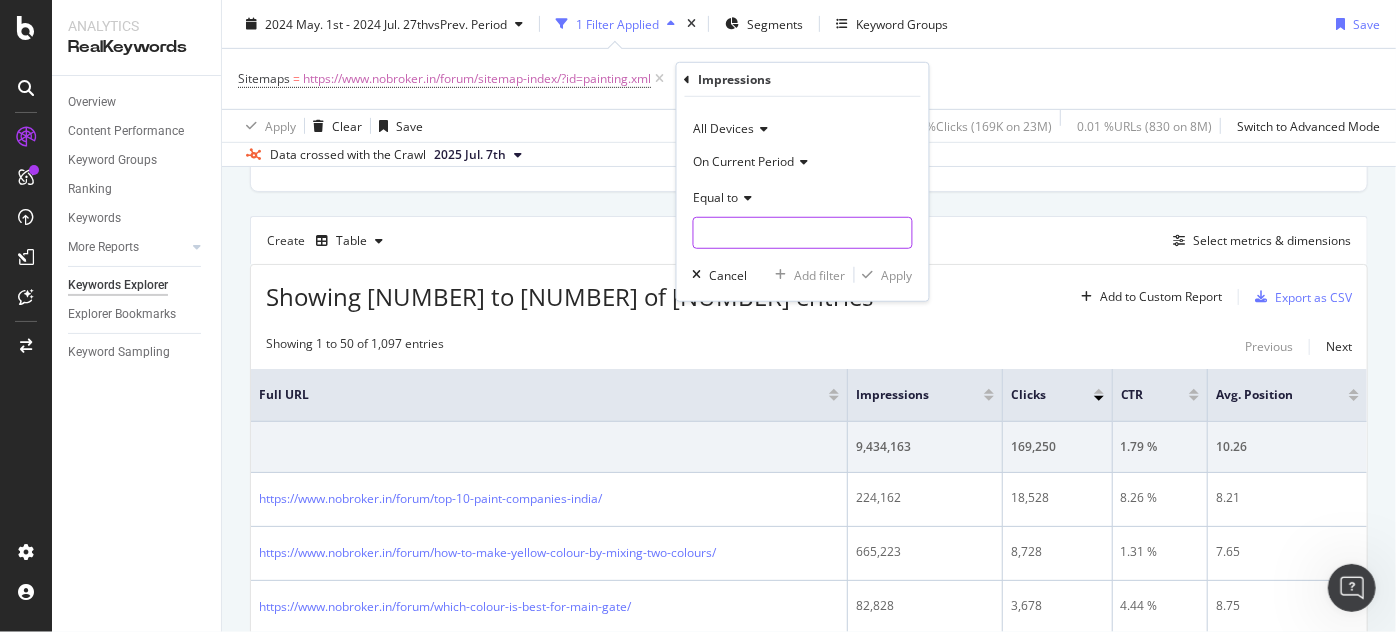 click at bounding box center (803, 233) 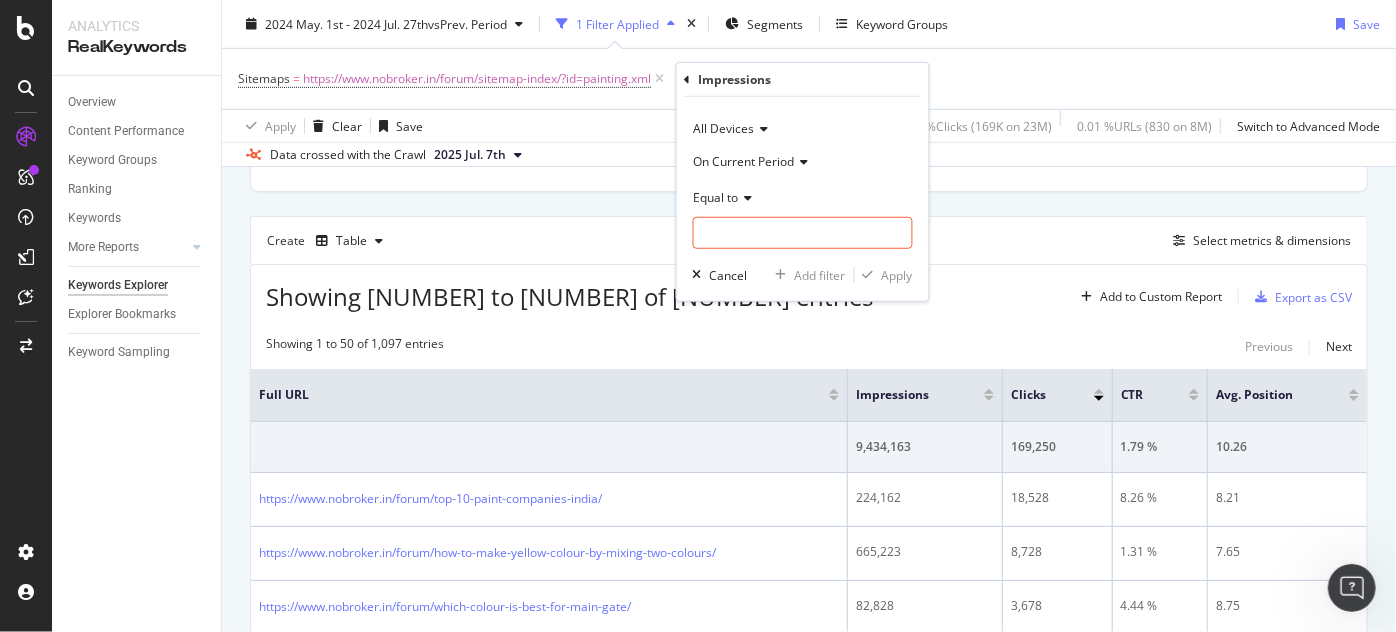 click on "On Current Period" at bounding box center [744, 160] 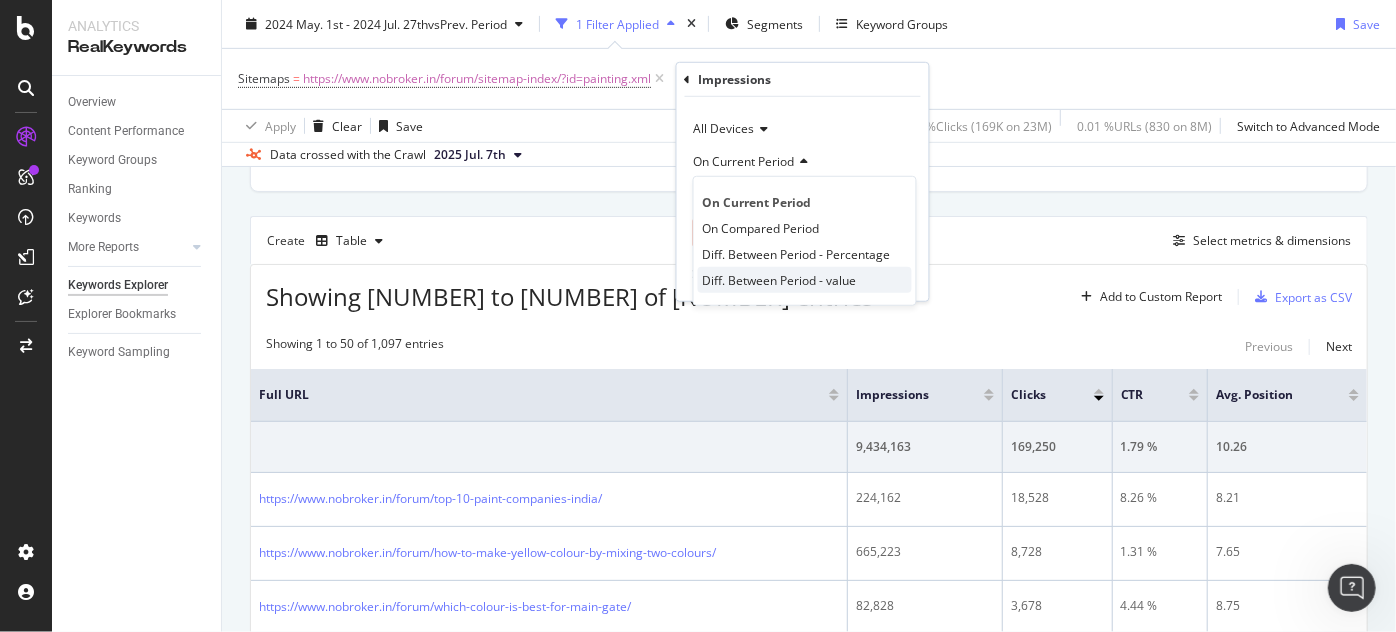 click on "Diff. Between Period - value" at bounding box center [780, 279] 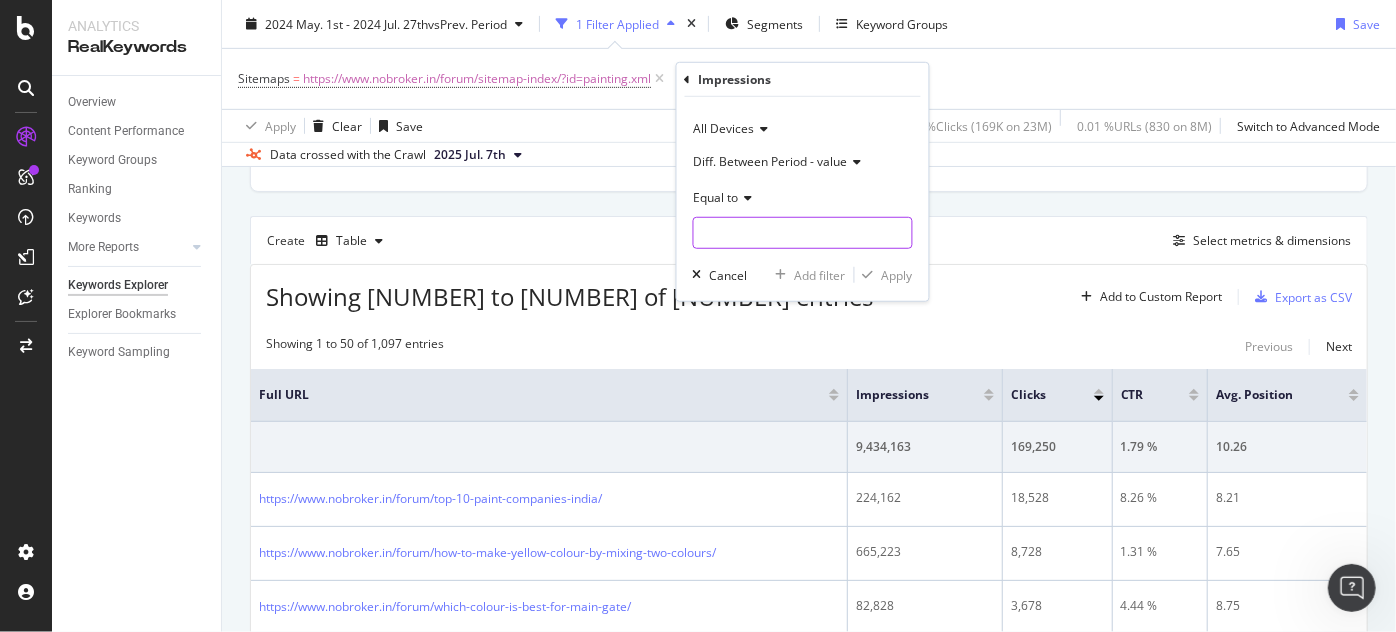 click at bounding box center [803, 233] 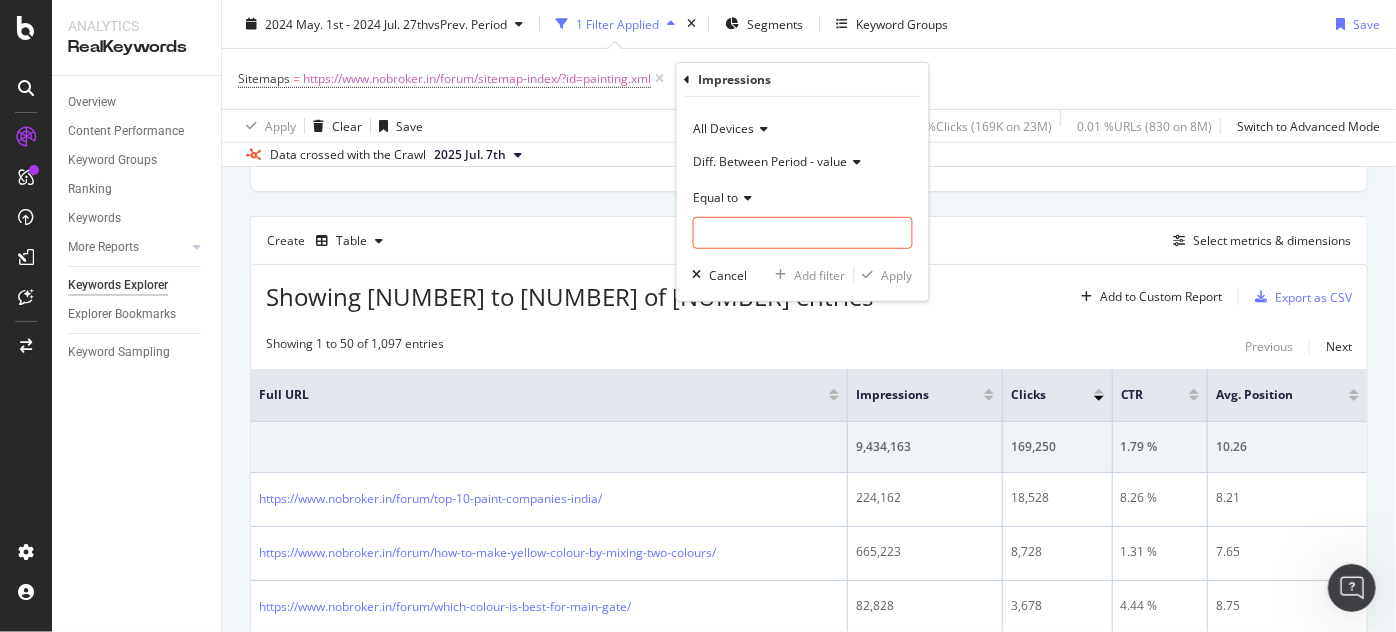 click on "Equal to" at bounding box center [716, 196] 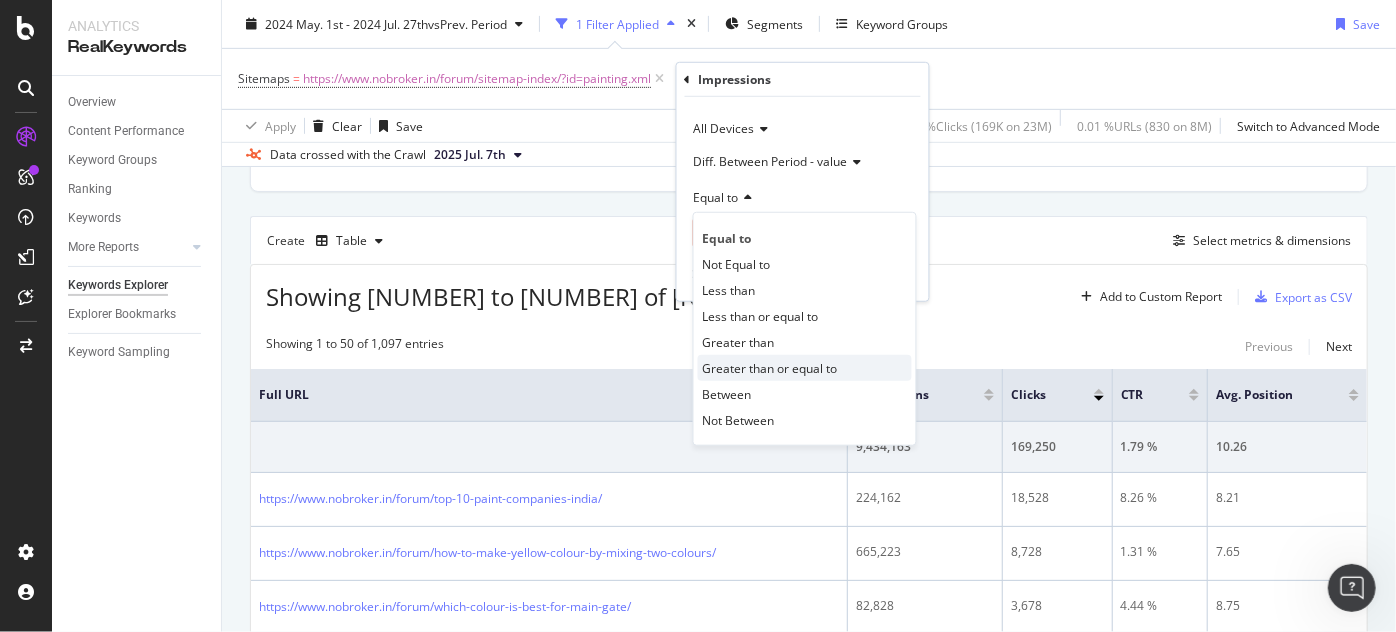 click on "Greater than or equal to" at bounding box center [770, 367] 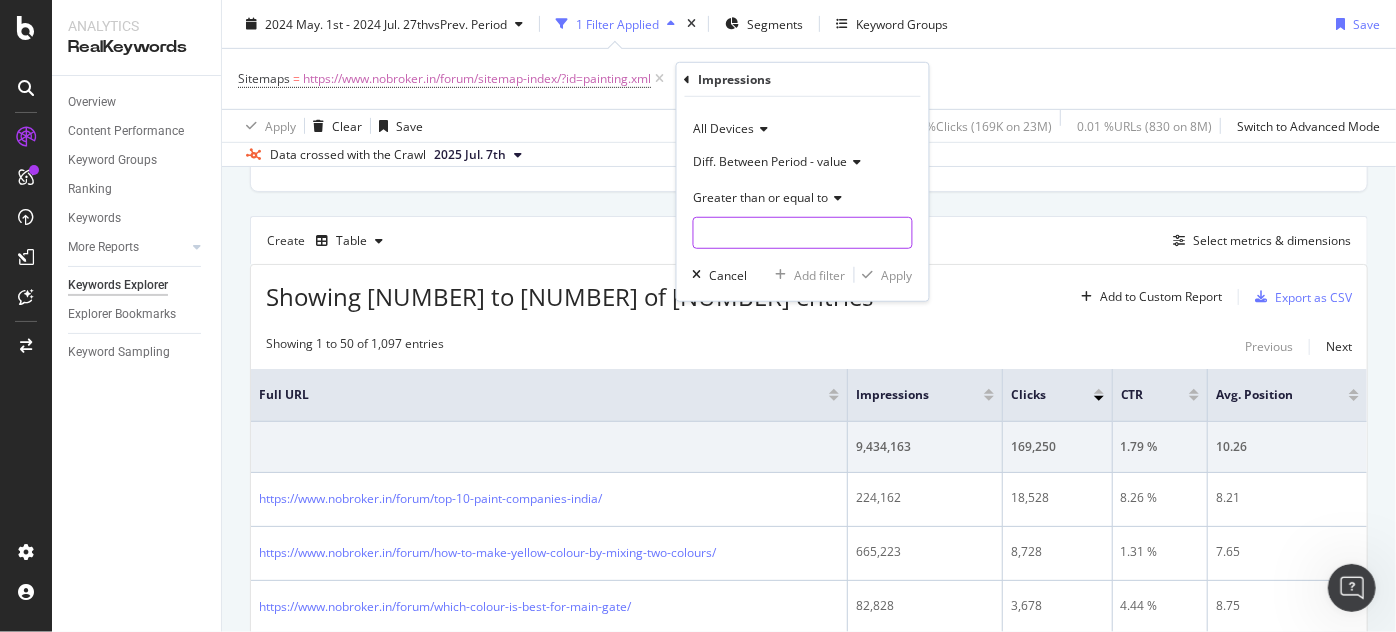 click at bounding box center (803, 233) 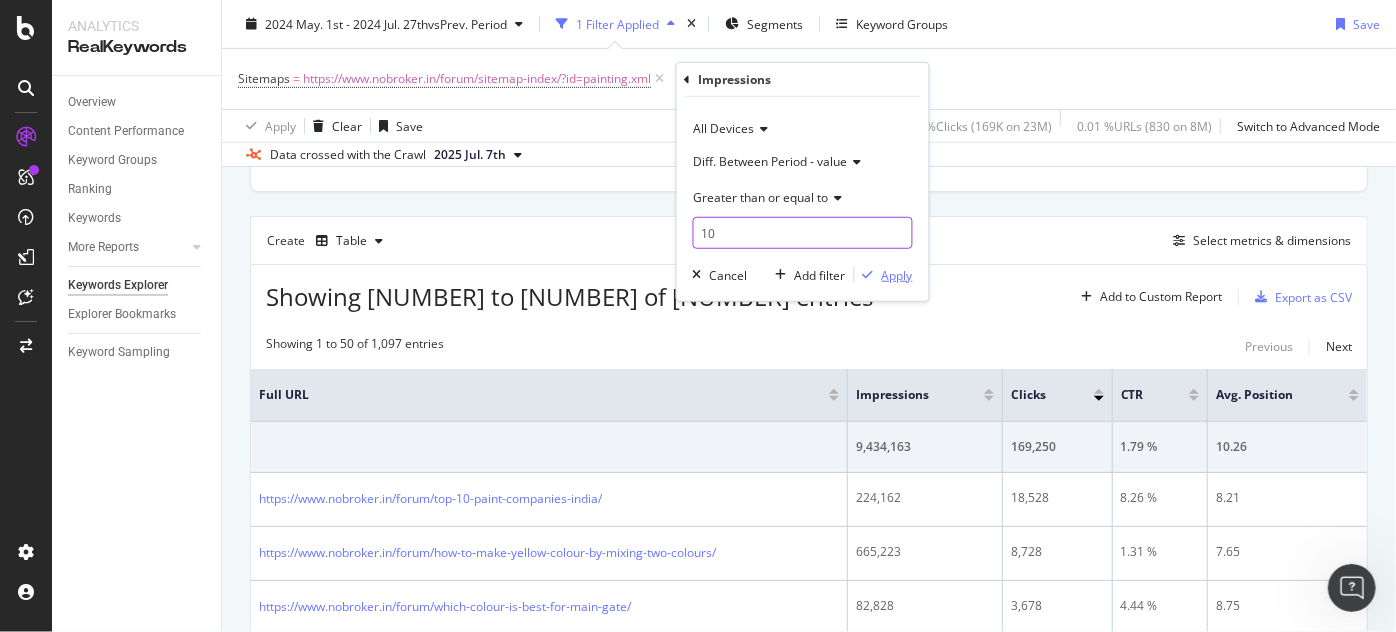 type on "10" 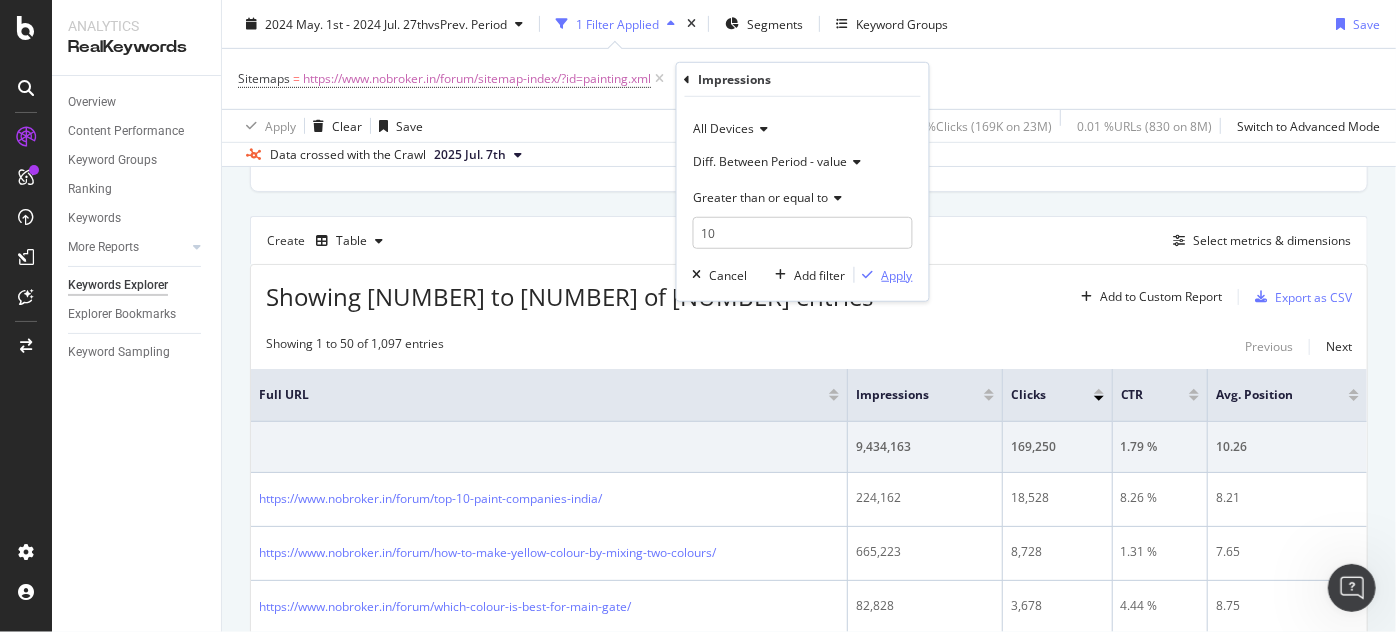 click on "Apply" at bounding box center (897, 274) 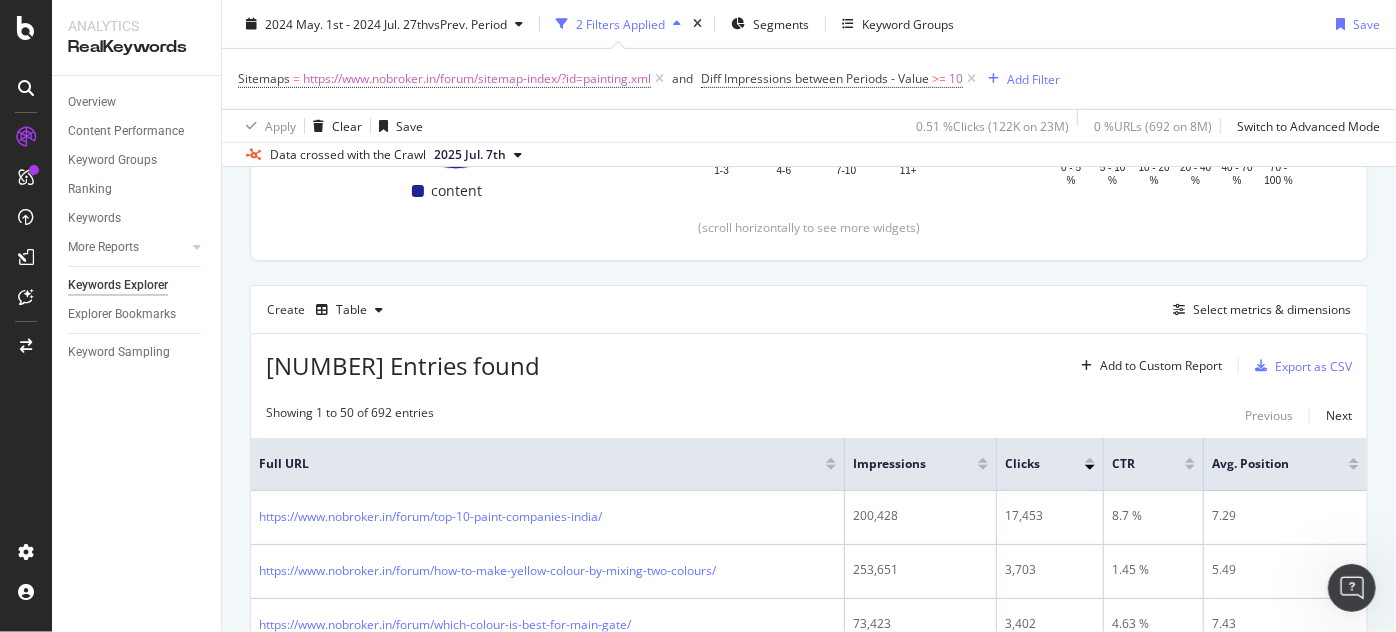 scroll, scrollTop: 436, scrollLeft: 0, axis: vertical 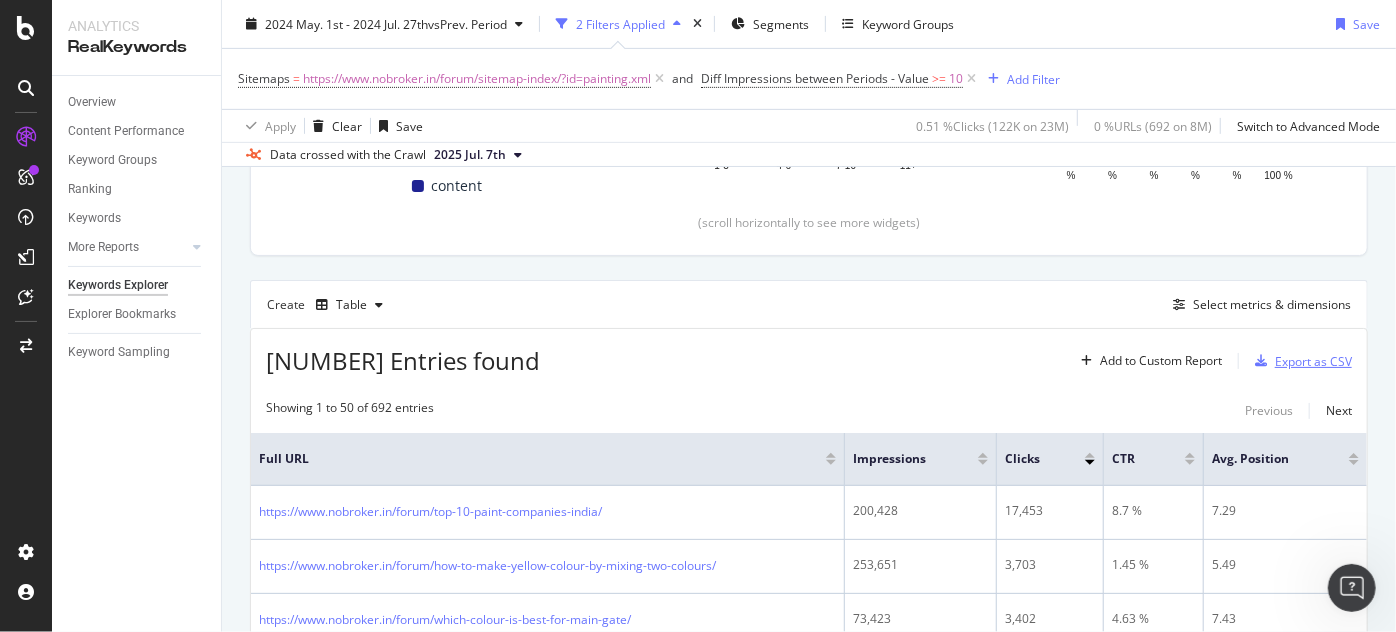 click on "Export as CSV" at bounding box center (1313, 361) 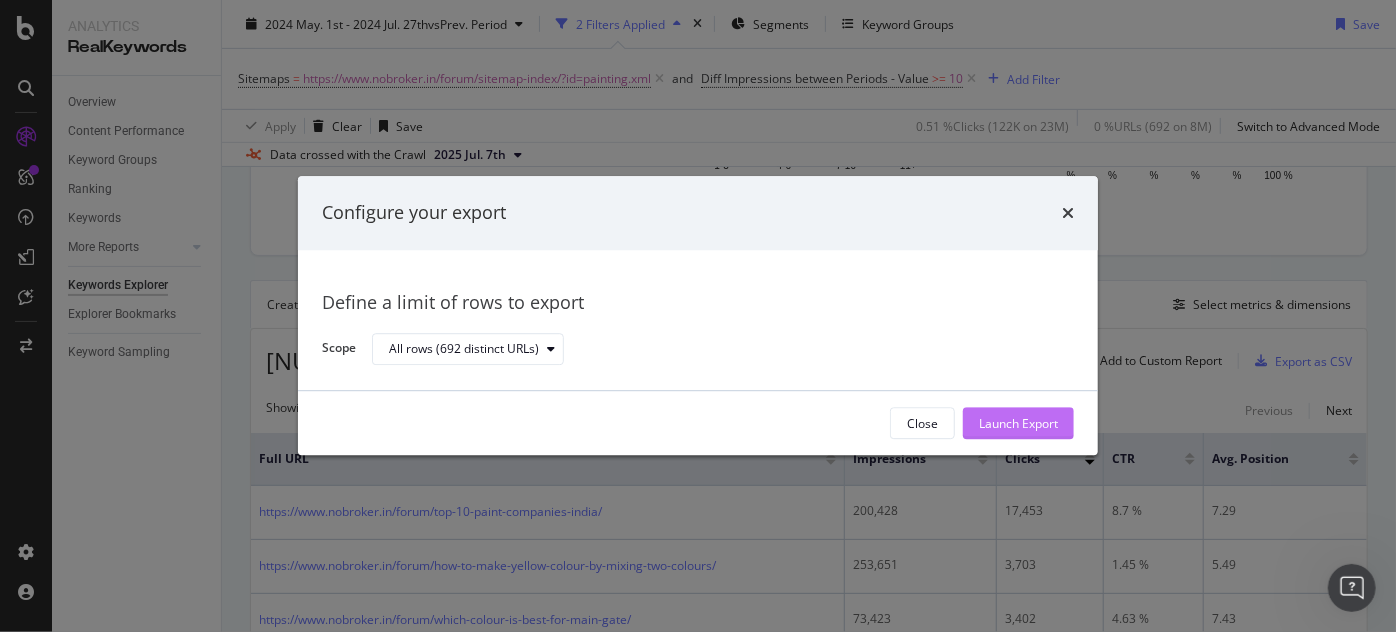 click on "Launch Export" at bounding box center [1018, 423] 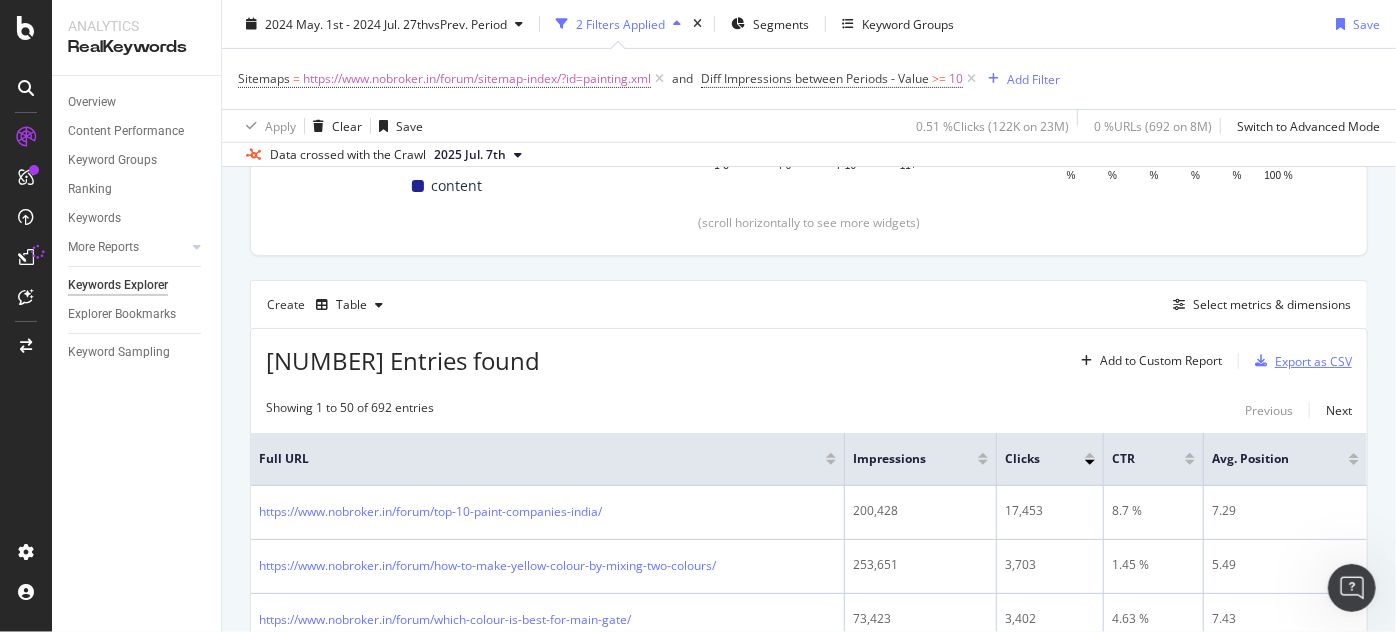 type 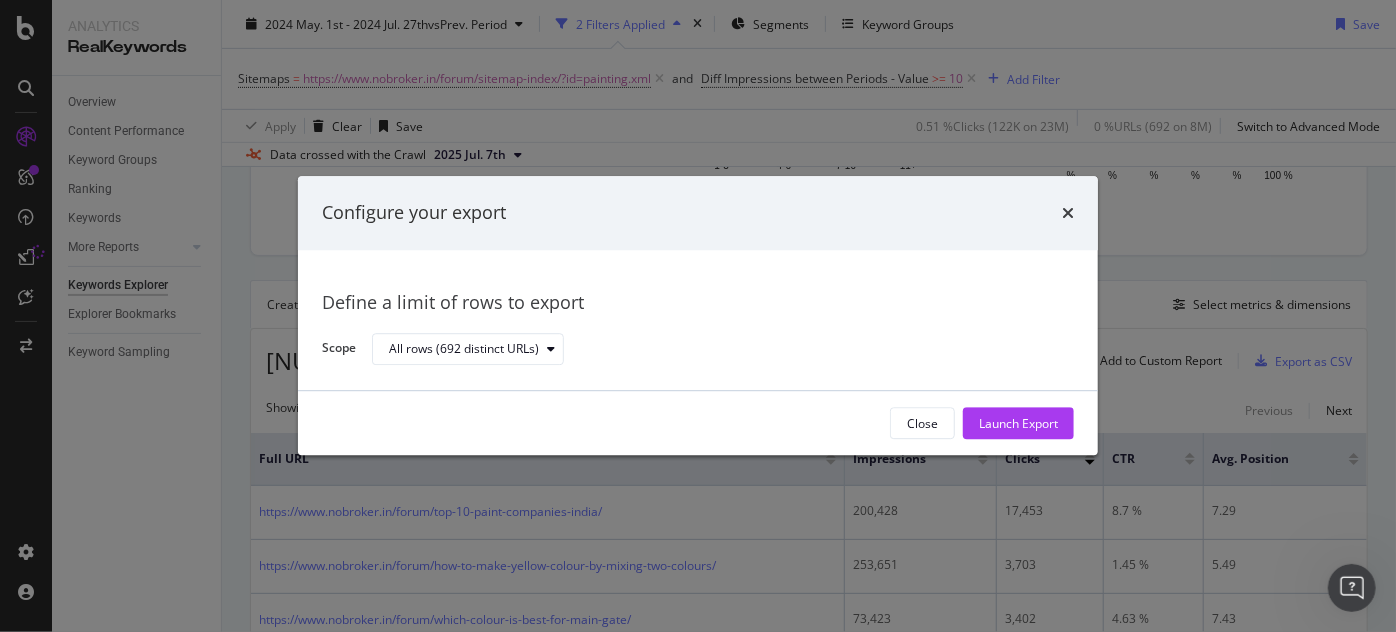 click on "Define a limit of rows to export Scope All rows (692 distinct URLs)" at bounding box center [698, 320] 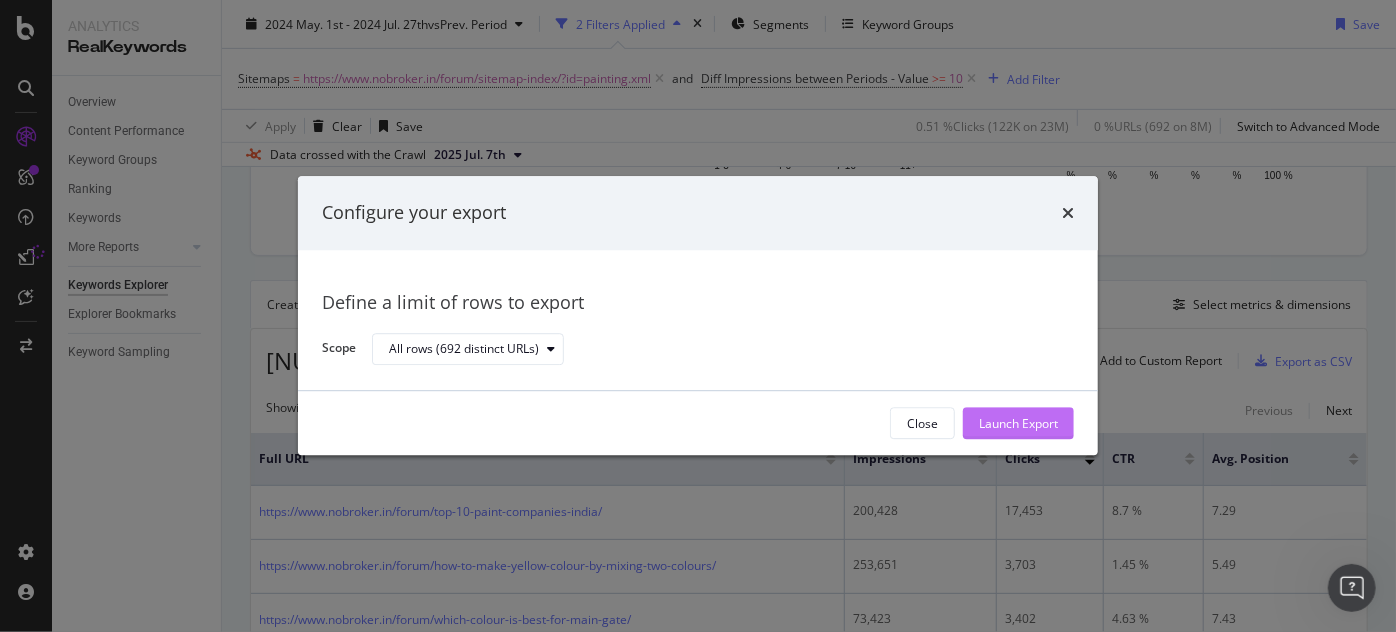 click on "Launch Export" at bounding box center [1018, 423] 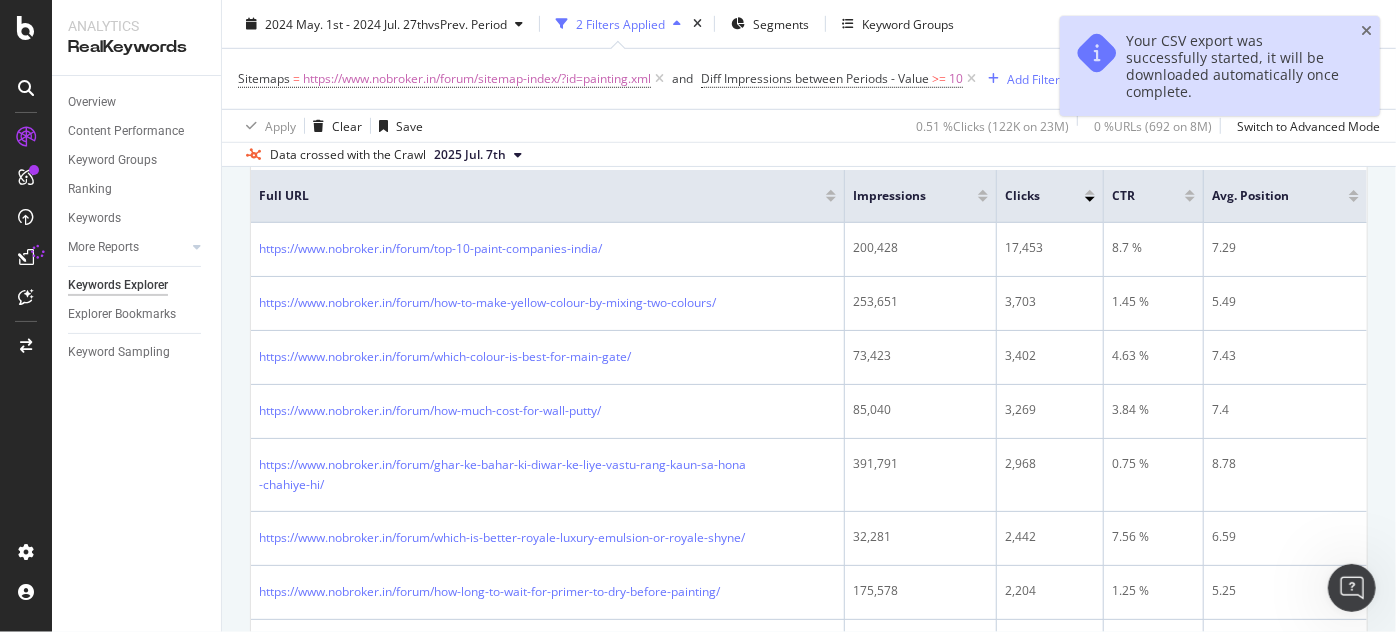 scroll, scrollTop: 671, scrollLeft: 0, axis: vertical 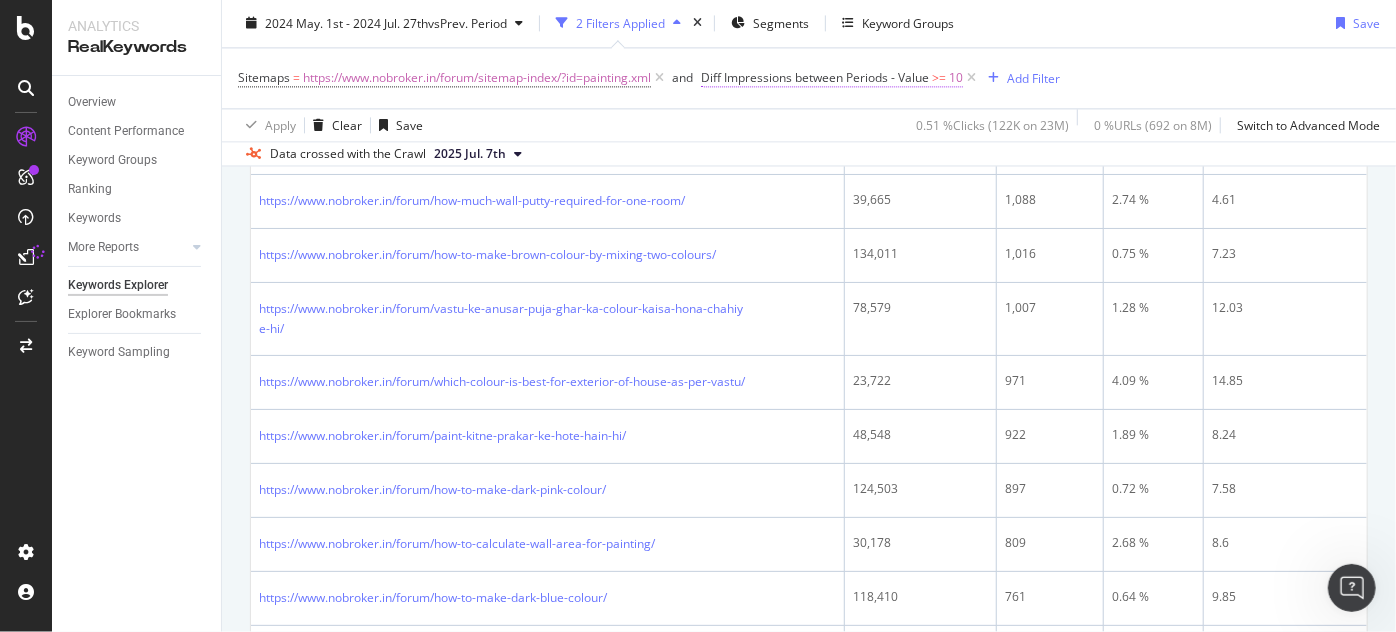 click on "Diff Impressions between Periods - Value" at bounding box center [815, 78] 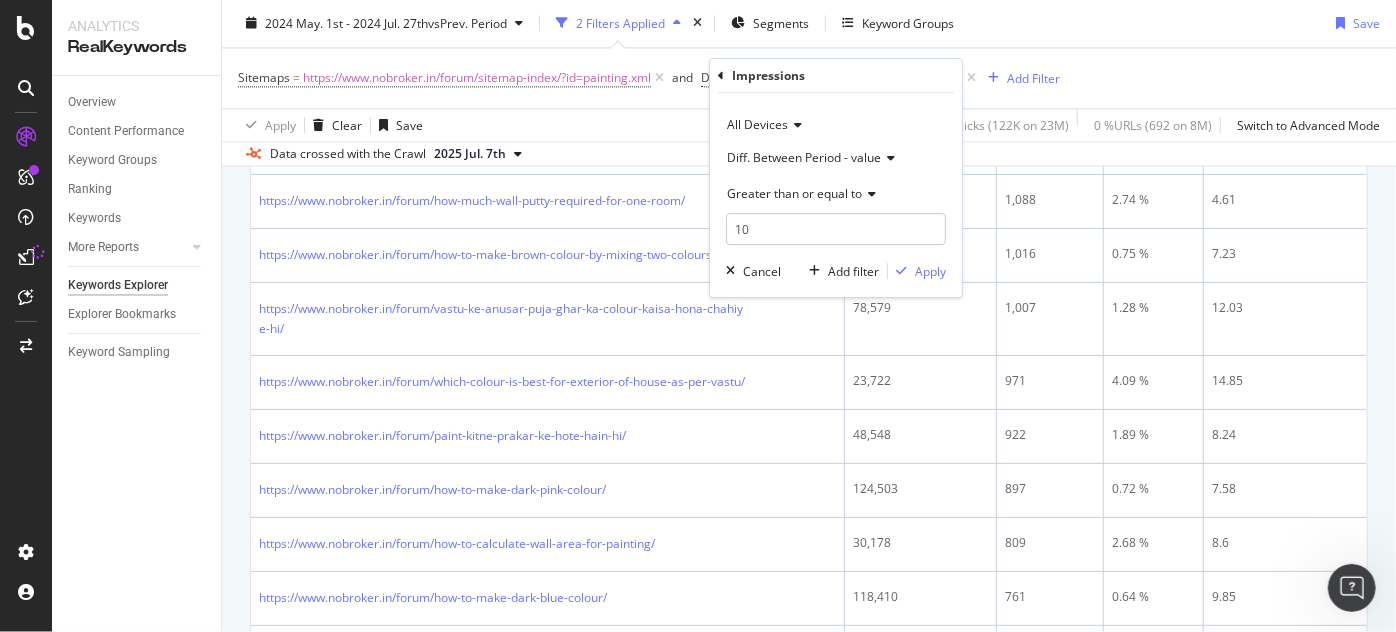 click on "Sitemaps   =     https://www.nobroker.in/forum/sitemap-index/?id=painting.xml and Diff Impressions between Periods - Value   >=     10 Add Filter" at bounding box center [809, 79] 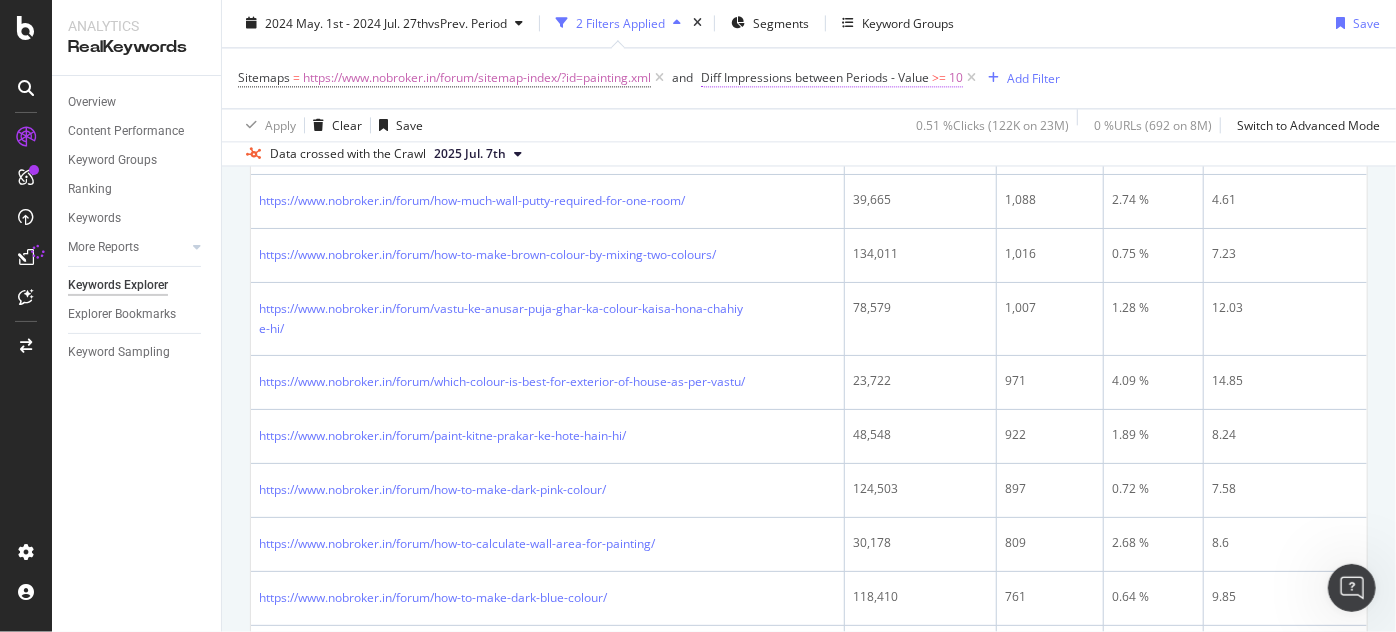 click on "Diff Impressions between Periods - Value" at bounding box center (815, 78) 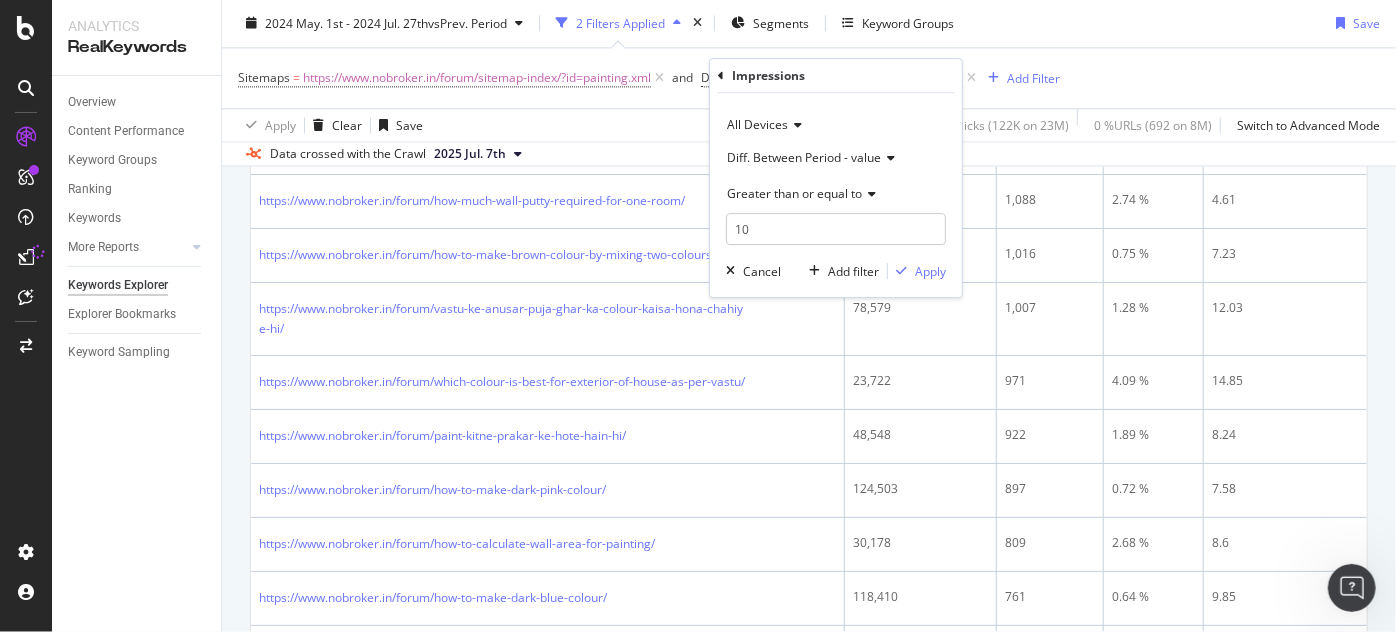 click on "Sitemaps   =     https://www.nobroker.in/forum/sitemap-index/?id=painting.xml and Diff Impressions between Periods - Value   >=     10 Add Filter" at bounding box center [809, 79] 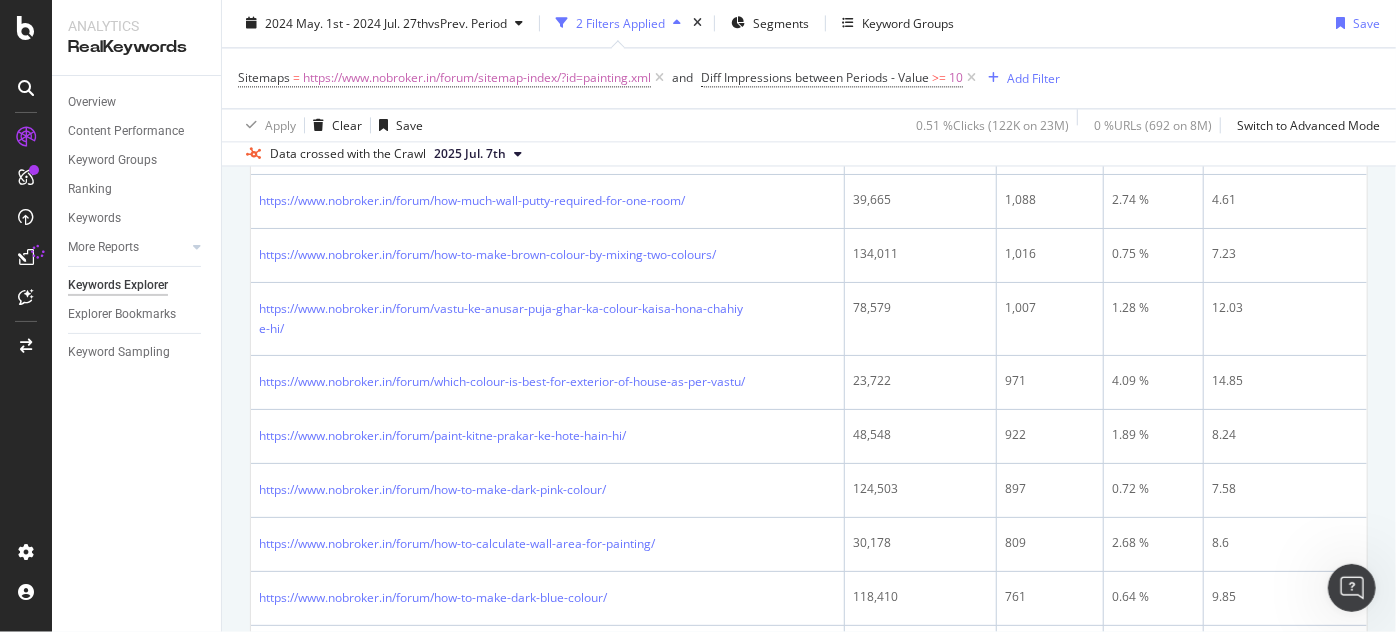 click at bounding box center [971, 79] 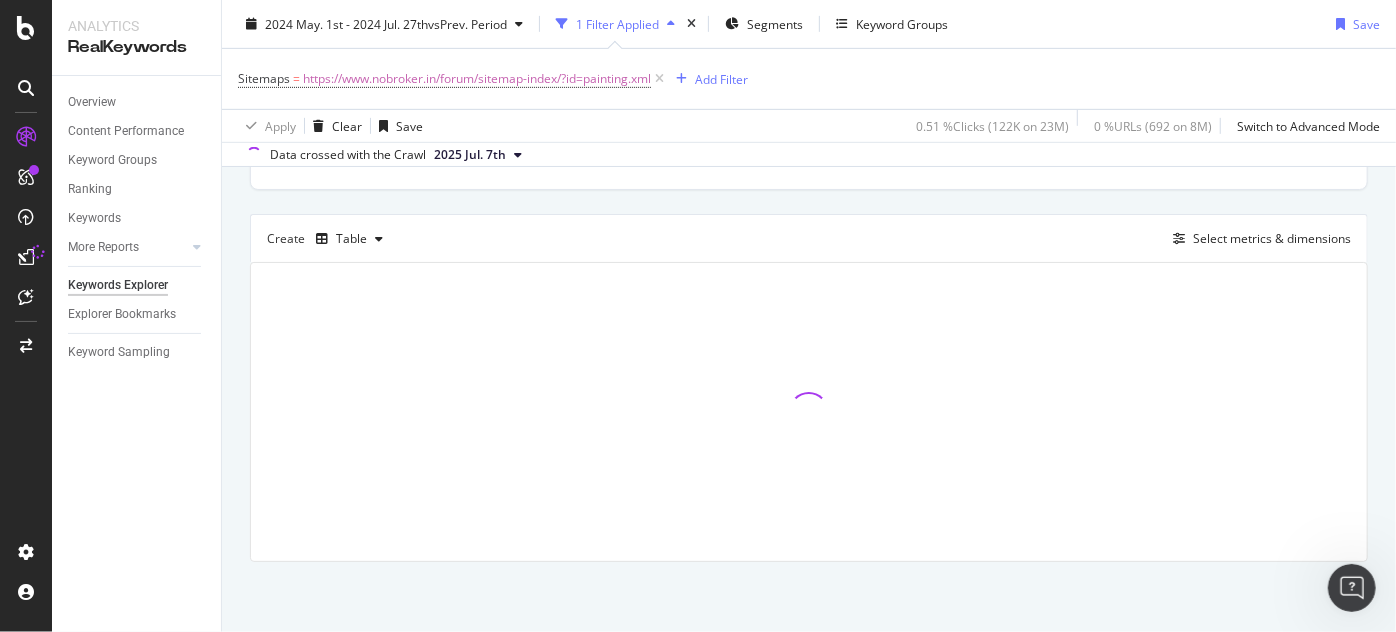 scroll, scrollTop: 500, scrollLeft: 0, axis: vertical 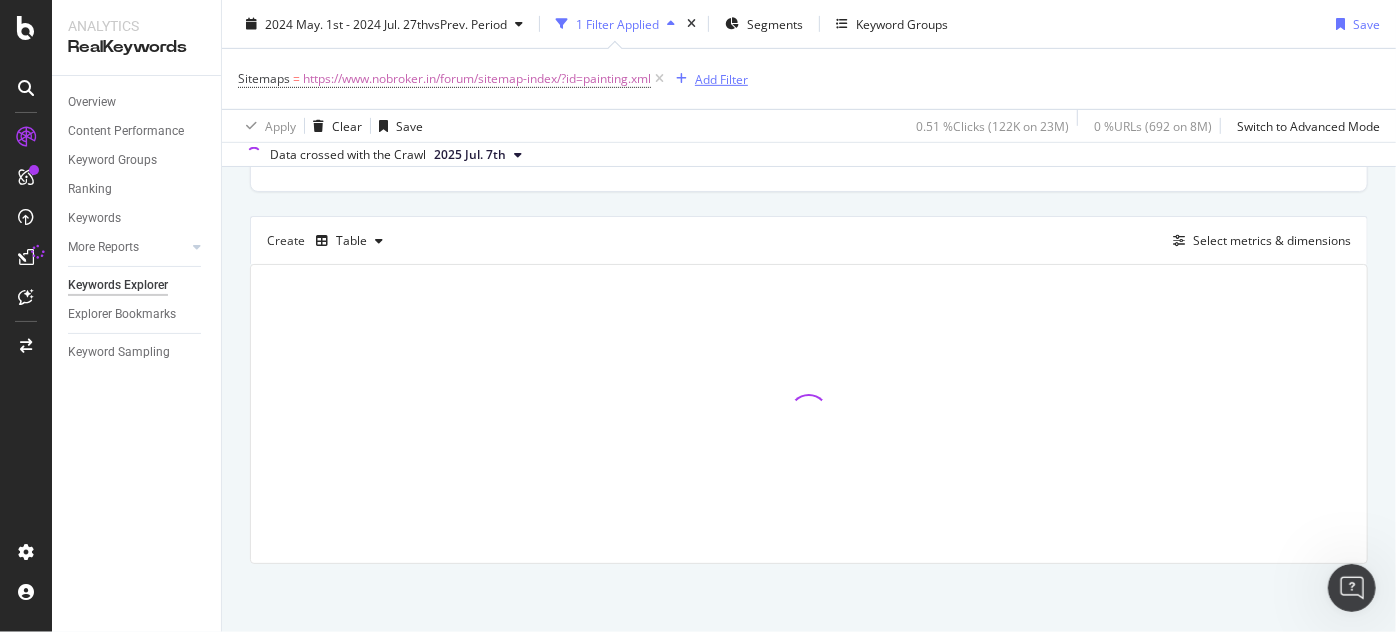 click on "Add Filter" at bounding box center (721, 78) 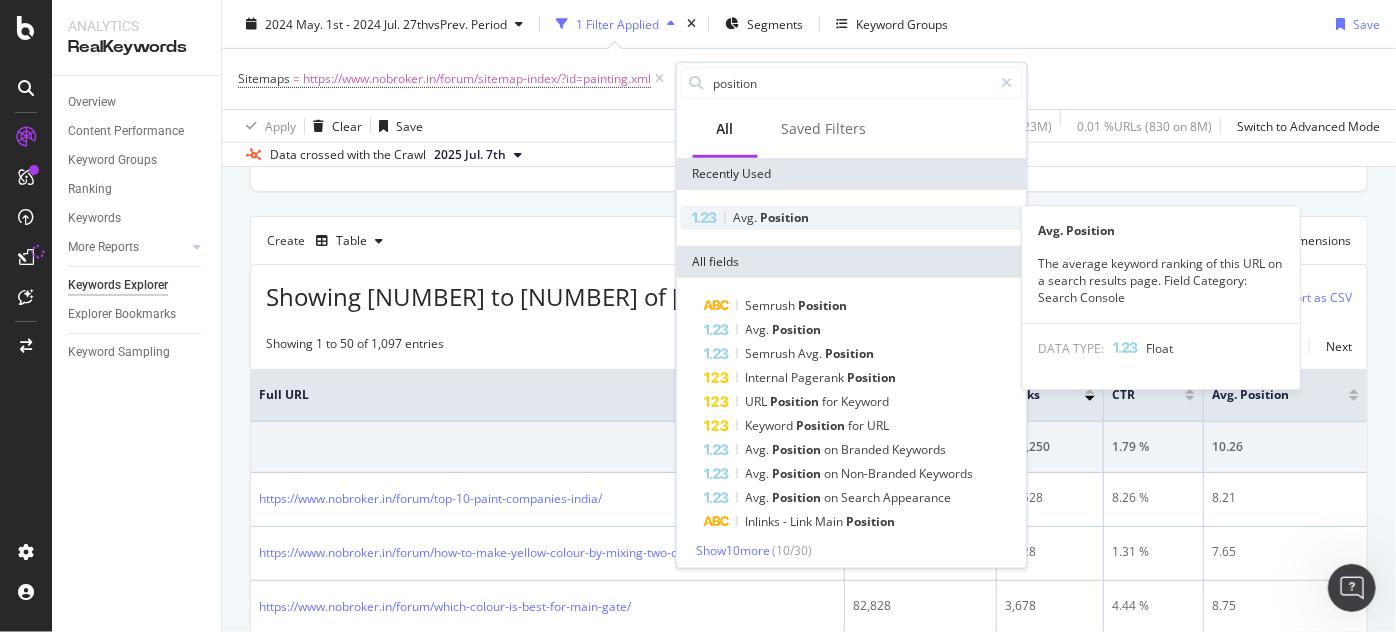 type on "position" 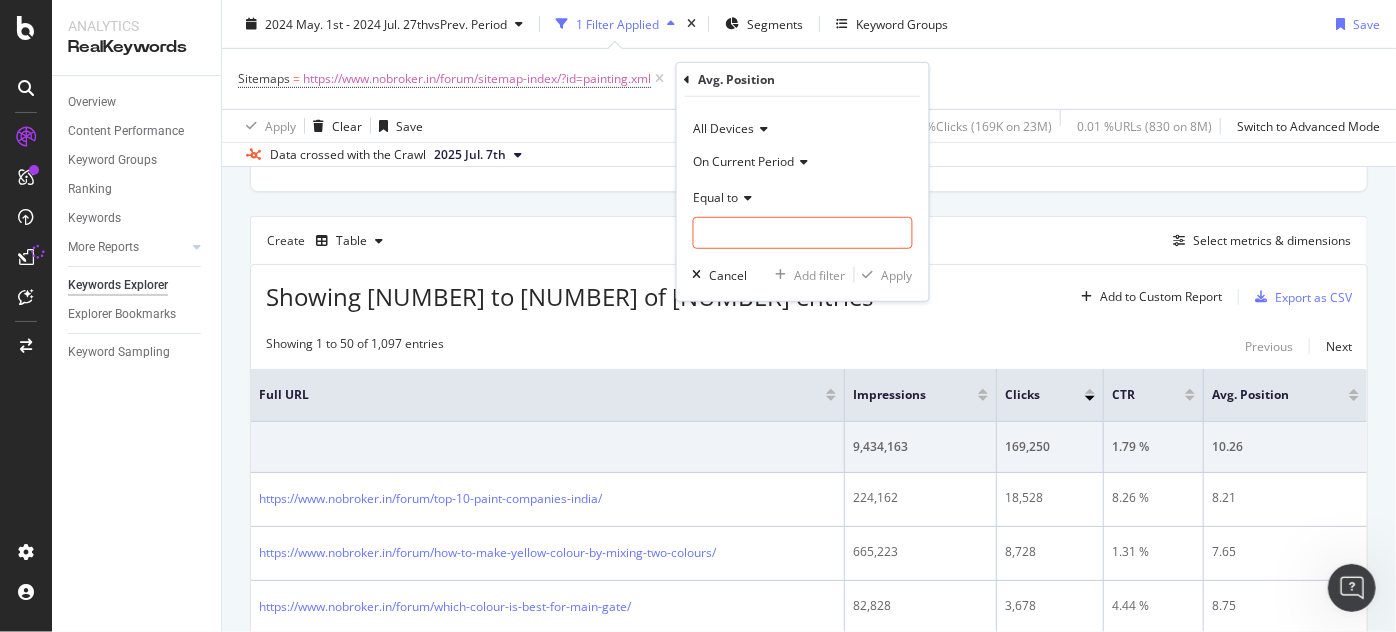 click on "Equal to" at bounding box center [716, 196] 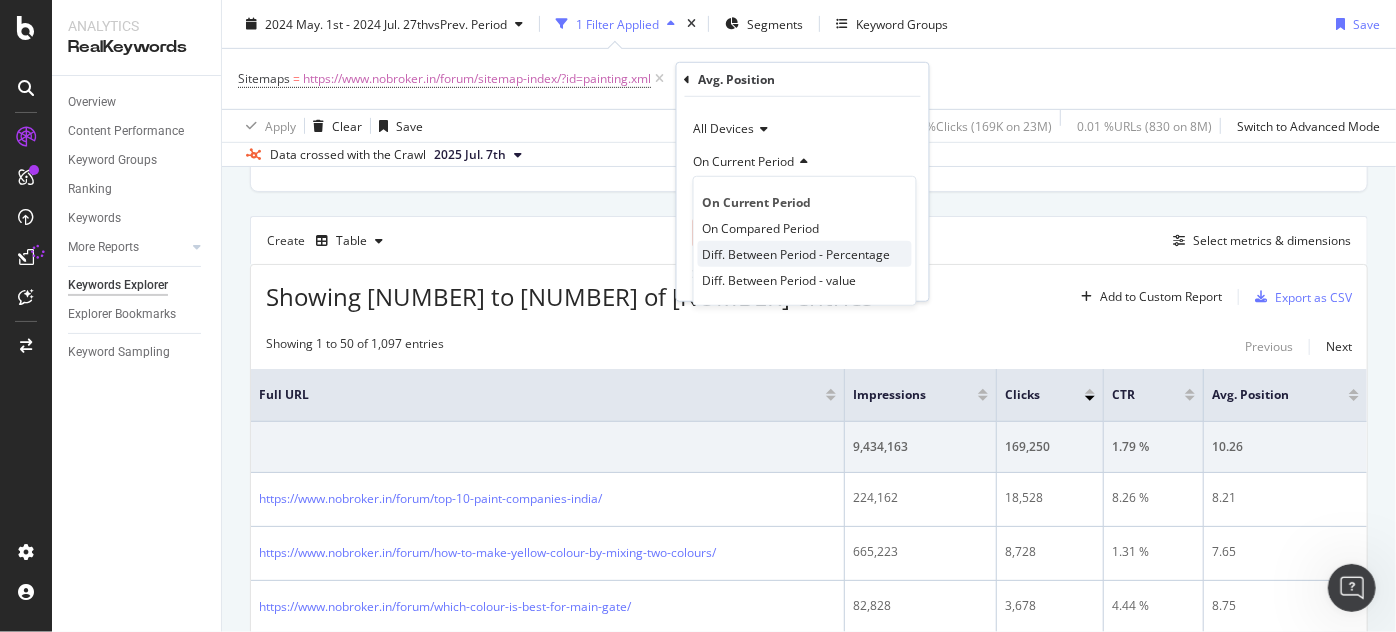 click on "Diff. Between Period - Percentage" at bounding box center [797, 253] 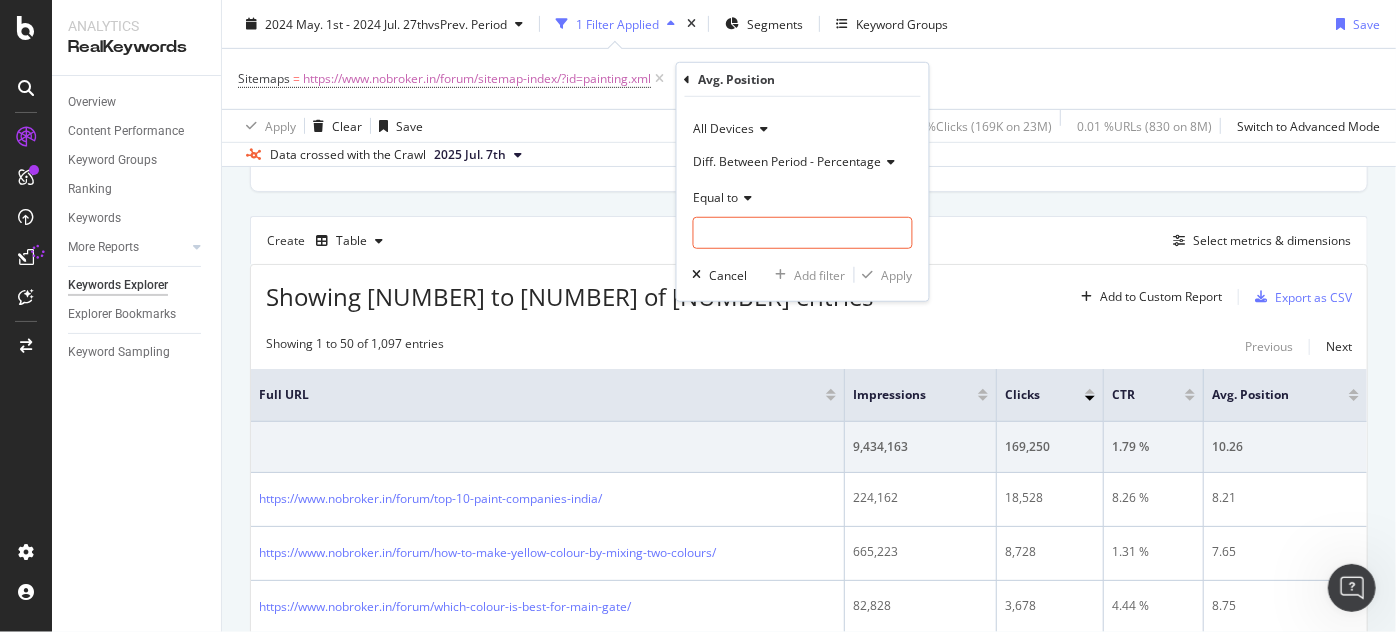 click on "Diff. Between Period - Percentage" at bounding box center (788, 160) 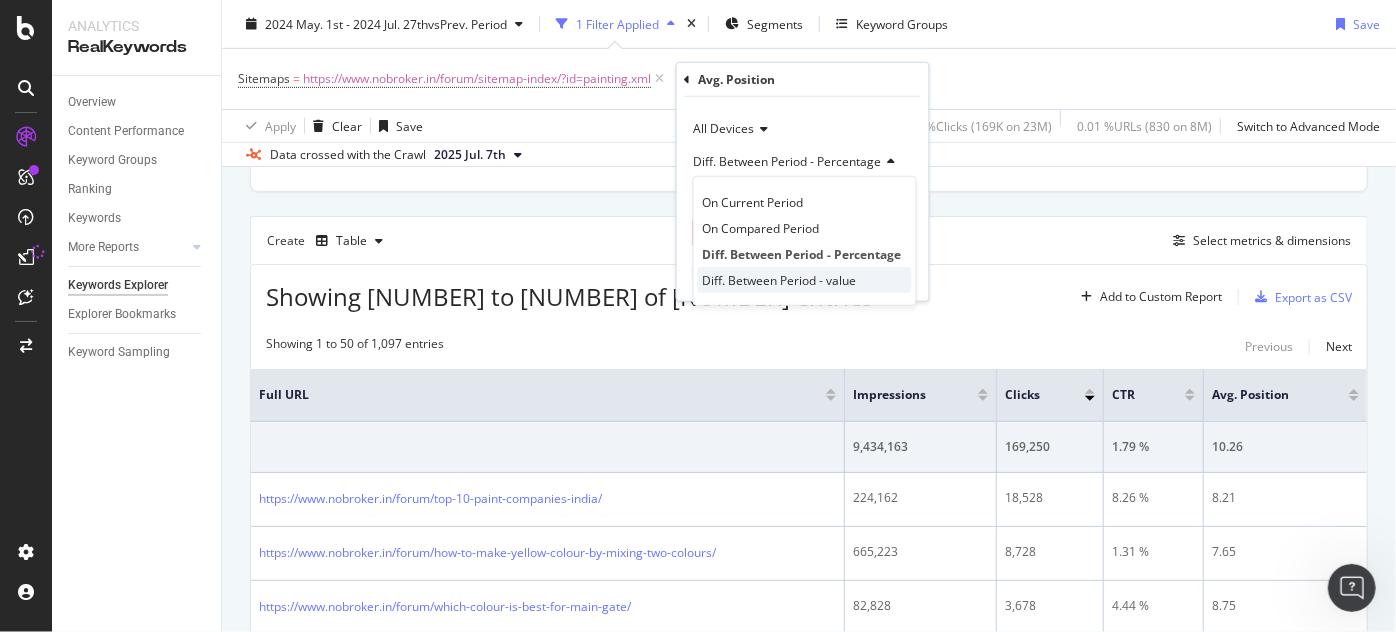 click on "Diff. Between Period - value" at bounding box center (780, 279) 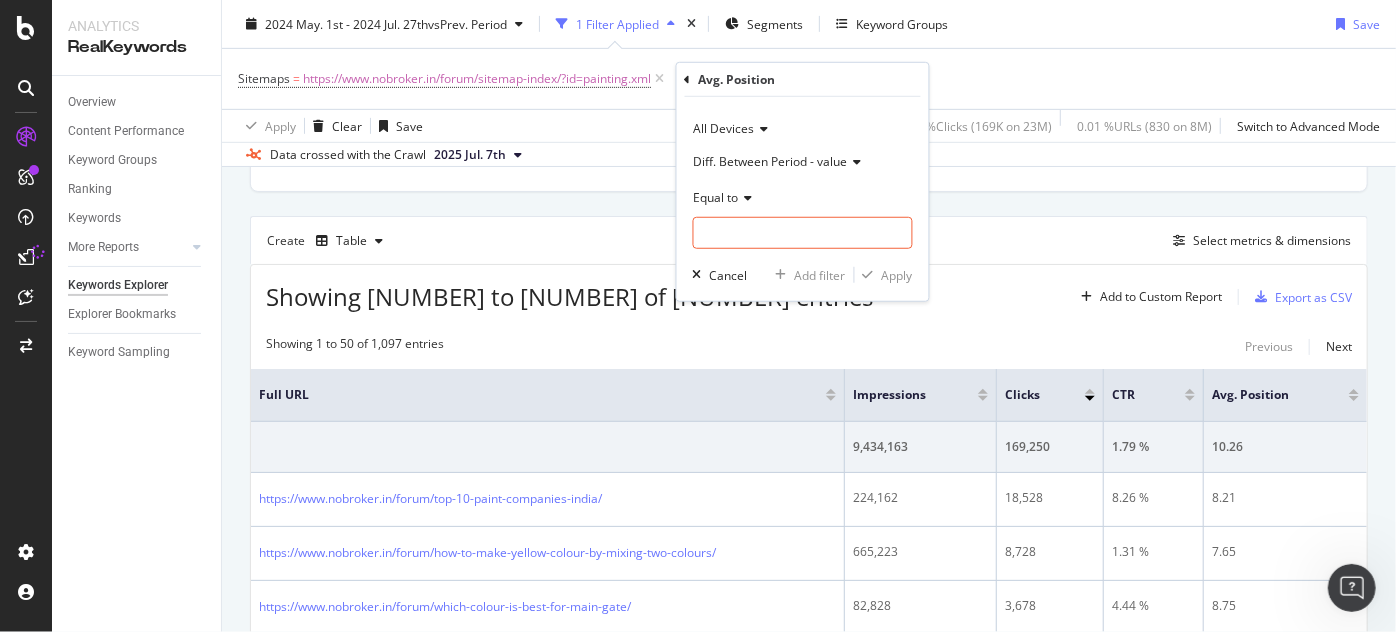 click on "Equal to" at bounding box center (716, 196) 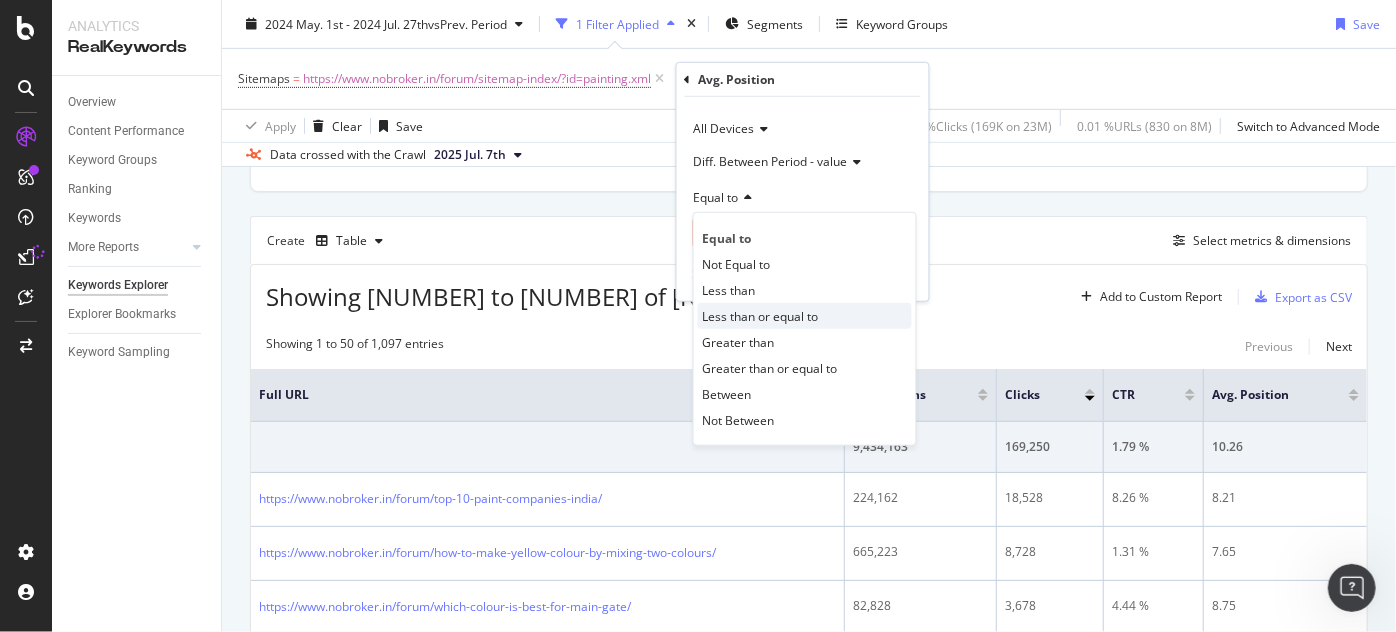 click on "Less than or equal to" at bounding box center [761, 315] 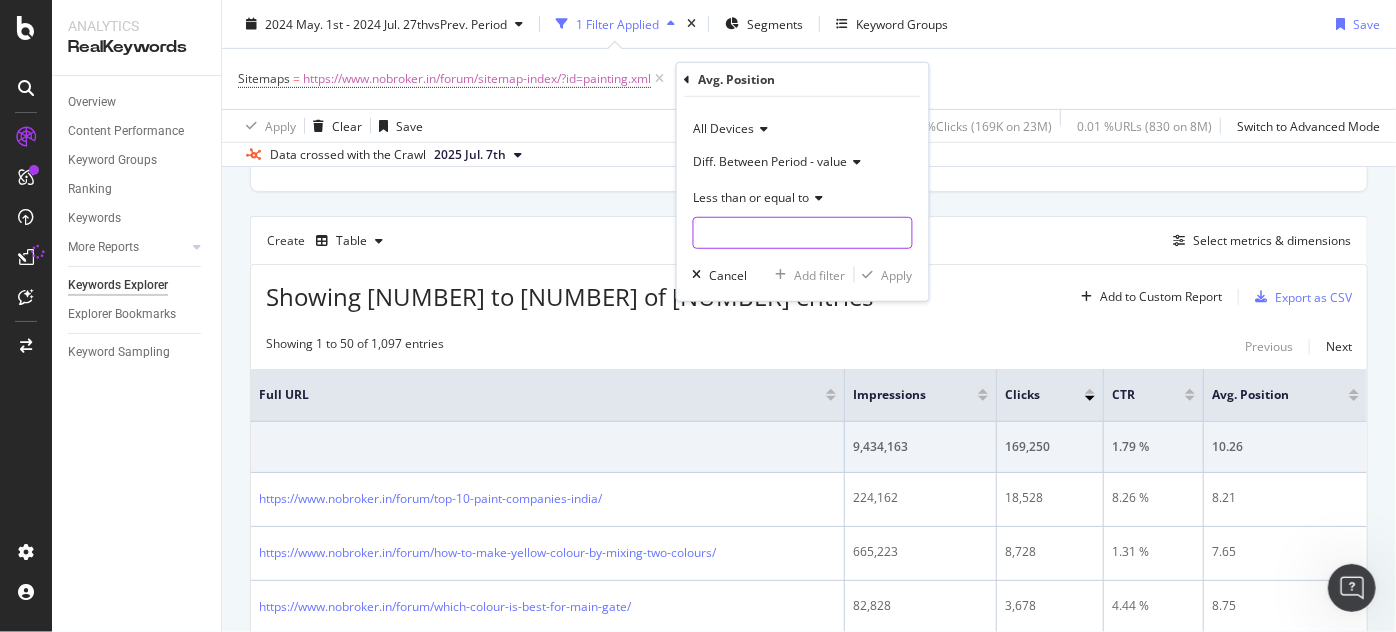 click at bounding box center [803, 233] 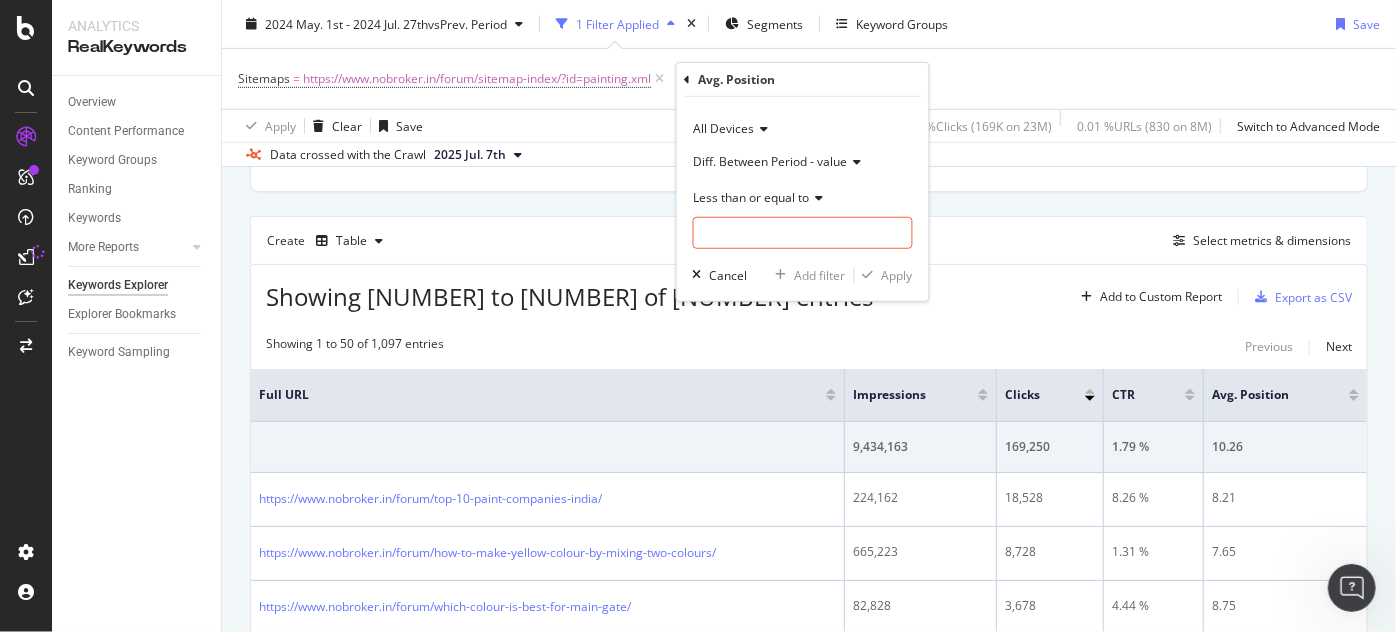 click on "Less than or equal to" at bounding box center [752, 196] 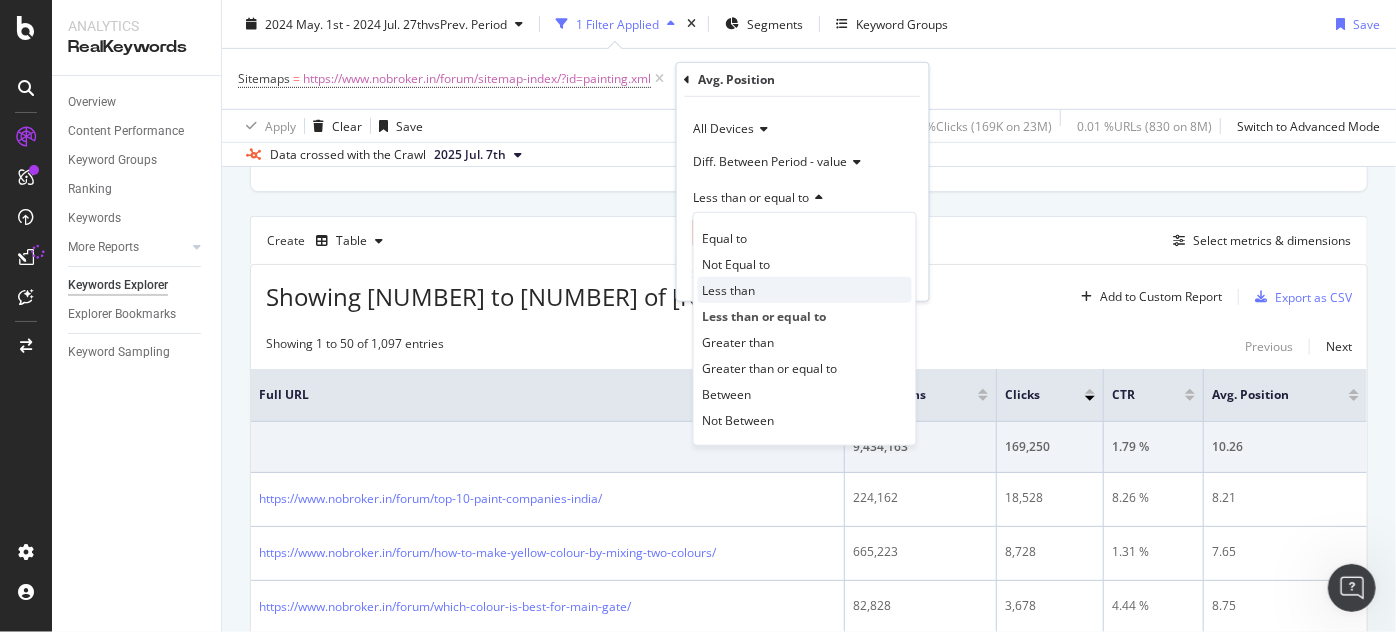 click on "Less than" at bounding box center (729, 289) 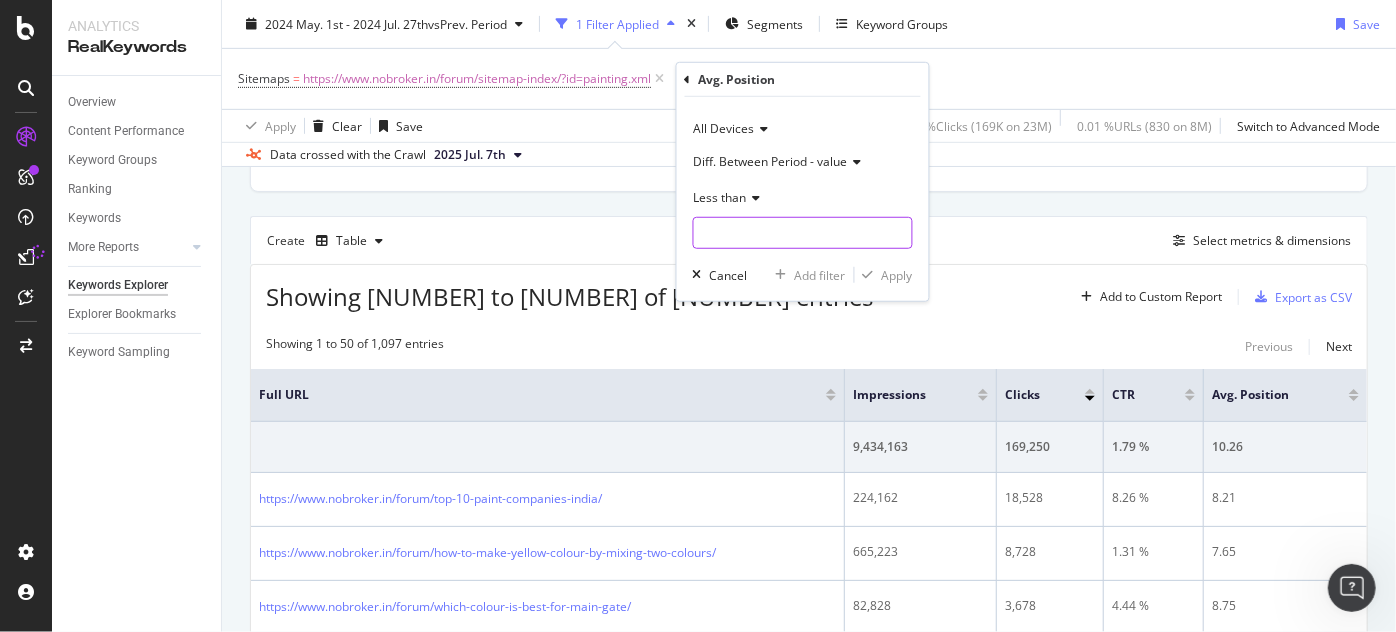 click at bounding box center [803, 233] 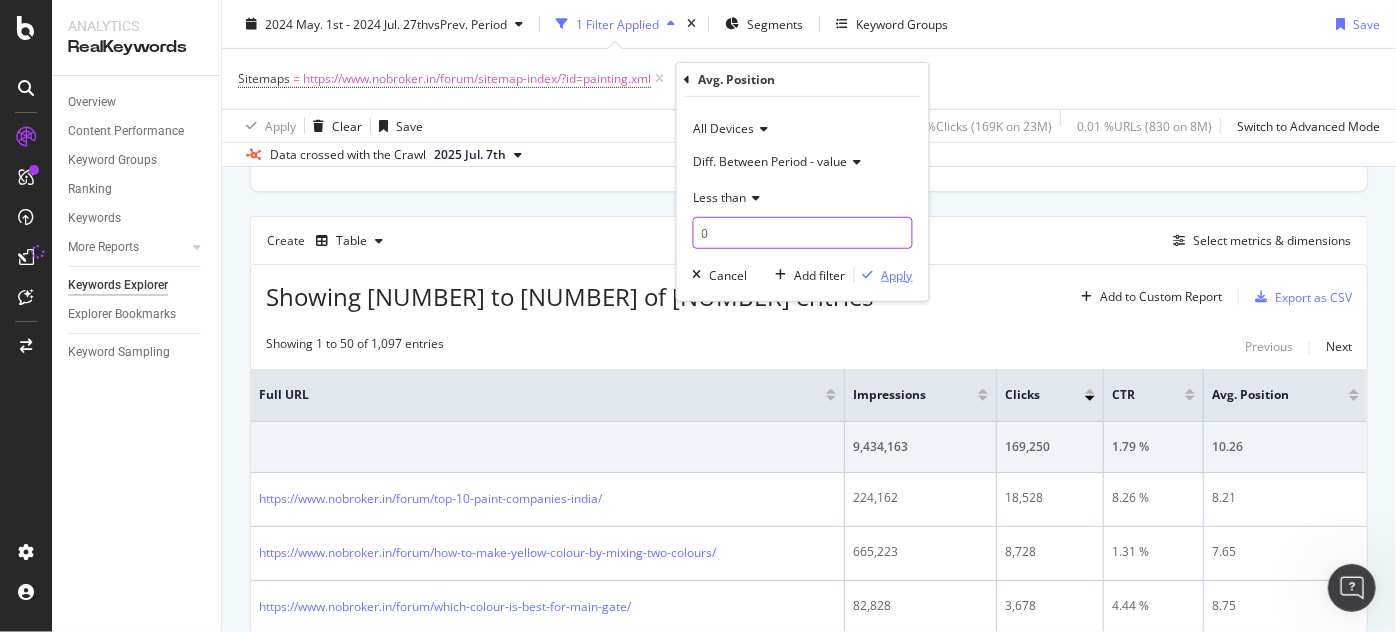 type on "0" 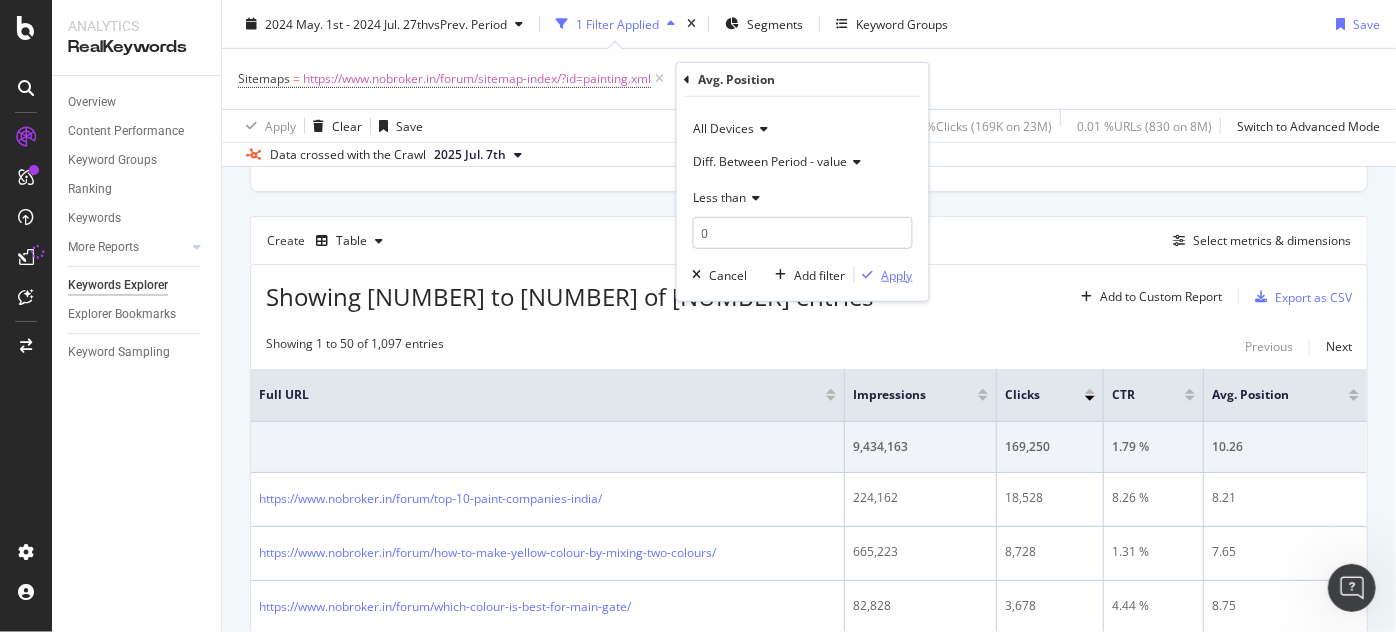 click on "Apply" at bounding box center [897, 274] 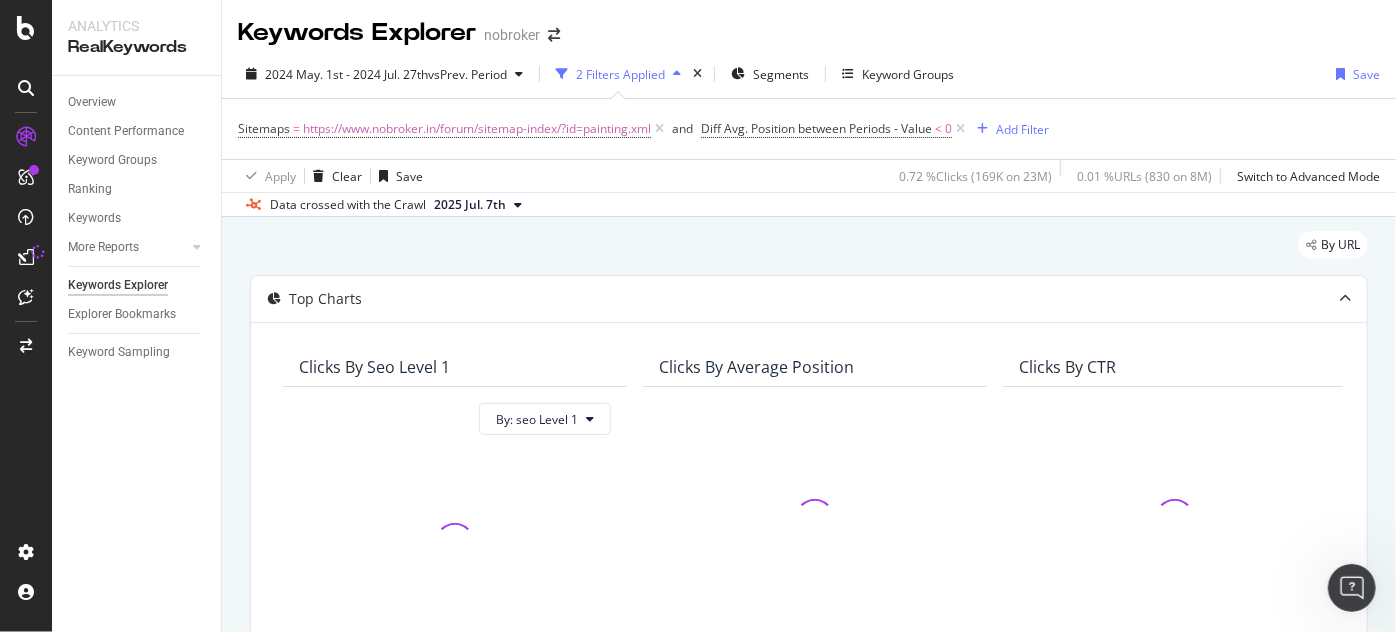 scroll, scrollTop: 500, scrollLeft: 0, axis: vertical 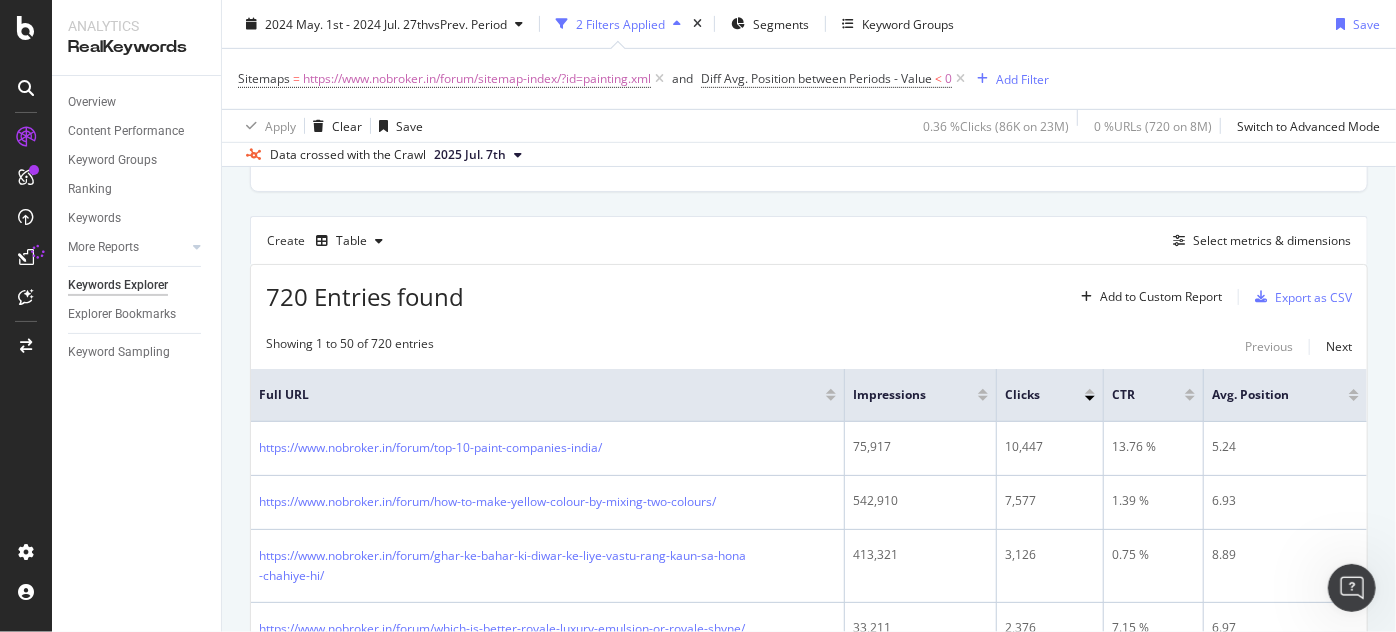 click on "Add to Custom Report Export as CSV" at bounding box center [1212, 297] 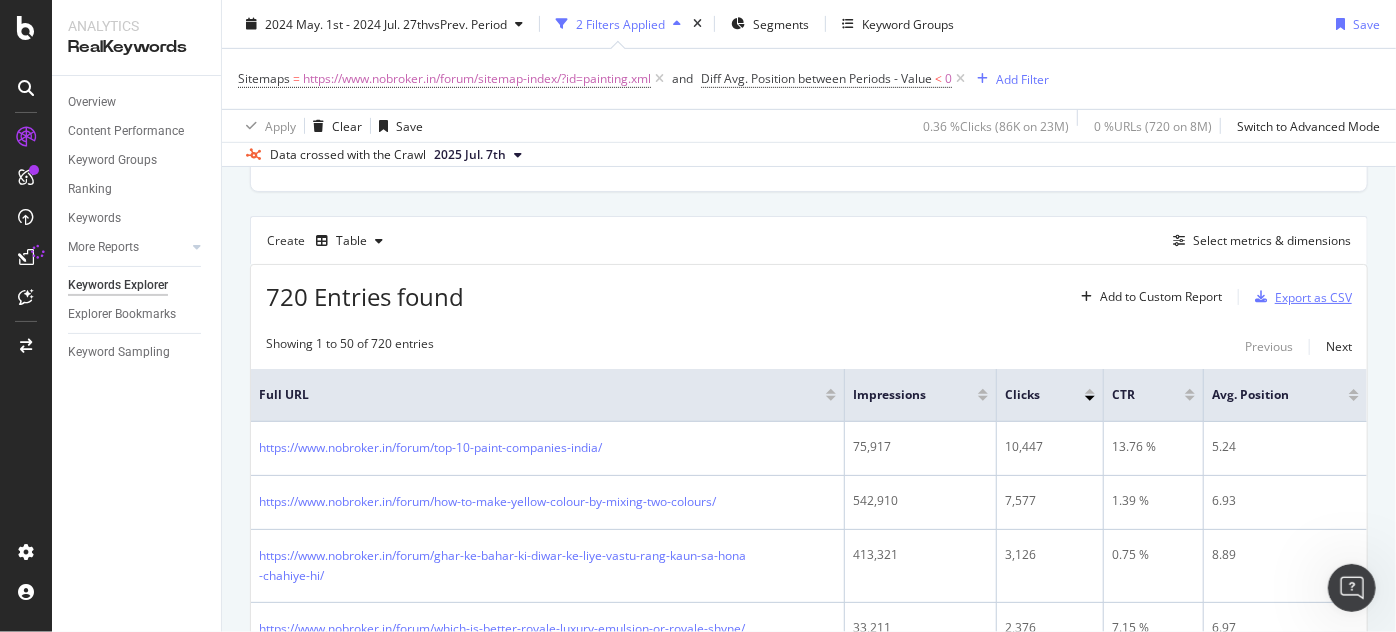 click on "Export as CSV" at bounding box center (1313, 297) 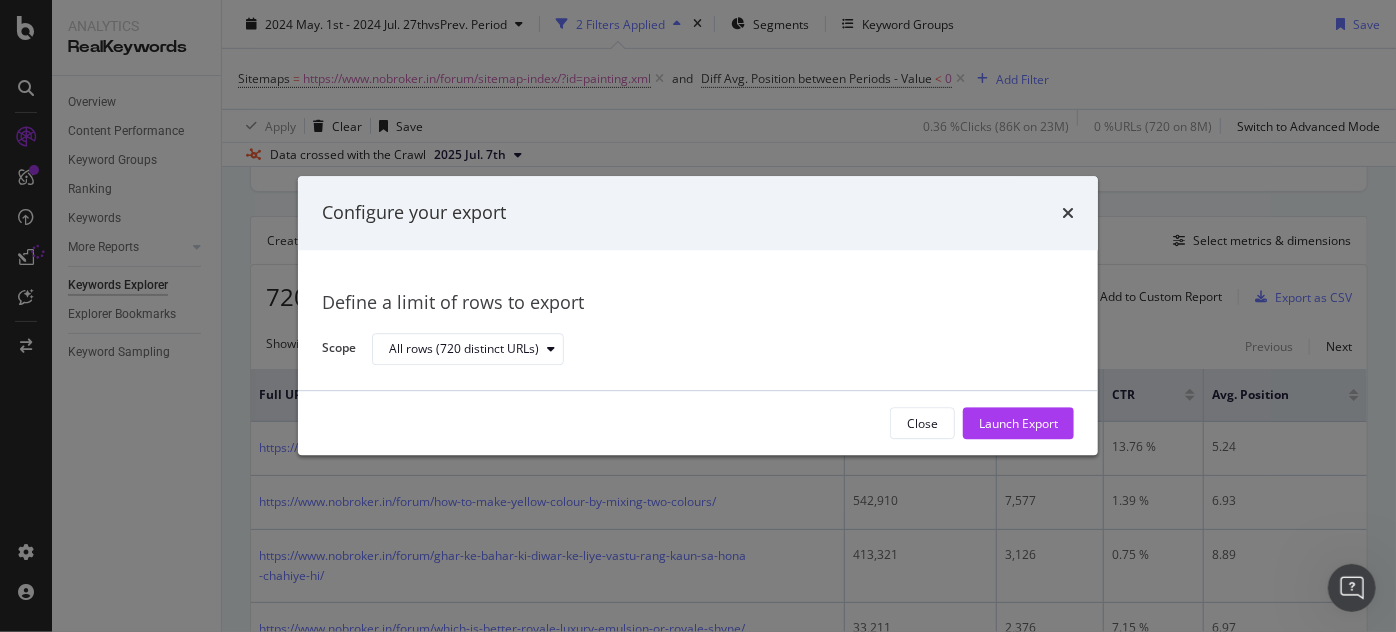 drag, startPoint x: 1030, startPoint y: 428, endPoint x: 1048, endPoint y: 402, distance: 31.622776 